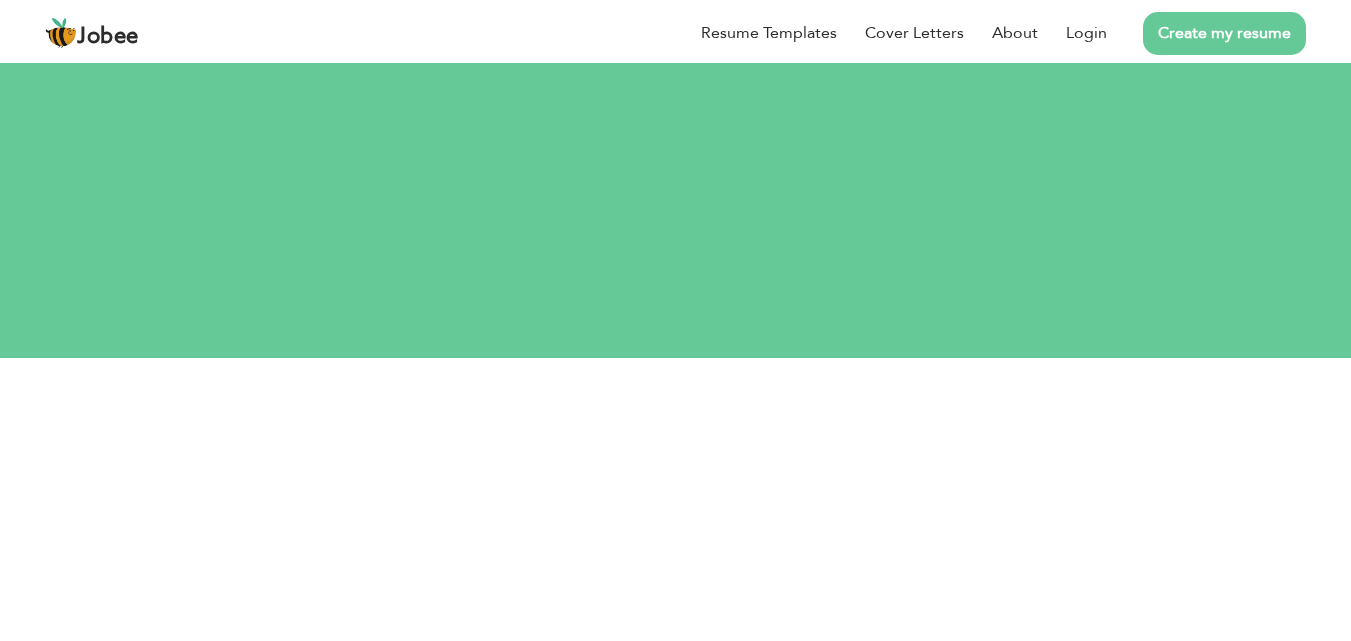 scroll, scrollTop: 0, scrollLeft: 0, axis: both 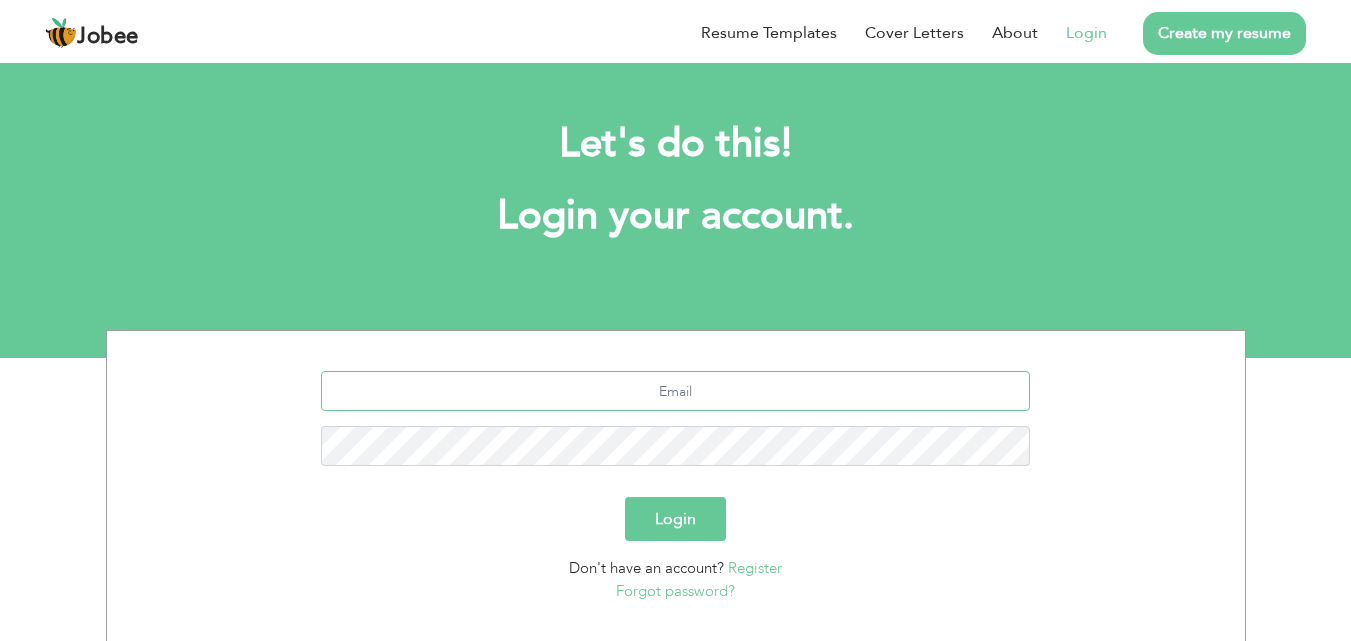click at bounding box center (675, 391) 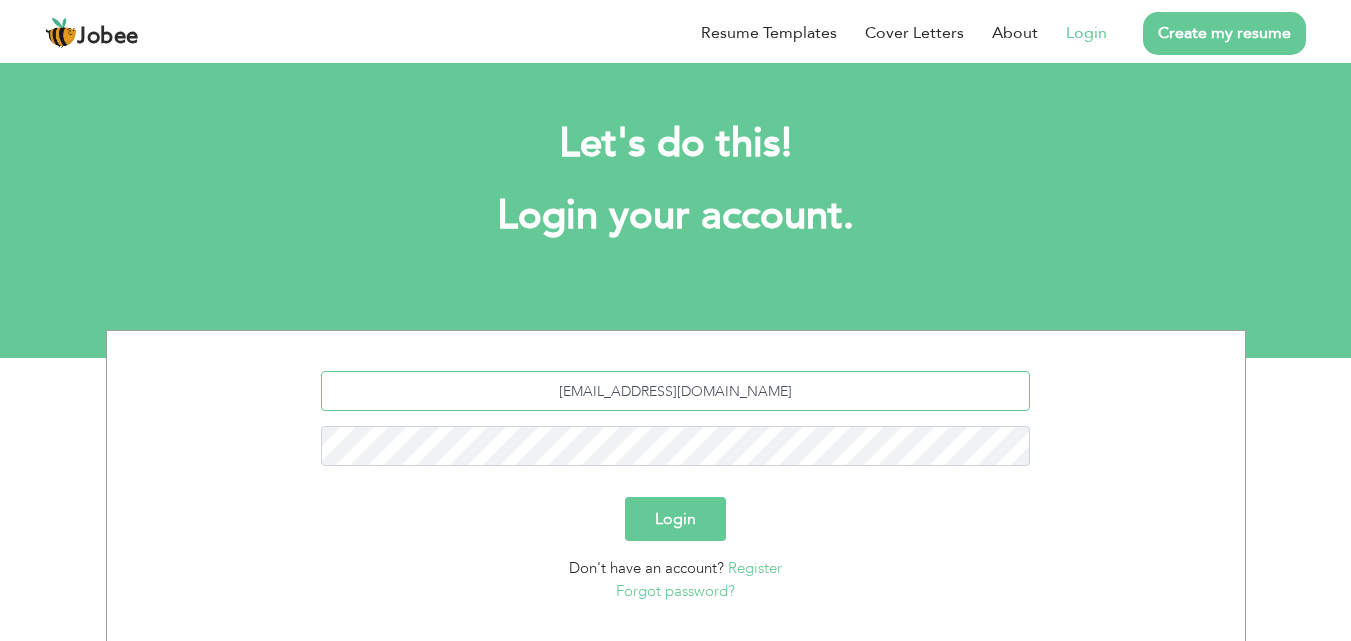 type on "[EMAIL_ADDRESS][DOMAIN_NAME]" 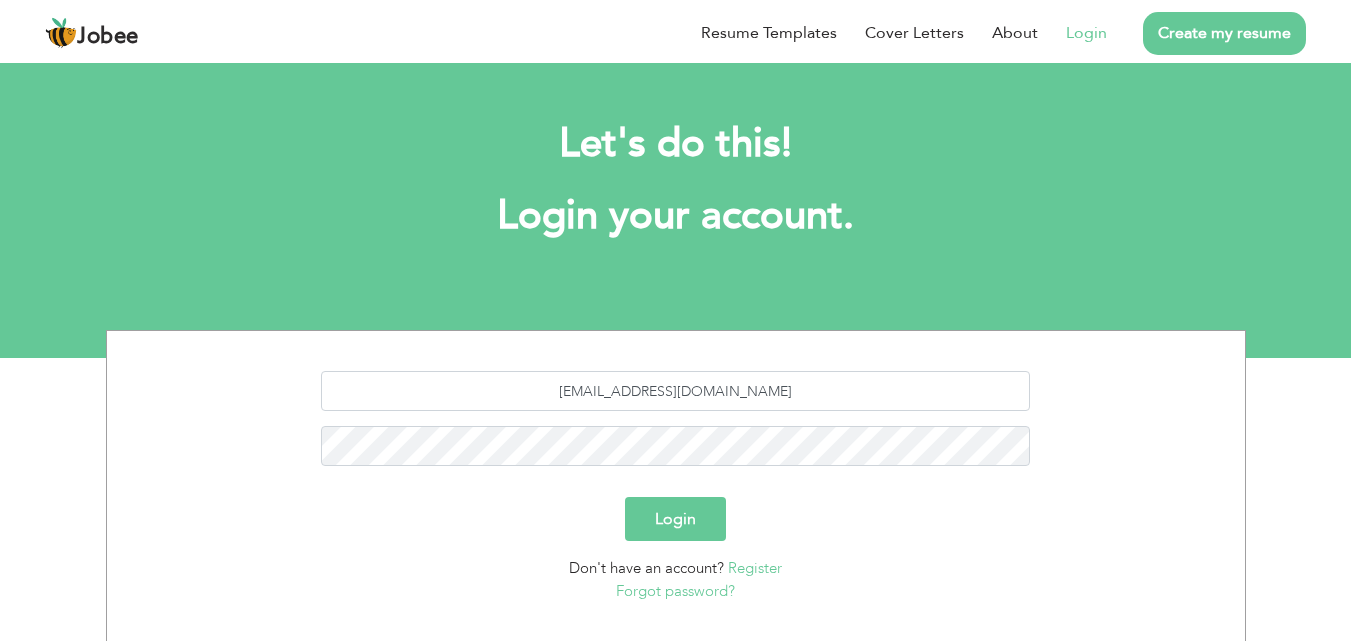 click on "Login" at bounding box center [675, 519] 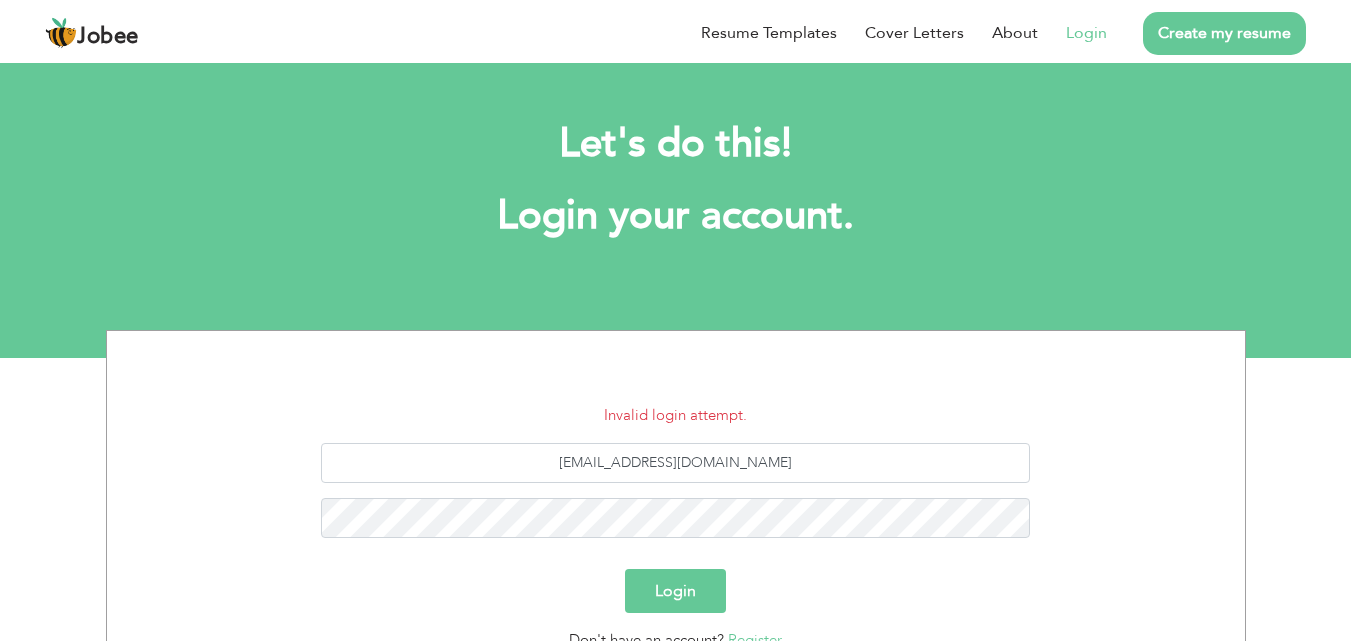 scroll, scrollTop: 0, scrollLeft: 0, axis: both 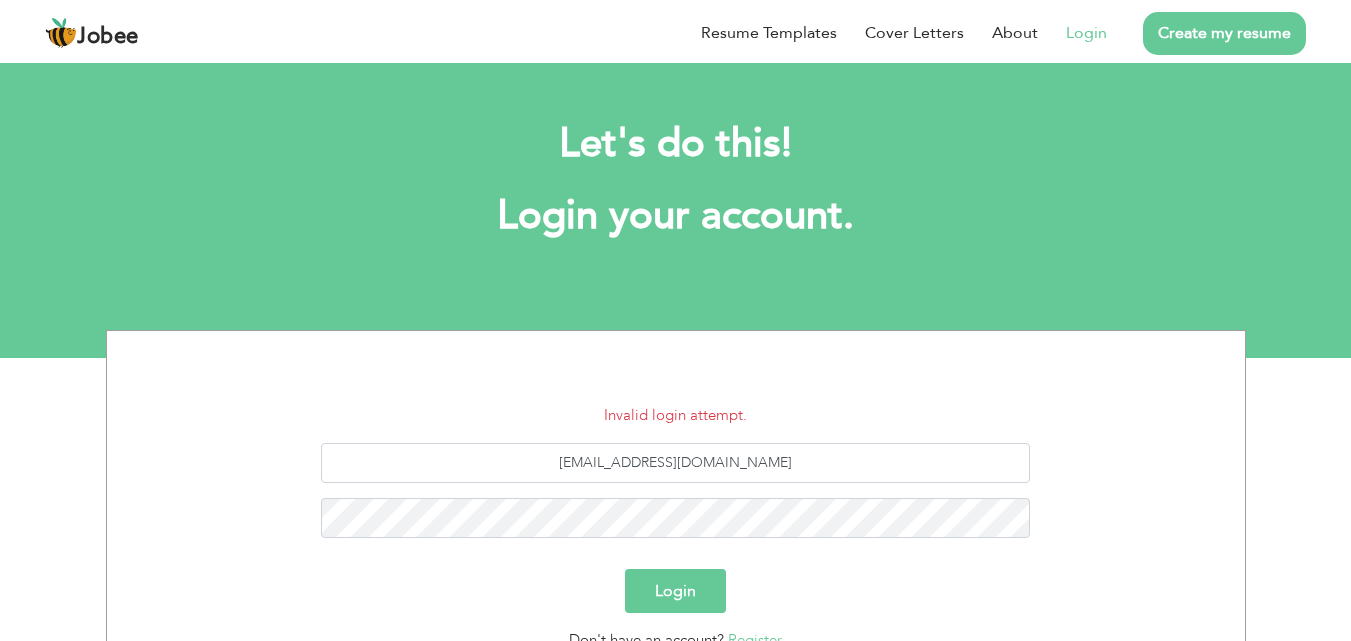 click on "Login" at bounding box center [675, 591] 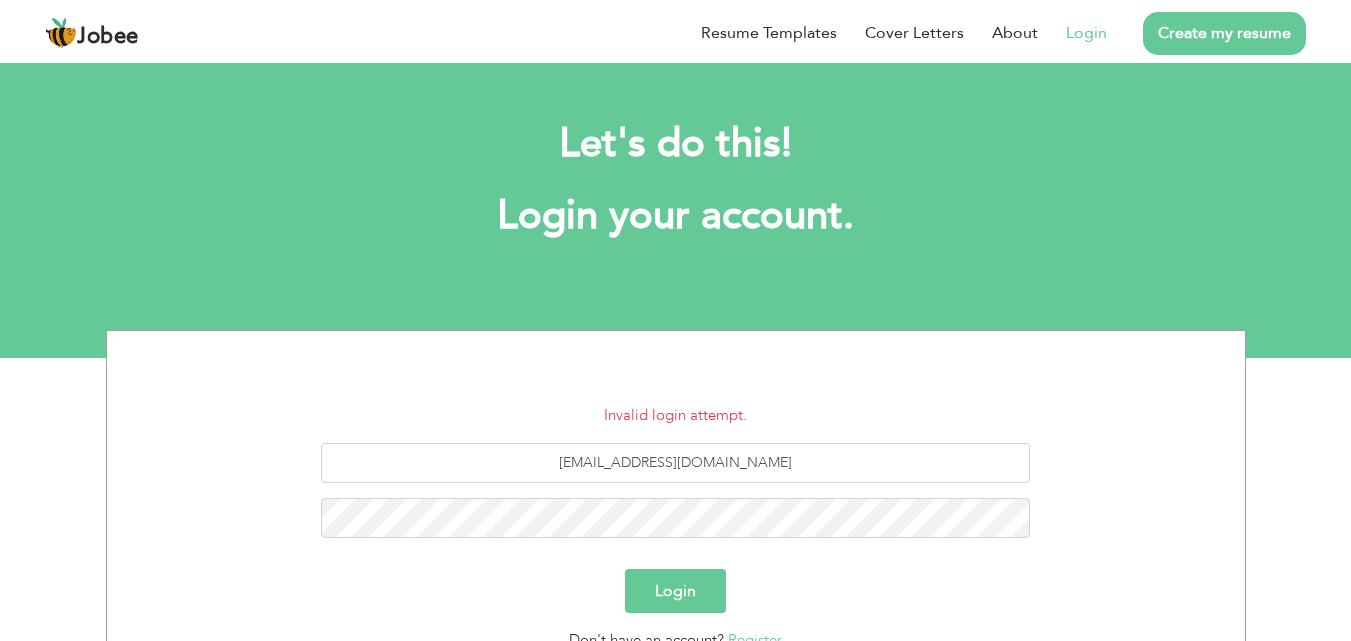 scroll, scrollTop: 0, scrollLeft: 0, axis: both 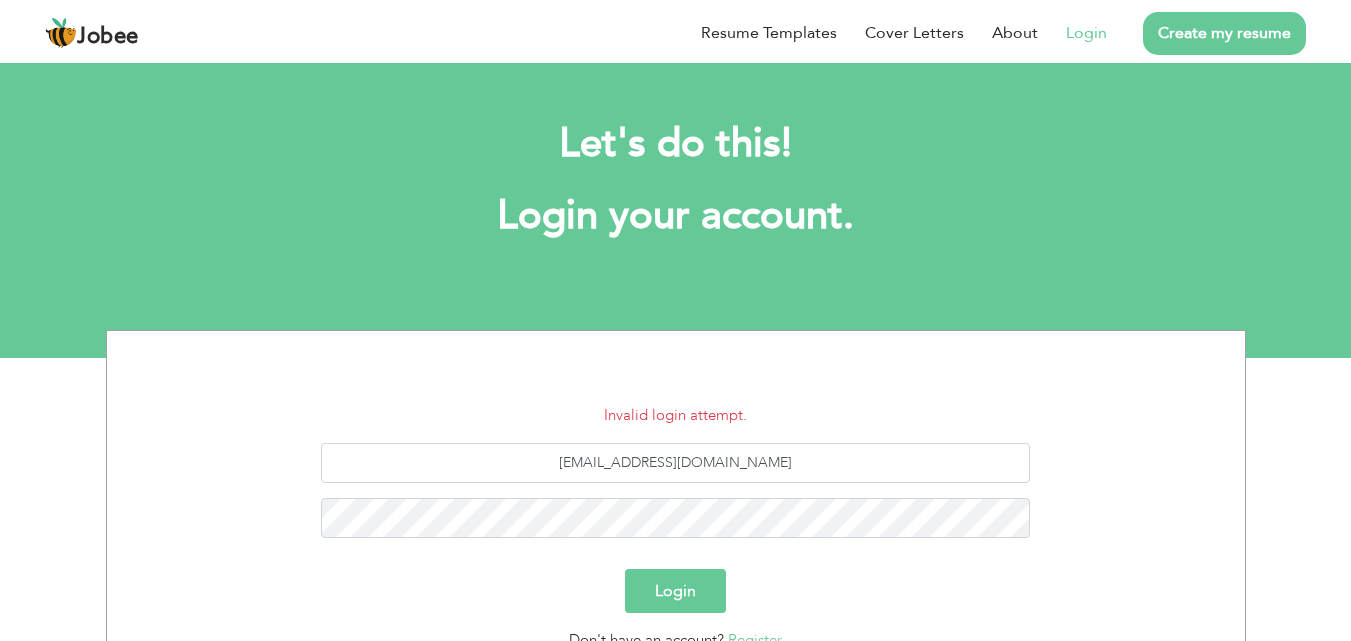 click on "Login" at bounding box center (675, 591) 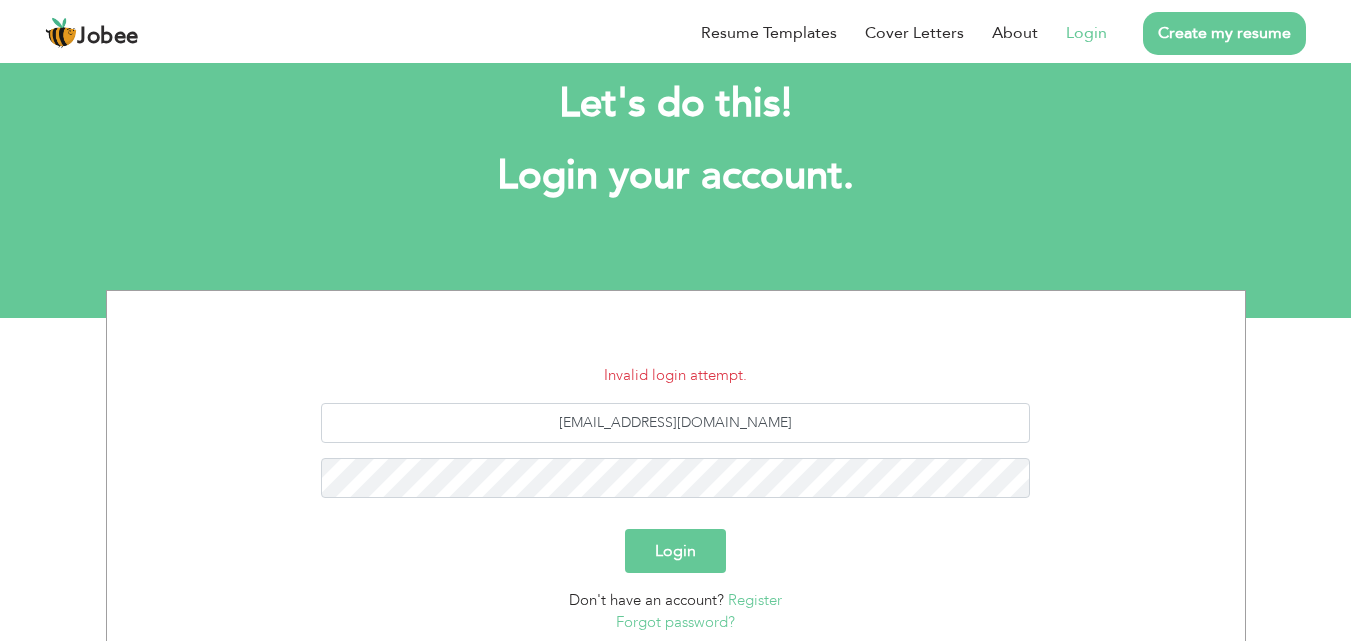 scroll, scrollTop: 80, scrollLeft: 0, axis: vertical 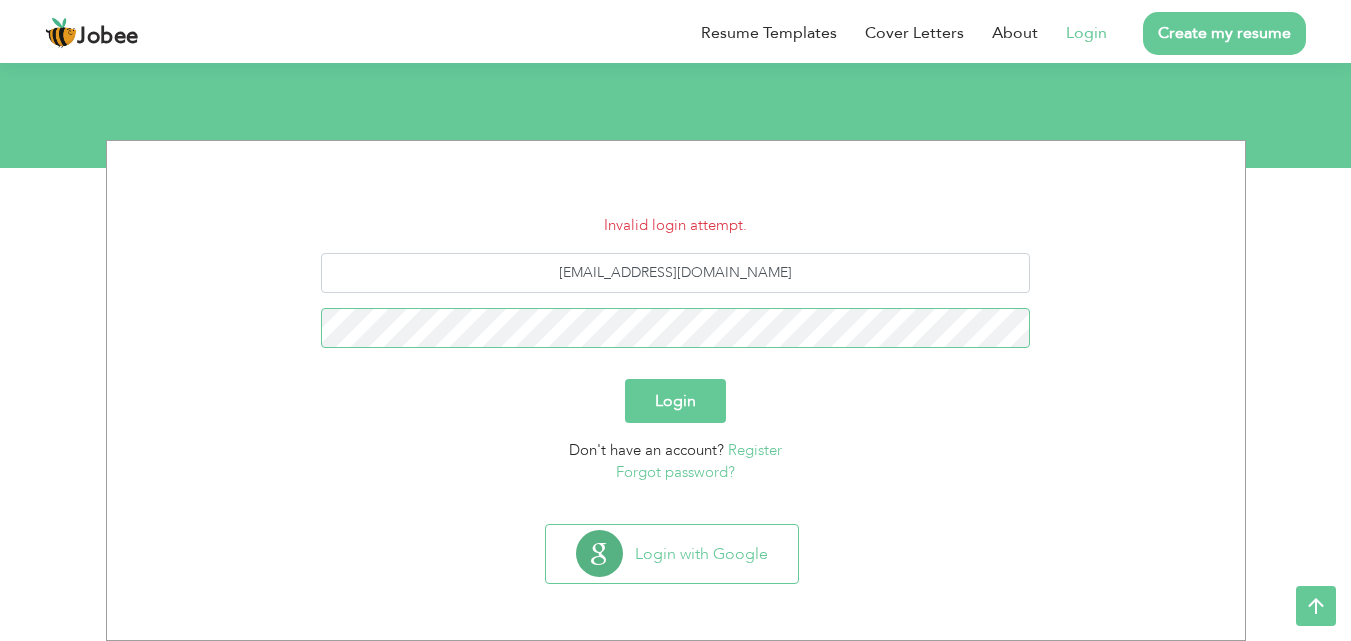 click on "Login" at bounding box center [675, 401] 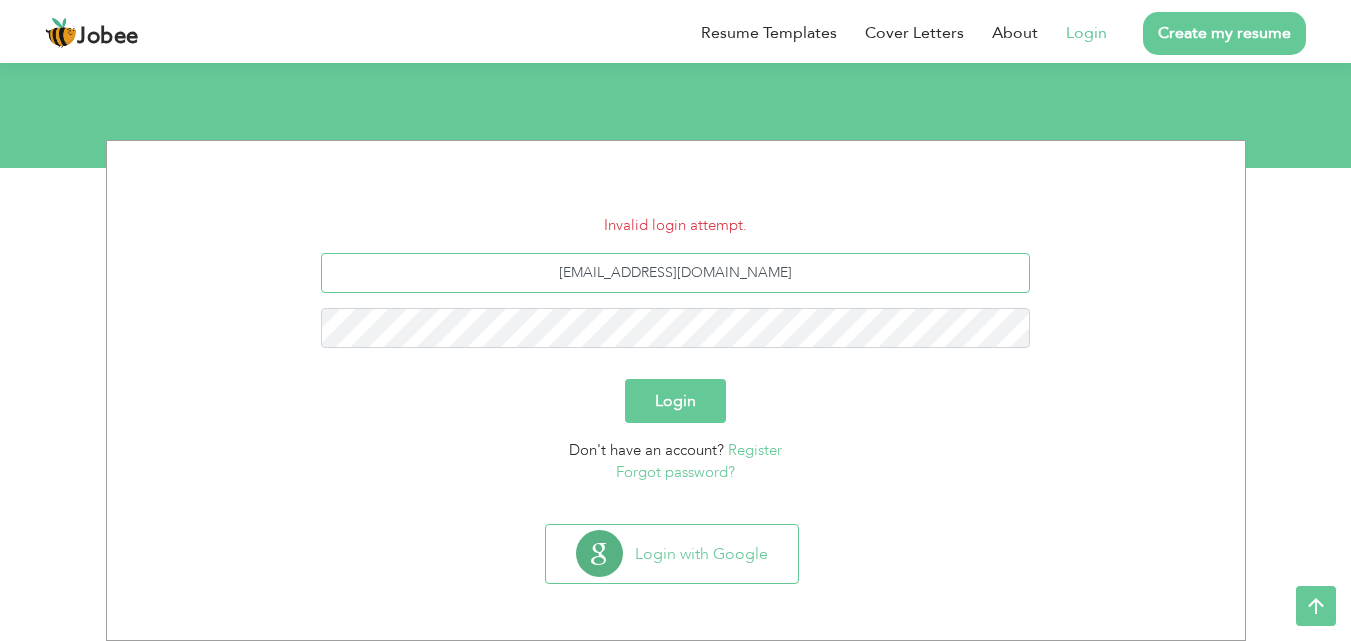 click on "[EMAIL_ADDRESS][DOMAIN_NAME]" at bounding box center [675, 273] 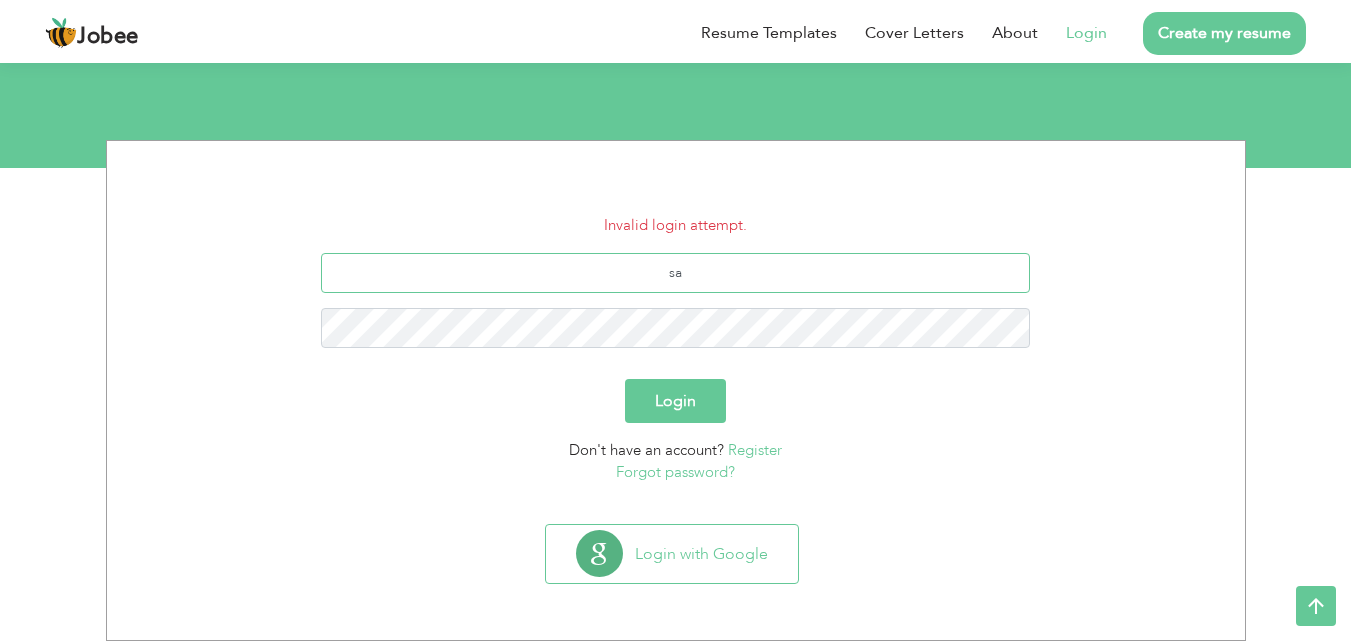 type on "s" 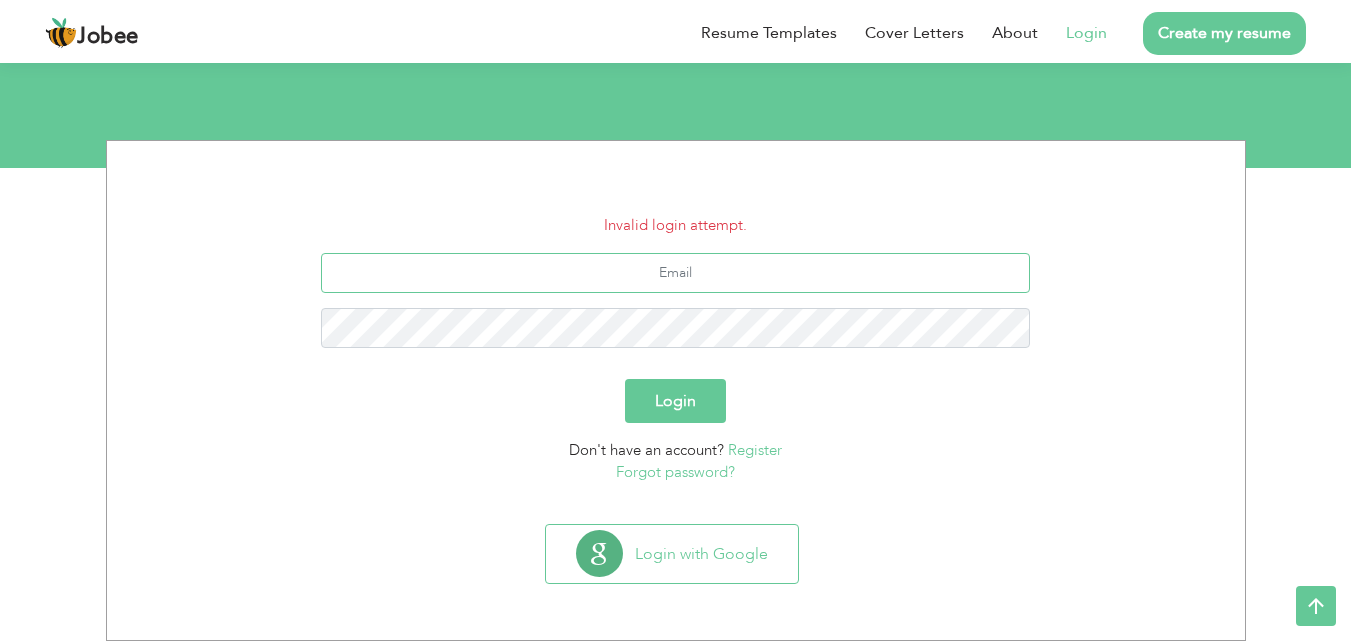 type 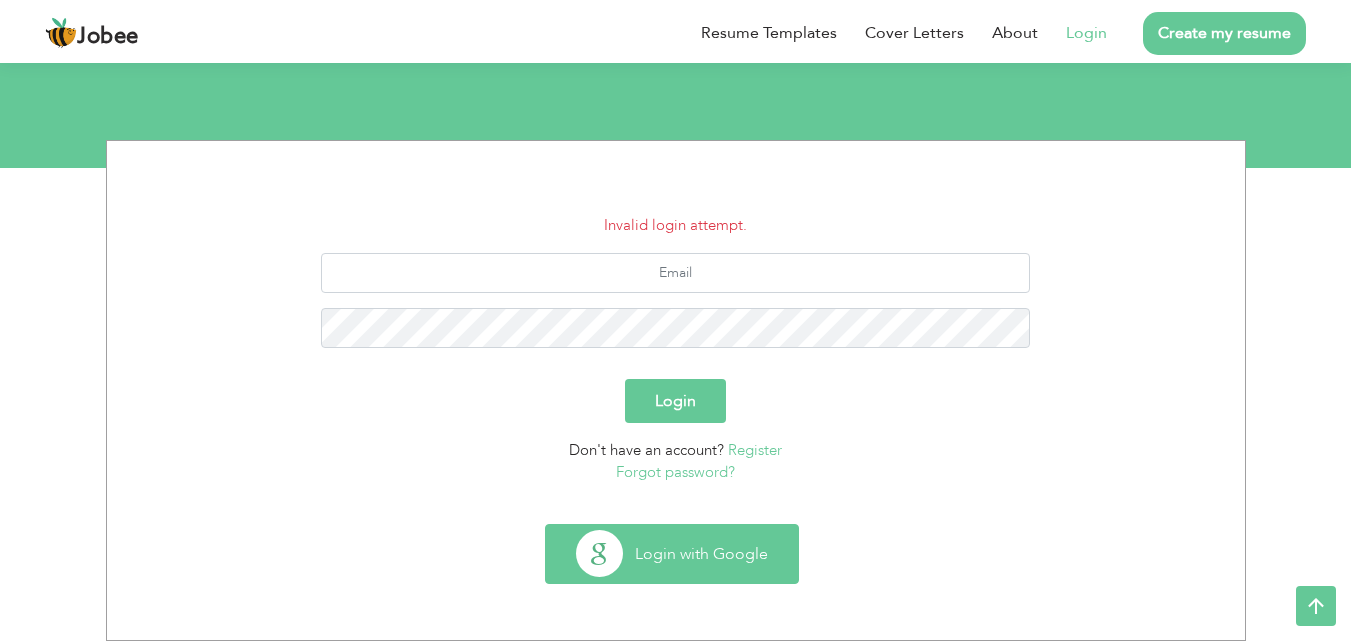 click on "Login with Google" at bounding box center (672, 554) 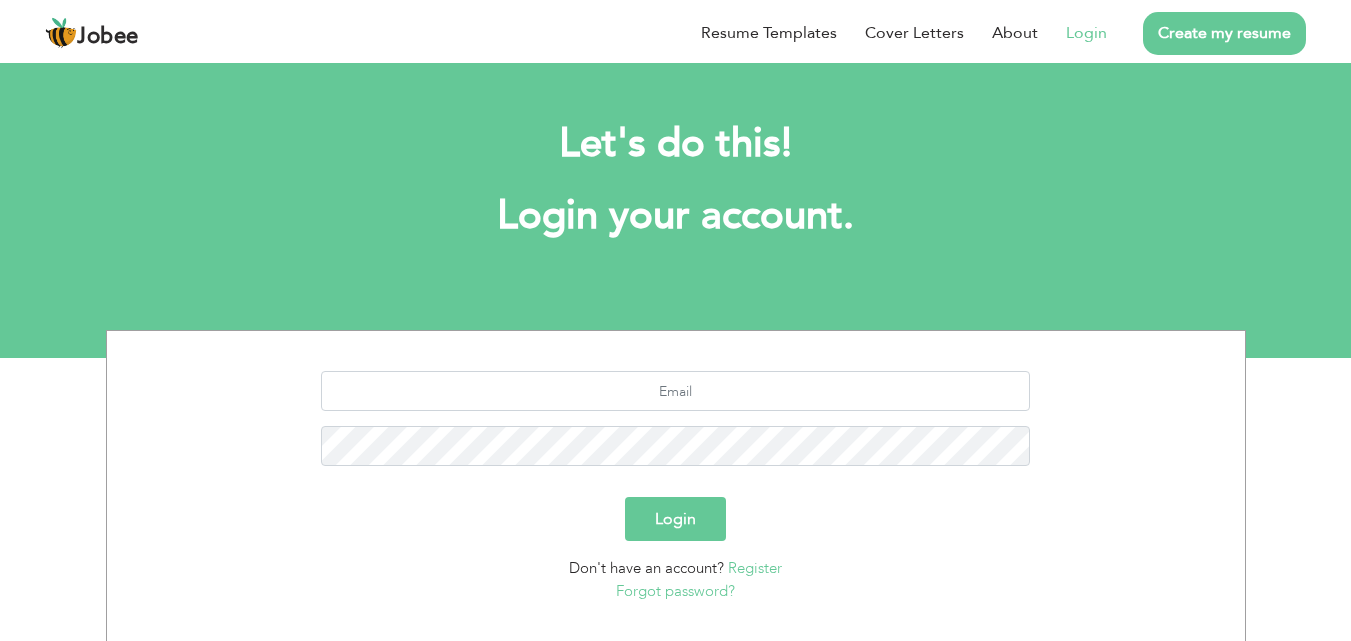scroll, scrollTop: 0, scrollLeft: 0, axis: both 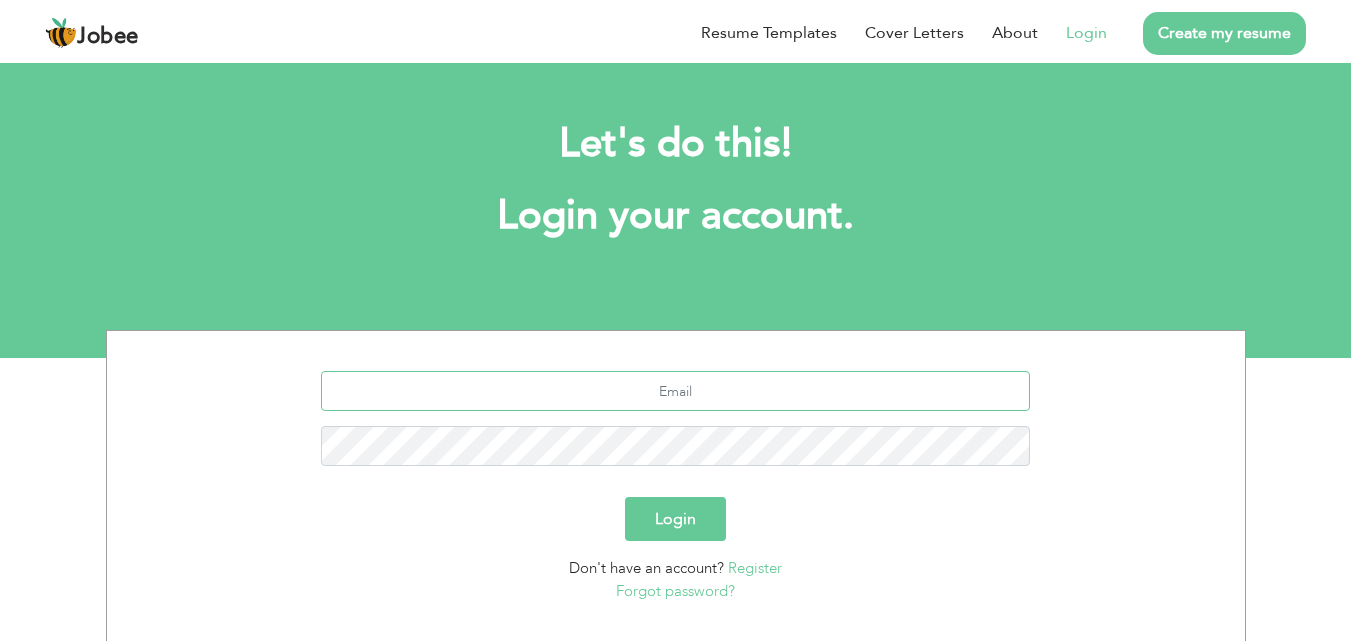 click at bounding box center [675, 391] 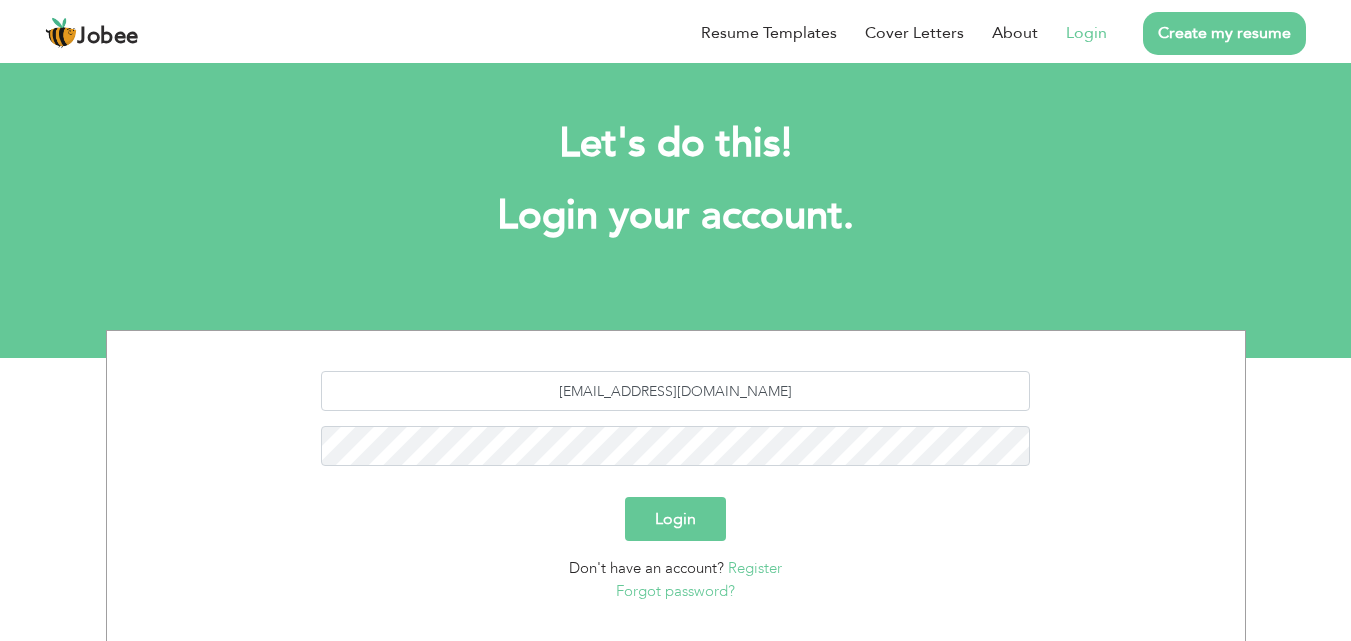 click on "Login" at bounding box center (675, 519) 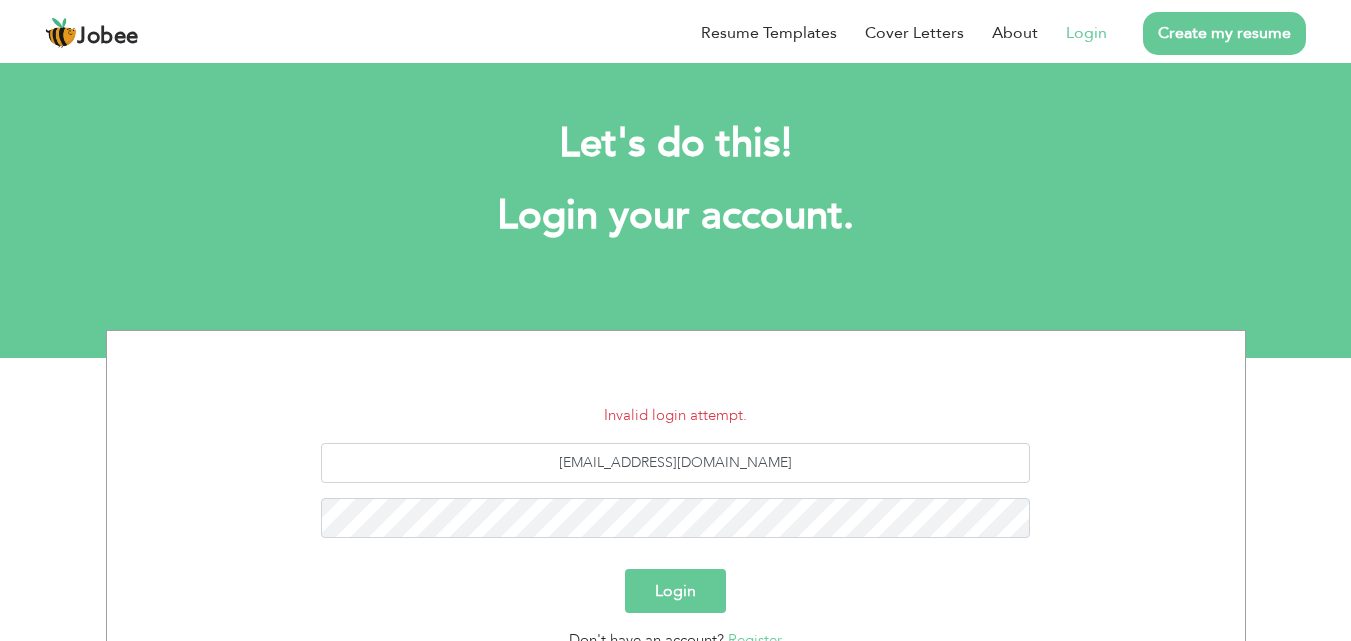 scroll, scrollTop: 0, scrollLeft: 0, axis: both 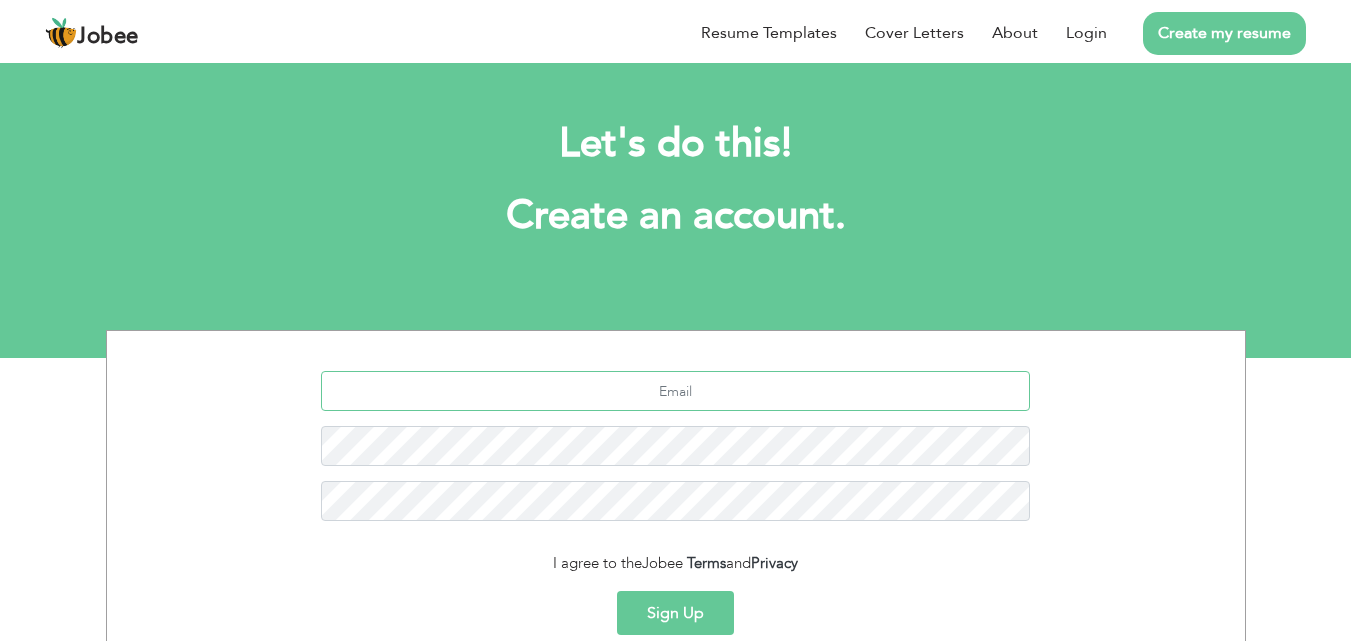 click at bounding box center (675, 391) 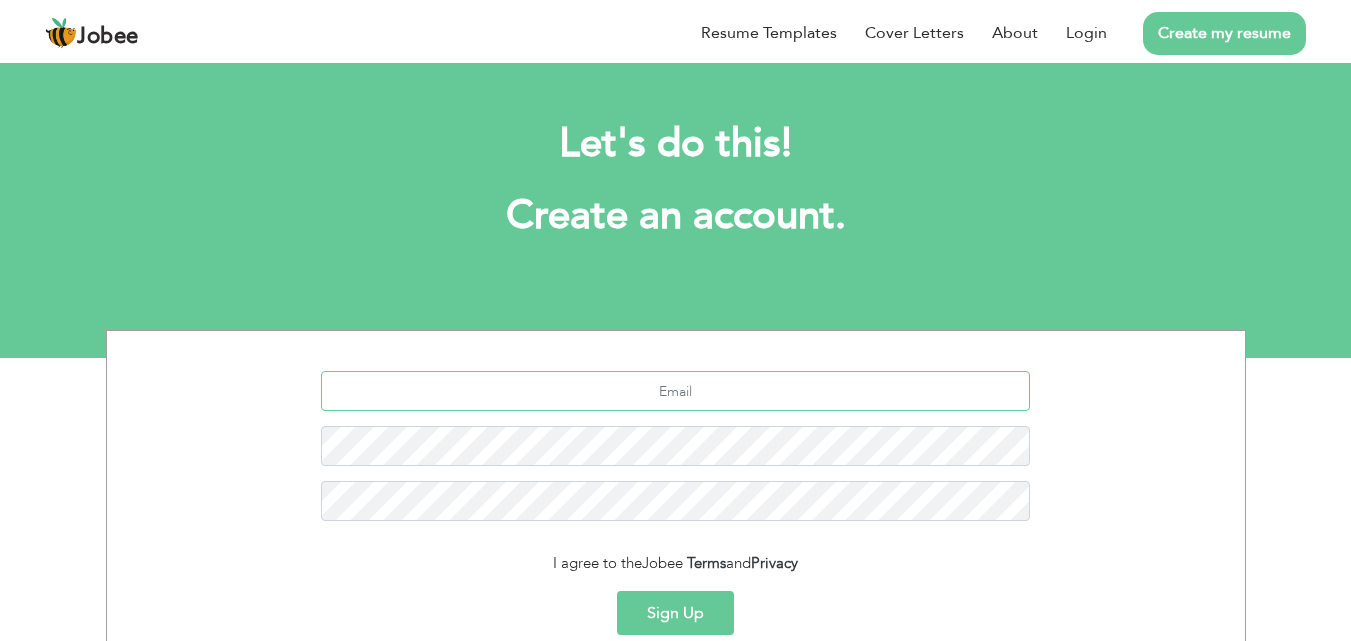 type on "[EMAIL_ADDRESS][DOMAIN_NAME]" 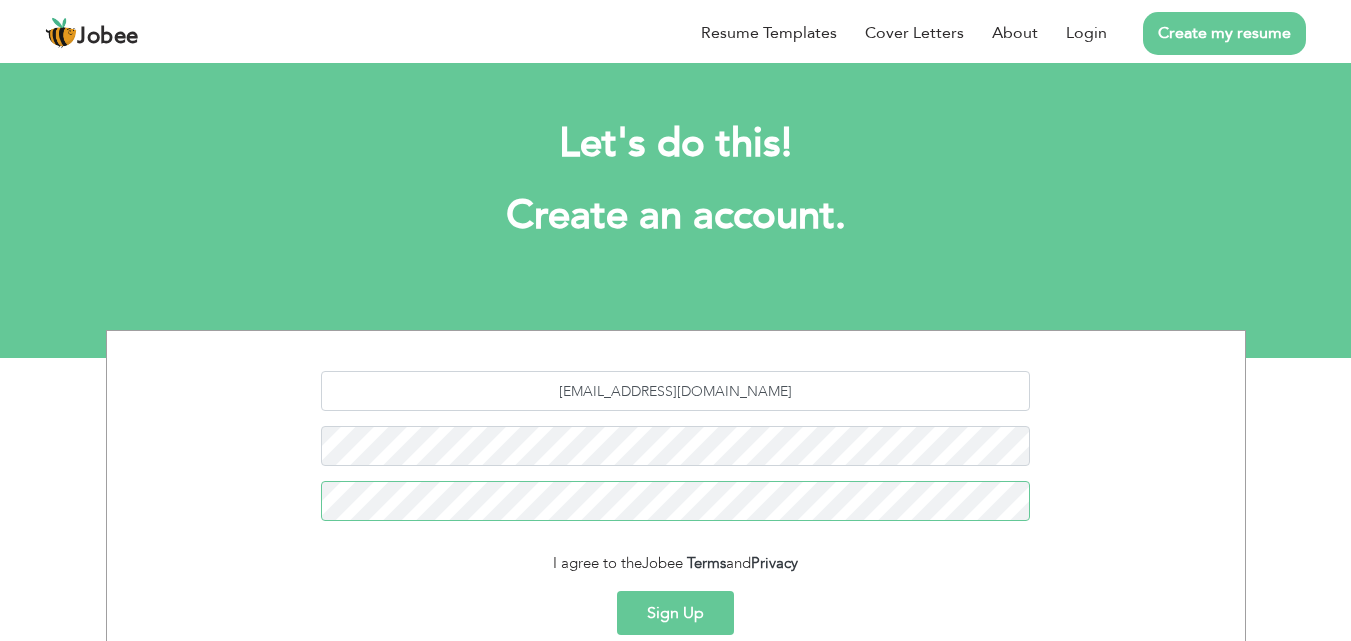 click on "Sign Up" at bounding box center (675, 613) 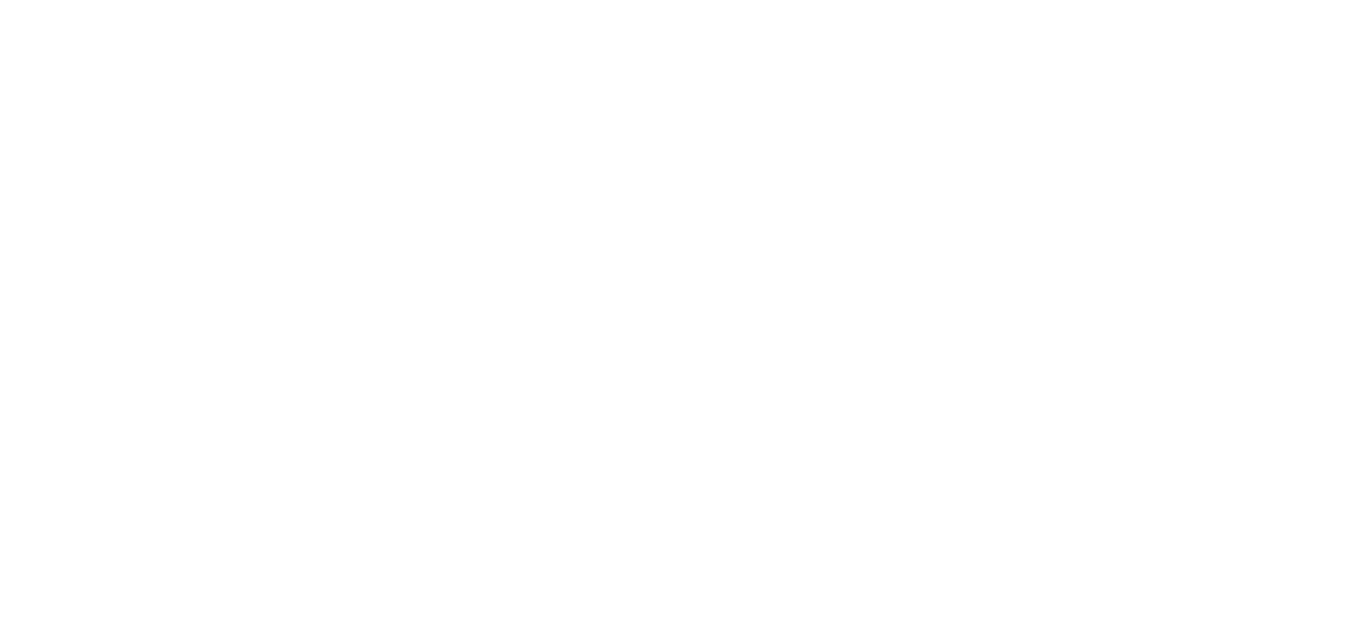 scroll, scrollTop: 0, scrollLeft: 0, axis: both 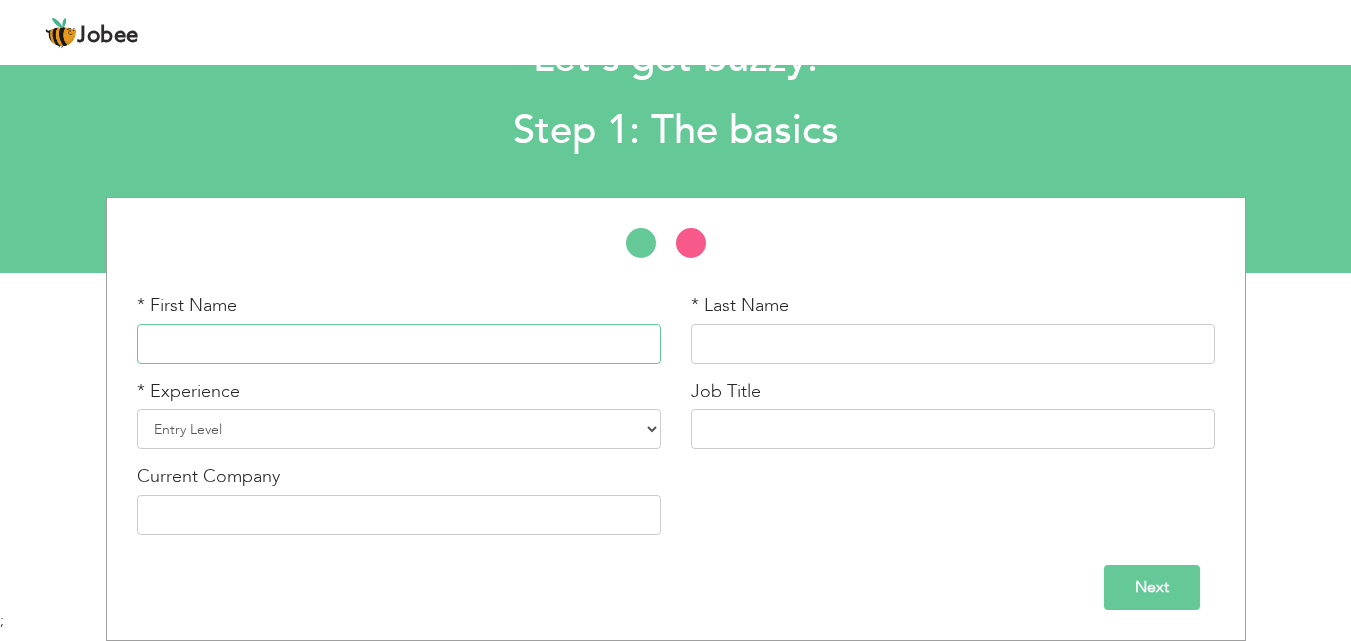 click at bounding box center [399, 344] 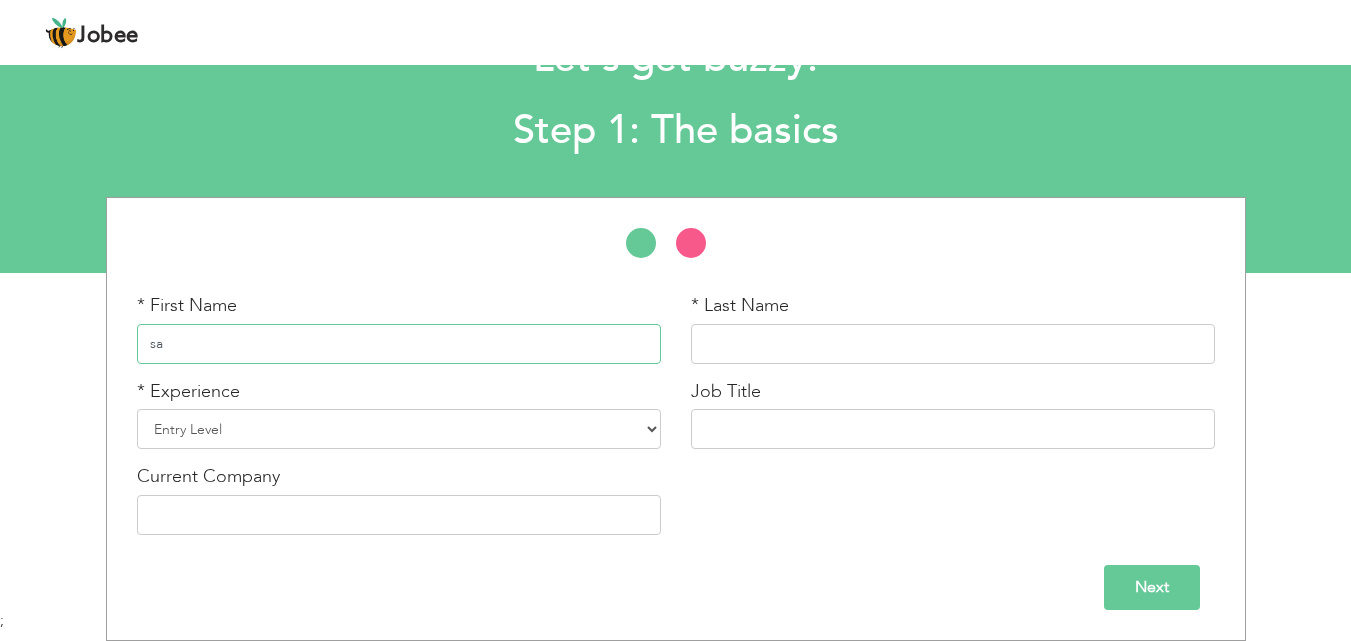 type on "s" 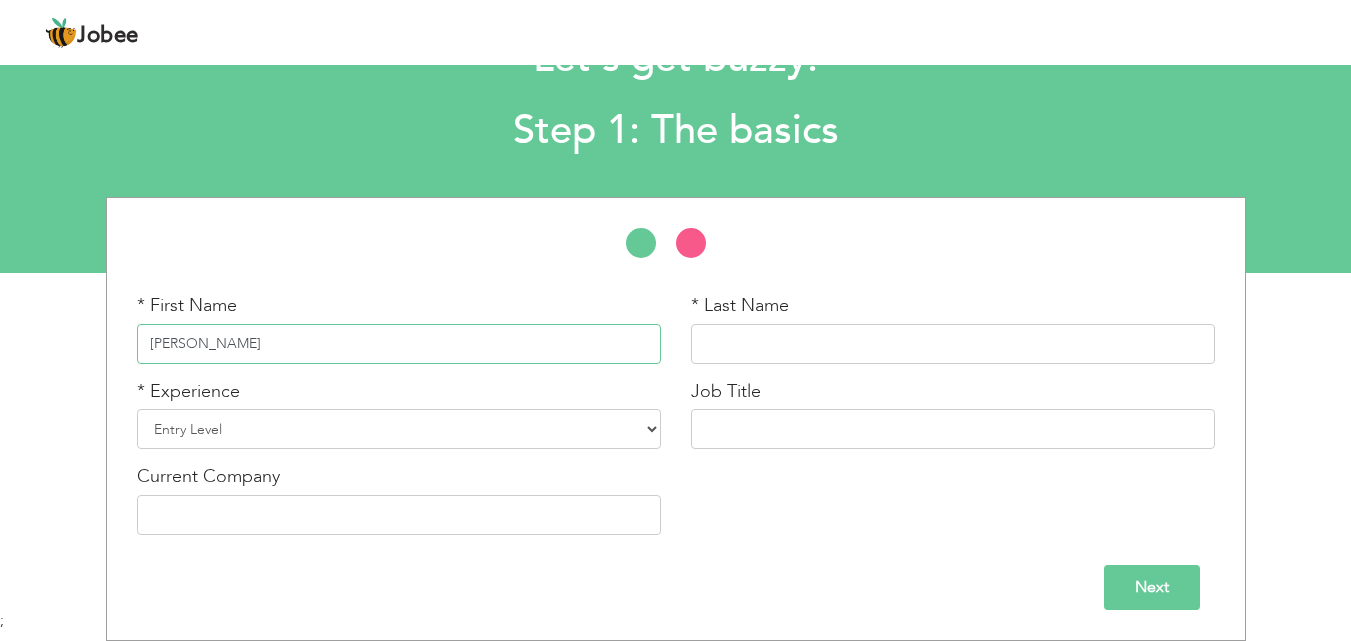 type on "SAIQA BILAL" 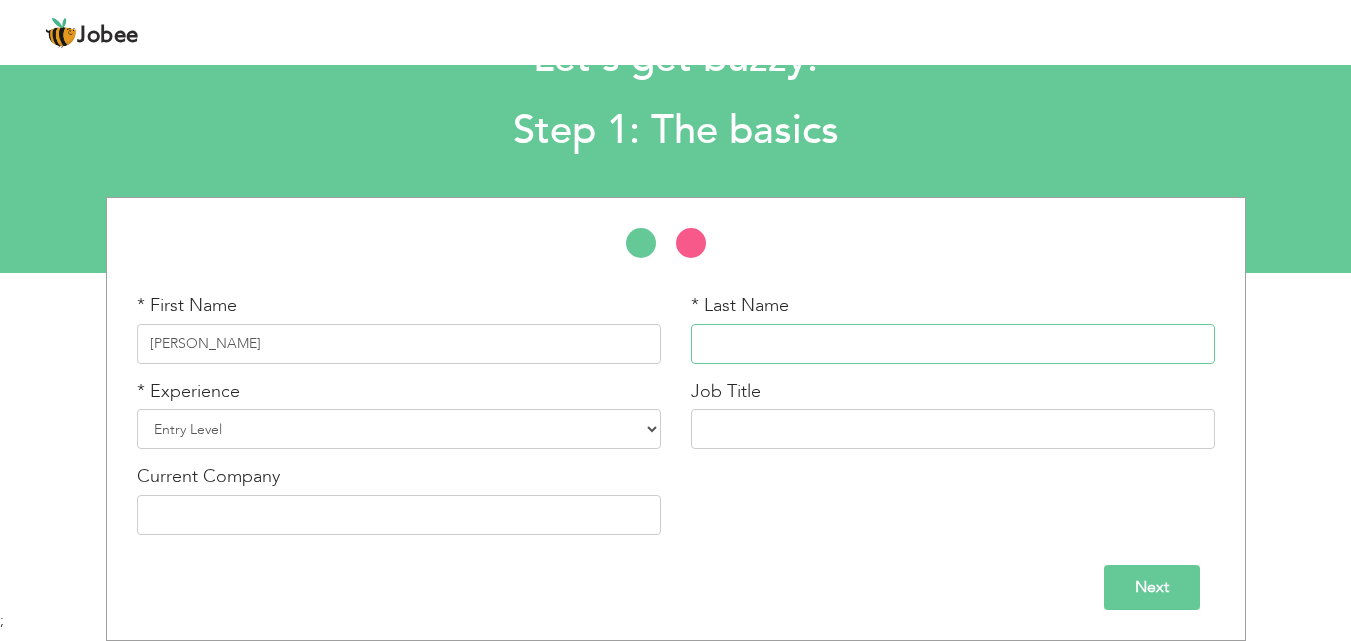 click at bounding box center [953, 344] 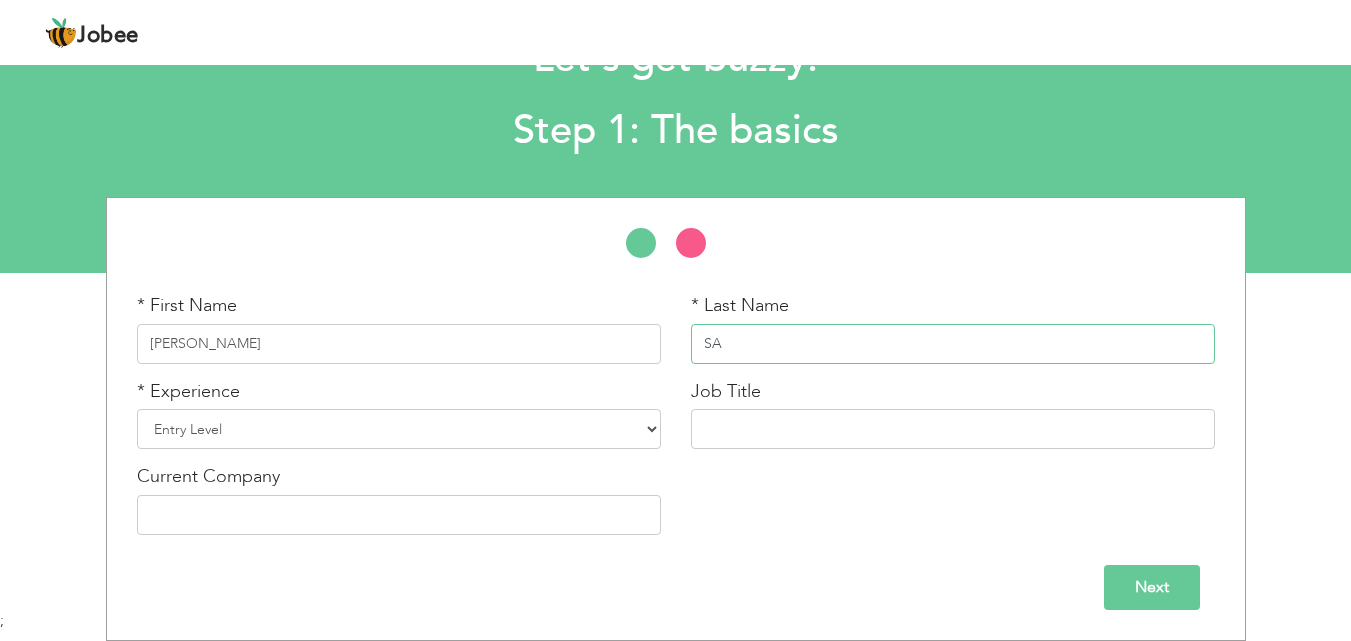 type on "S" 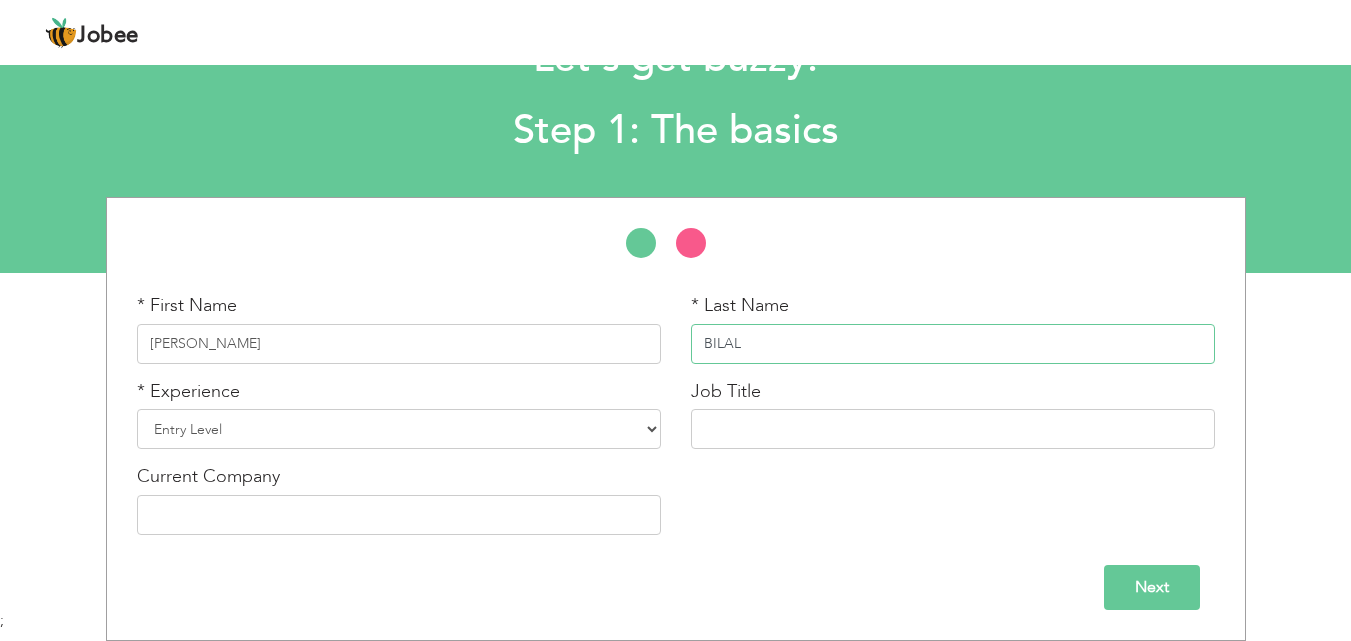 type on "BILAL" 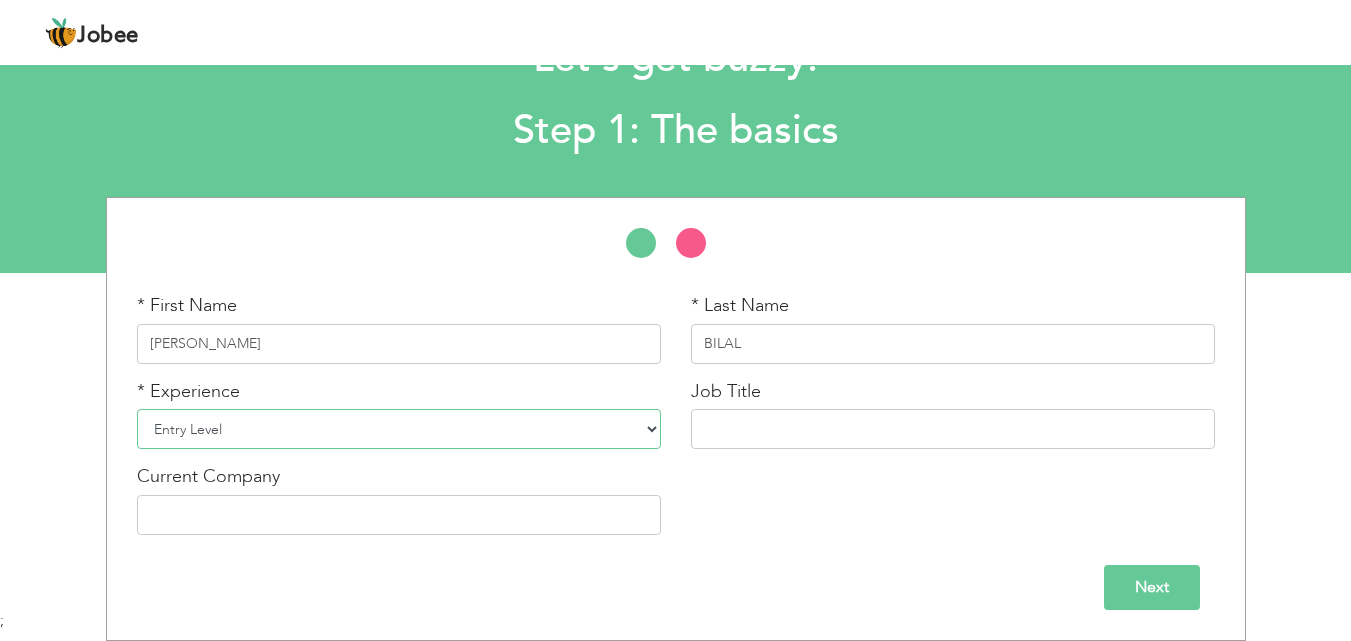 click on "Entry Level
Less than 1 Year
1 Year
2 Years
3 Years
4 Years
5 Years
6 Years
7 Years
8 Years
9 Years
10 Years
11 Years
12 Years
13 Years
14 Years
15 Years
16 Years
17 Years
18 Years
19 Years
20 Years
21 Years
22 Years
23 Years
24 Years
25 Years
26 Years
27 Years
28 Years
29 Years
30 Years
31 Years
32 Years
33 Years
34 Years
35 Years
More than 35 Years" at bounding box center (399, 429) 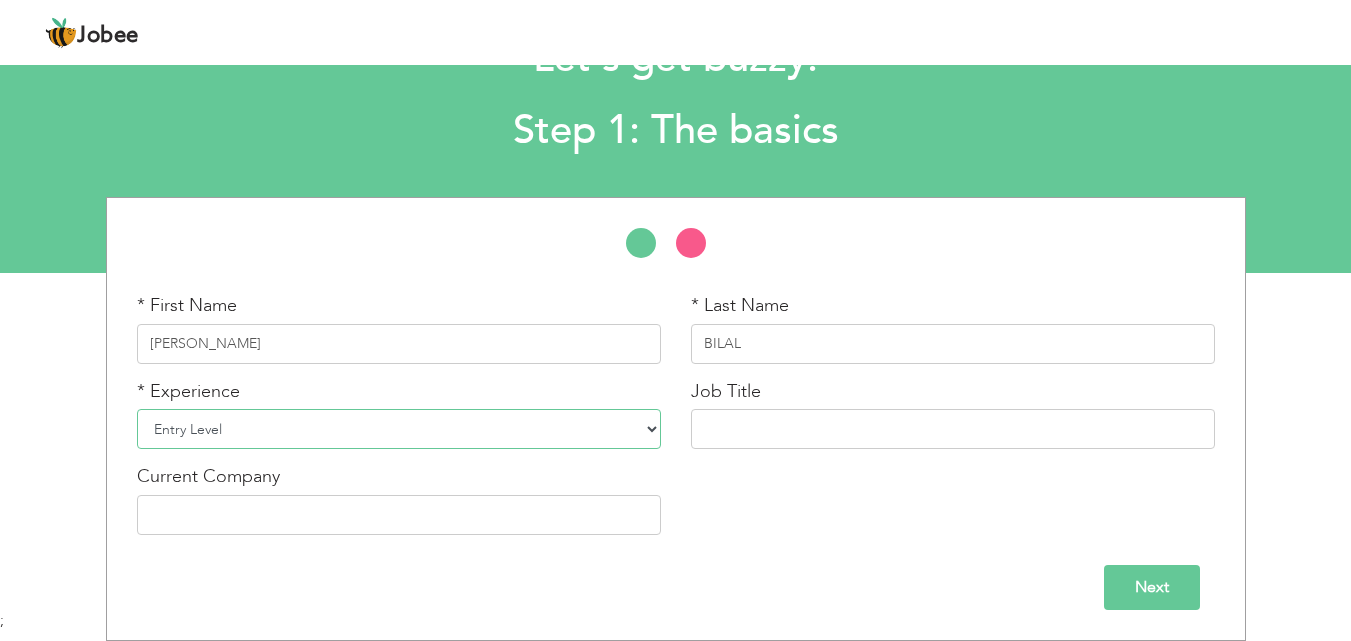 click on "Entry Level
Less than 1 Year
1 Year
2 Years
3 Years
4 Years
5 Years
6 Years
7 Years
8 Years
9 Years
10 Years
11 Years
12 Years
13 Years
14 Years
15 Years
16 Years
17 Years
18 Years
19 Years
20 Years
21 Years
22 Years
23 Years
24 Years
25 Years
26 Years
27 Years
28 Years
29 Years
30 Years
31 Years
32 Years
33 Years
34 Years
35 Years
More than 35 Years" at bounding box center [399, 429] 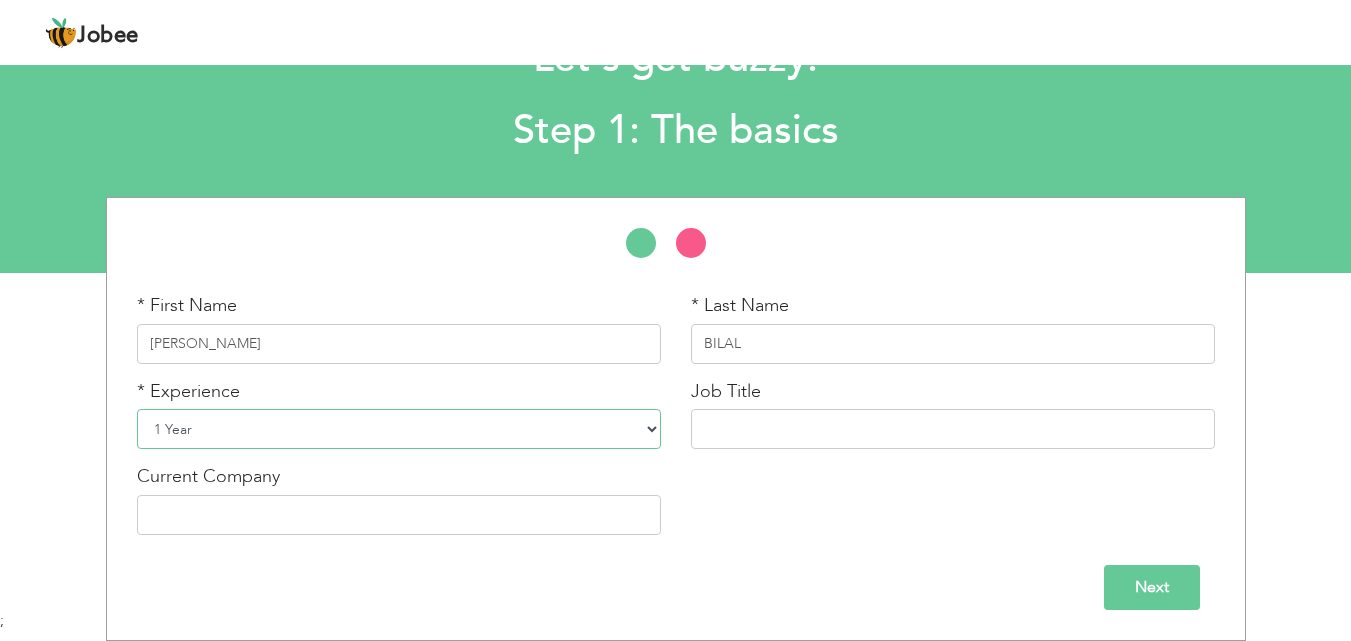 click on "Entry Level
Less than 1 Year
1 Year
2 Years
3 Years
4 Years
5 Years
6 Years
7 Years
8 Years
9 Years
10 Years
11 Years
12 Years
13 Years
14 Years
15 Years
16 Years
17 Years
18 Years
19 Years
20 Years
21 Years
22 Years
23 Years
24 Years
25 Years
26 Years
27 Years
28 Years
29 Years
30 Years
31 Years
32 Years
33 Years
34 Years
35 Years
More than 35 Years" at bounding box center (399, 429) 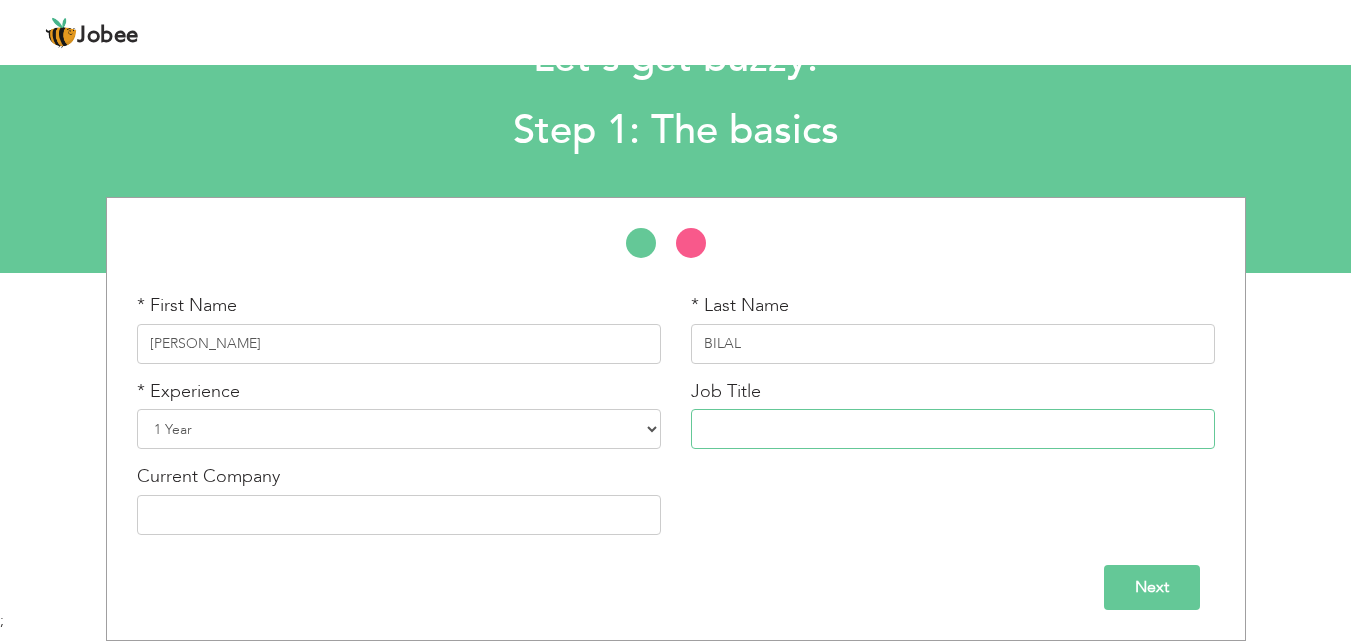 click at bounding box center [953, 429] 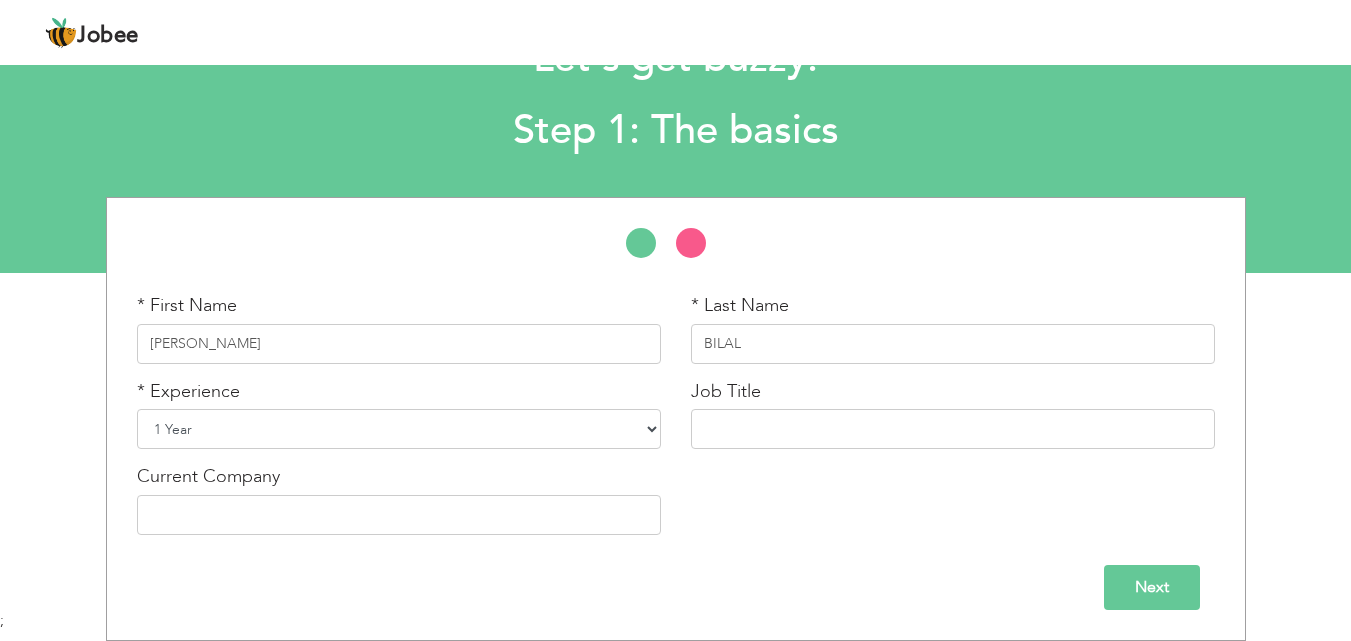 click on "Entry Level
Less than 1 Year
1 Year
2 Years
3 Years
4 Years
5 Years
6 Years
7 Years
8 Years
9 Years
10 Years
11 Years
12 Years
13 Years
14 Years
15 Years
16 Years
17 Years
18 Years
19 Years
20 Years
21 Years
22 Years
23 Years
24 Years
25 Years
26 Years
27 Years
28 Years
29 Years
30 Years
31 Years
32 Years
33 Years
34 Years
35 Years
More than 35 Years" at bounding box center [399, 429] 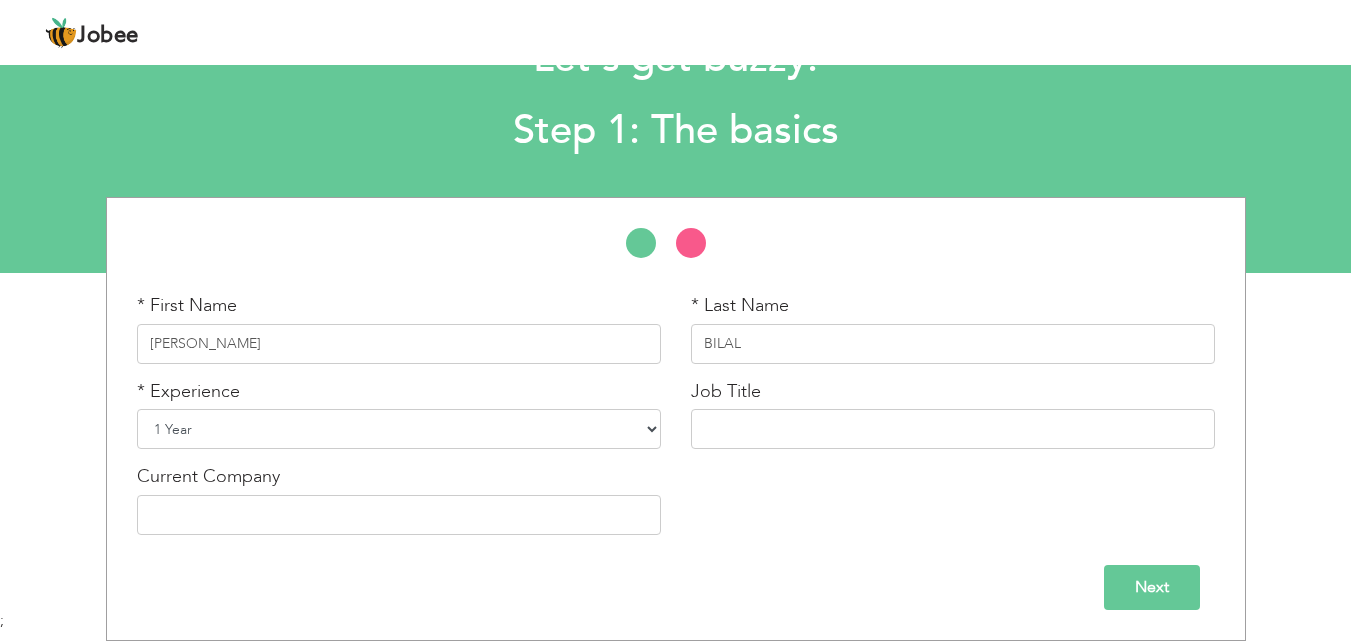 select on "2" 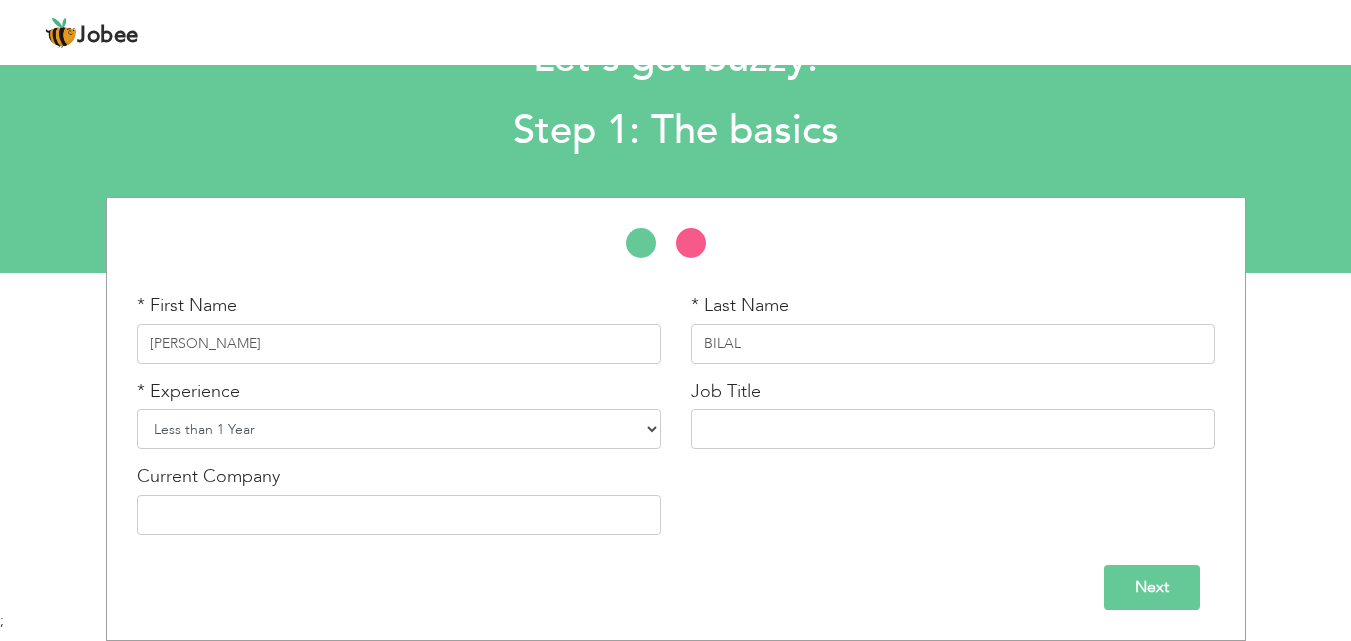 click on "Entry Level
Less than 1 Year
1 Year
2 Years
3 Years
4 Years
5 Years
6 Years
7 Years
8 Years
9 Years
10 Years
11 Years
12 Years
13 Years
14 Years
15 Years
16 Years
17 Years
18 Years
19 Years
20 Years
21 Years
22 Years
23 Years
24 Years
25 Years
26 Years
27 Years
28 Years
29 Years
30 Years
31 Years
32 Years
33 Years
34 Years
35 Years
More than 35 Years" at bounding box center (399, 429) 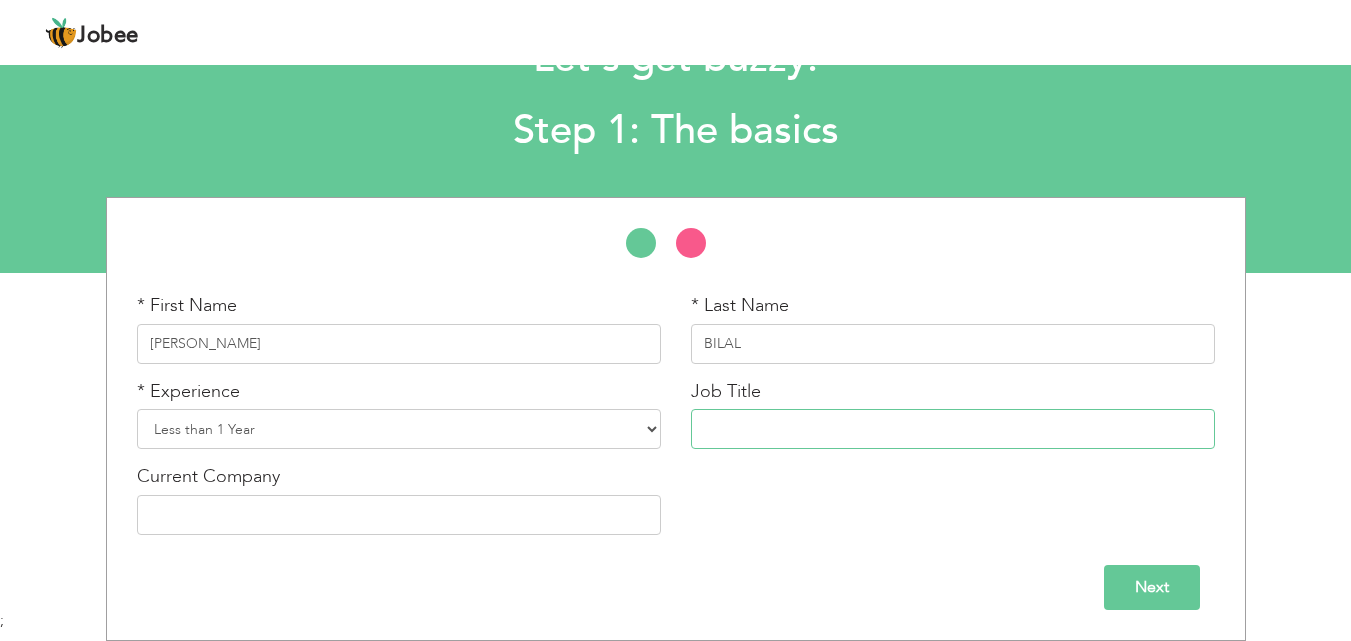 click at bounding box center (953, 429) 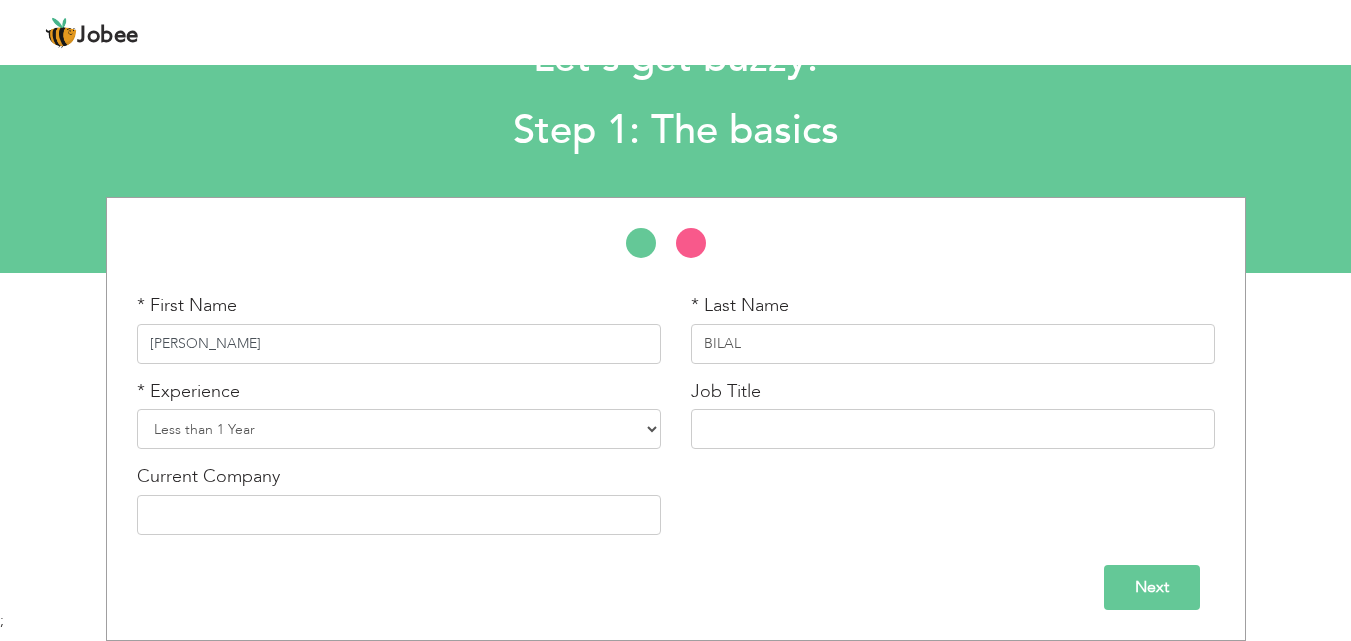 click on "[PERSON_NAME]" at bounding box center [399, 344] 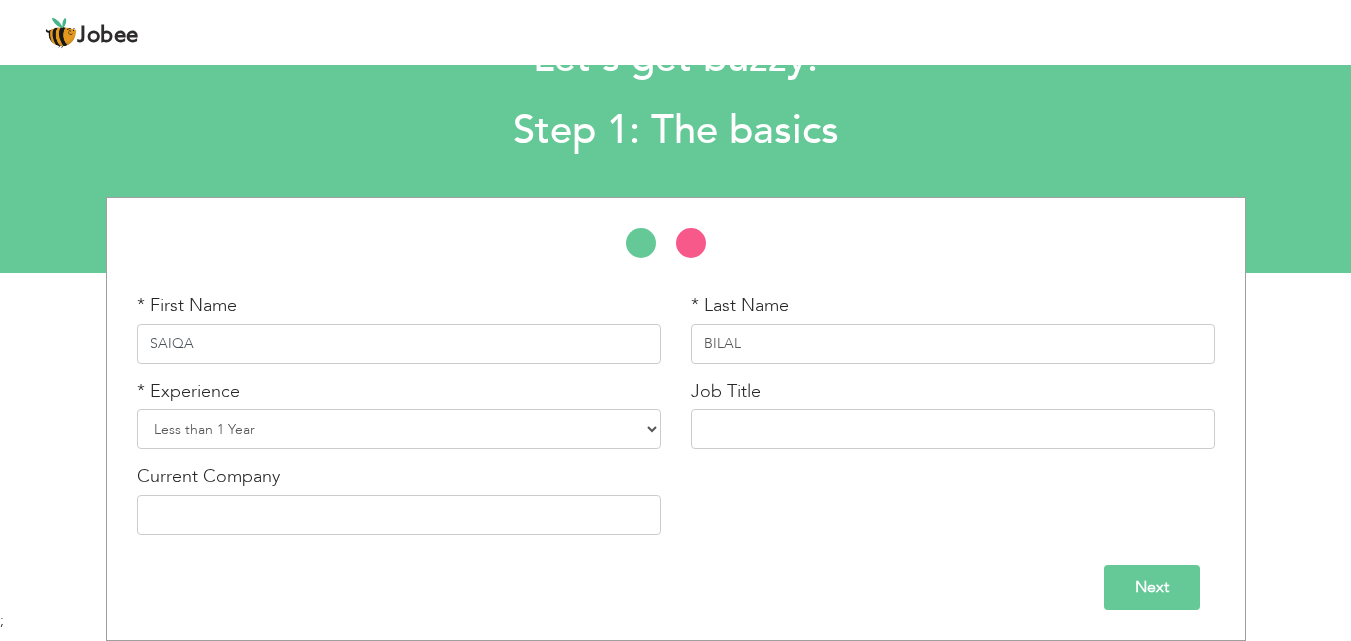 type on "SAIQA" 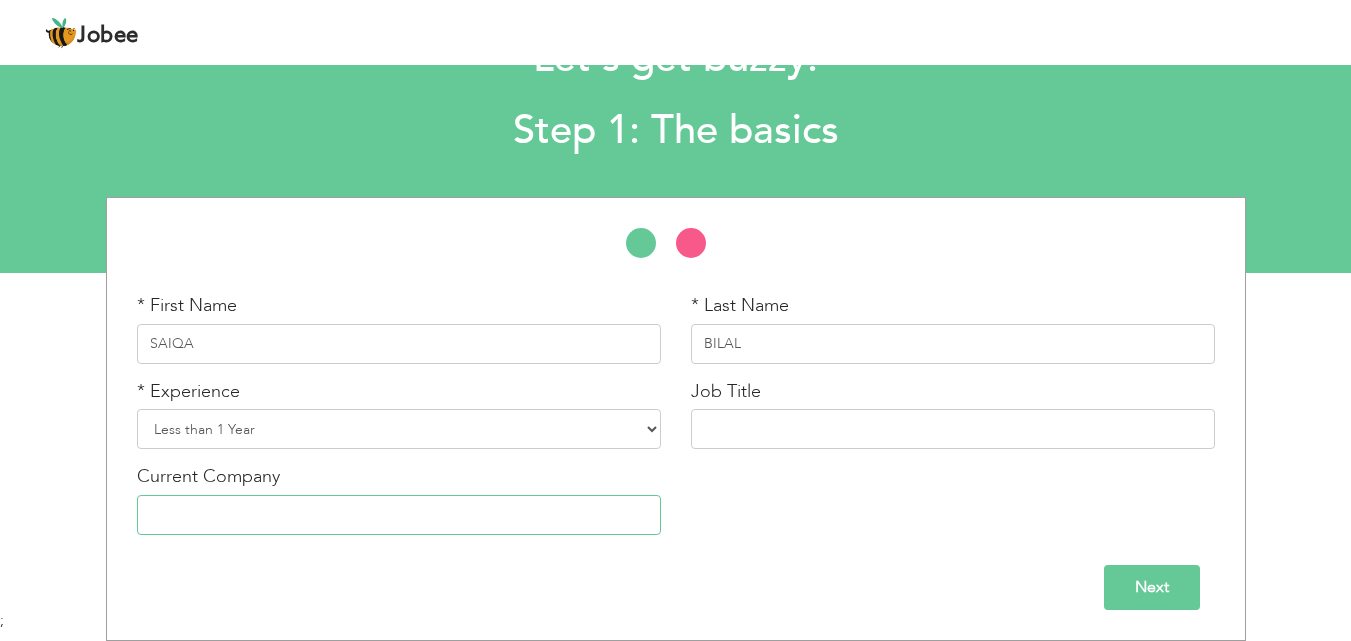 click at bounding box center (399, 515) 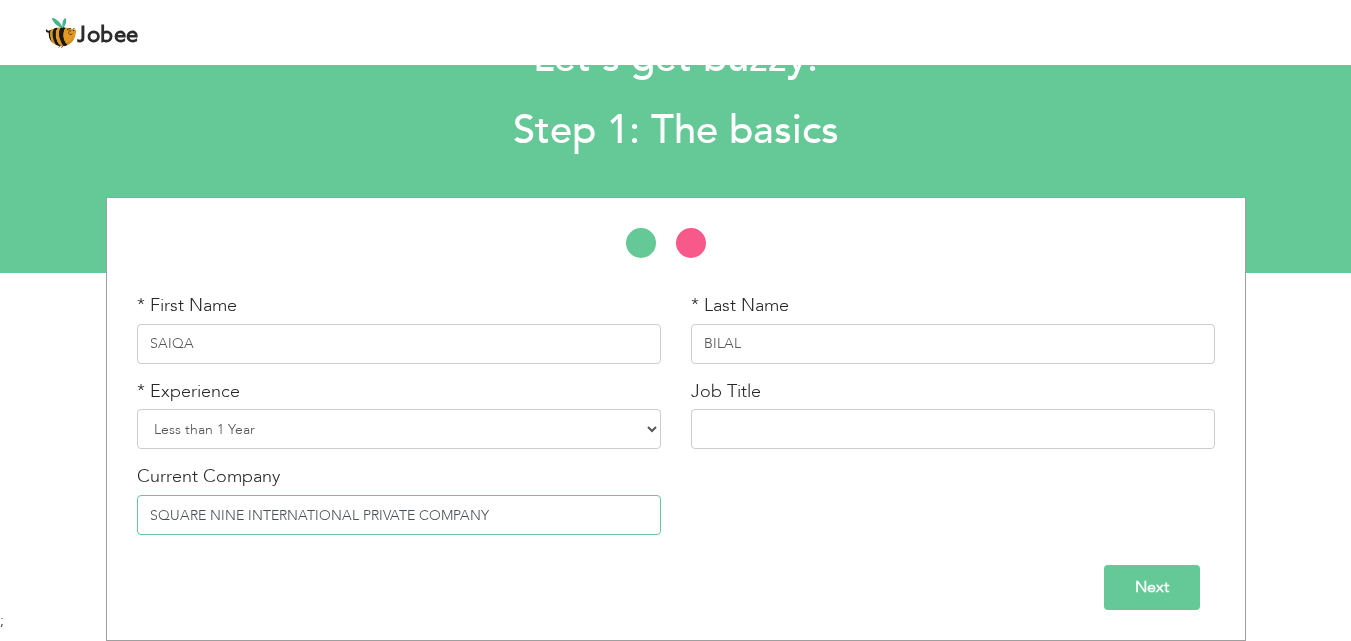 type on "SQUARE NINE INTERNATIONAL PRIVATE COMPANY" 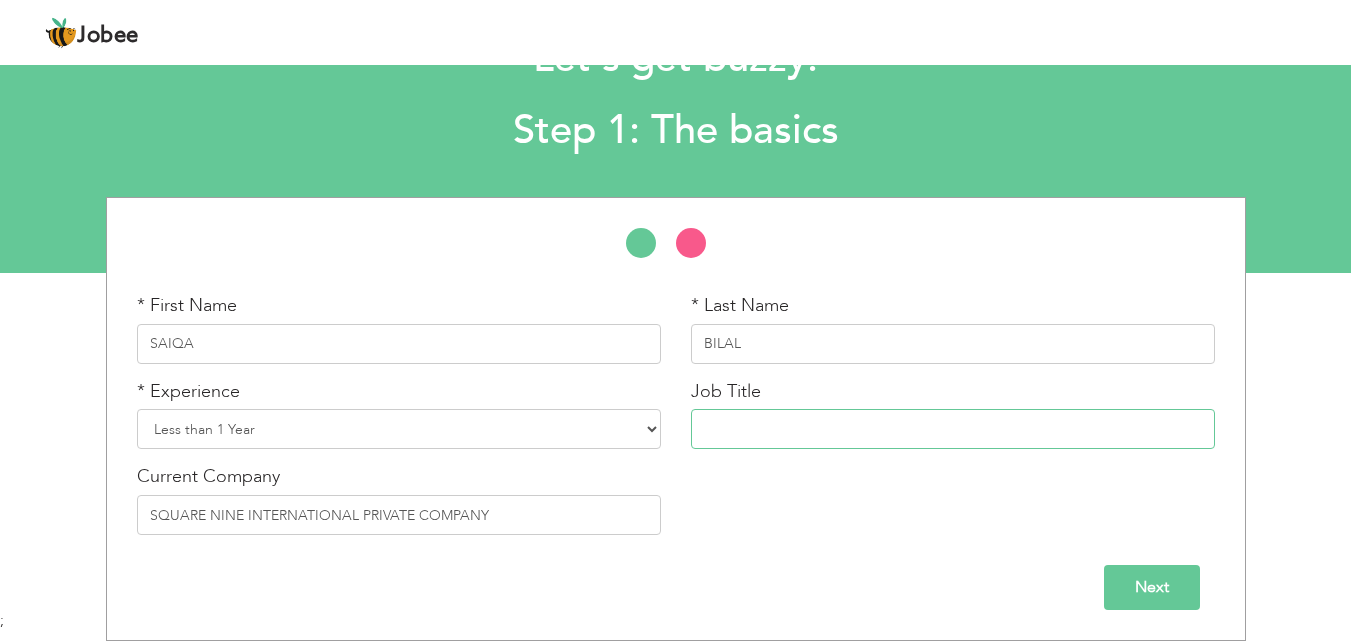 click at bounding box center [953, 429] 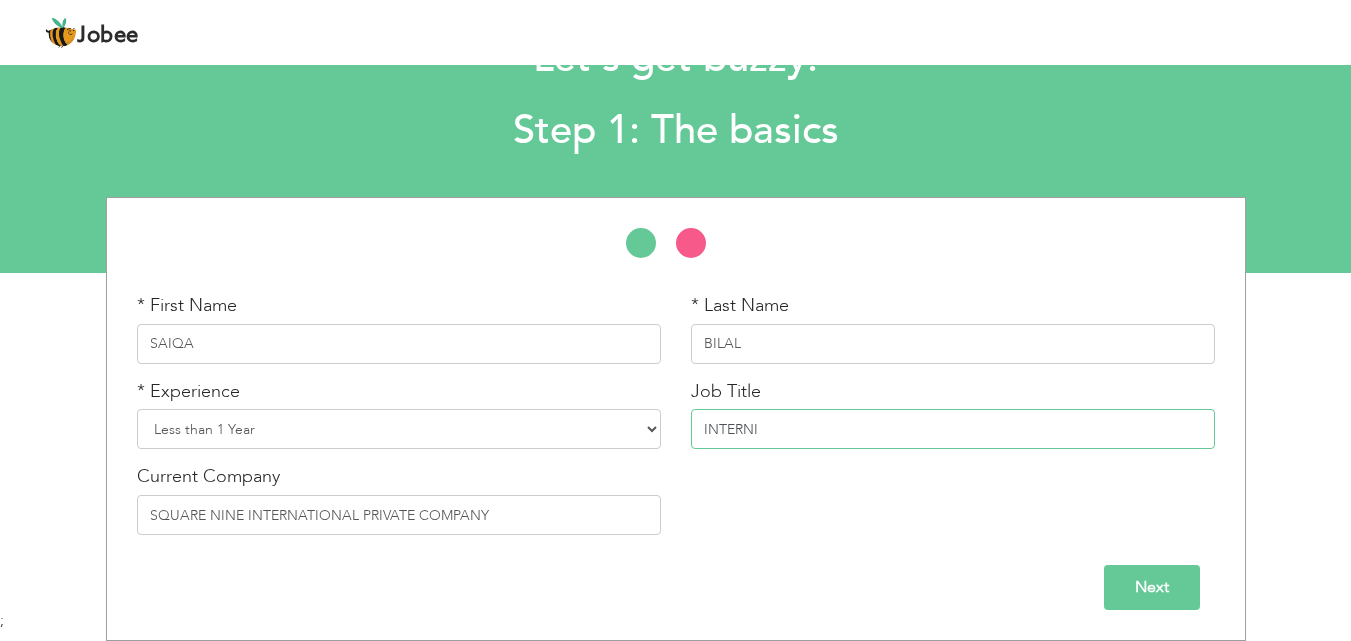 type on "INTERNI" 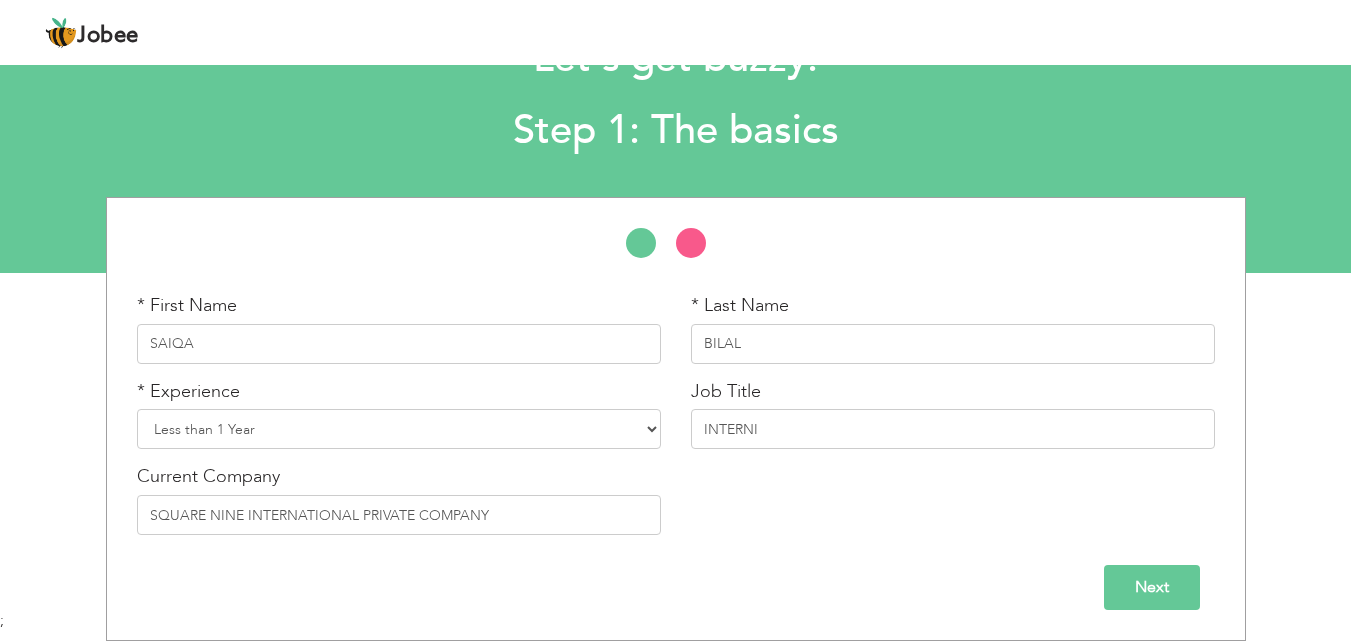 click on "Next" at bounding box center (1152, 587) 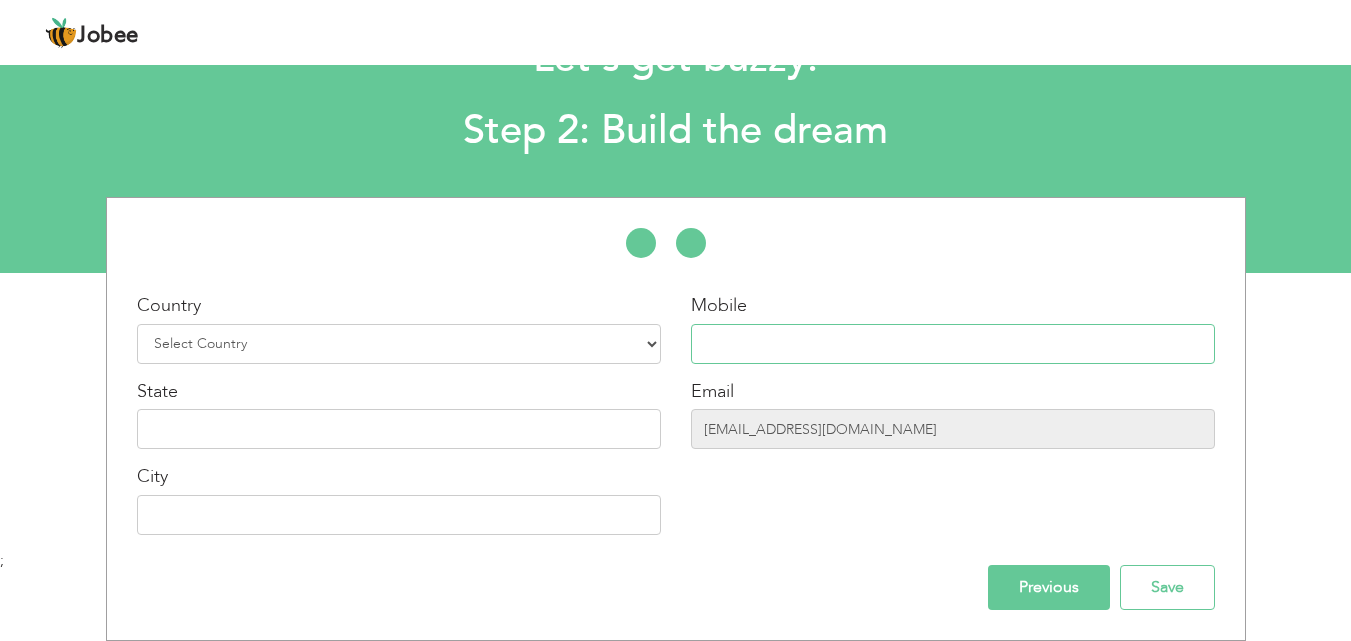 click at bounding box center [953, 344] 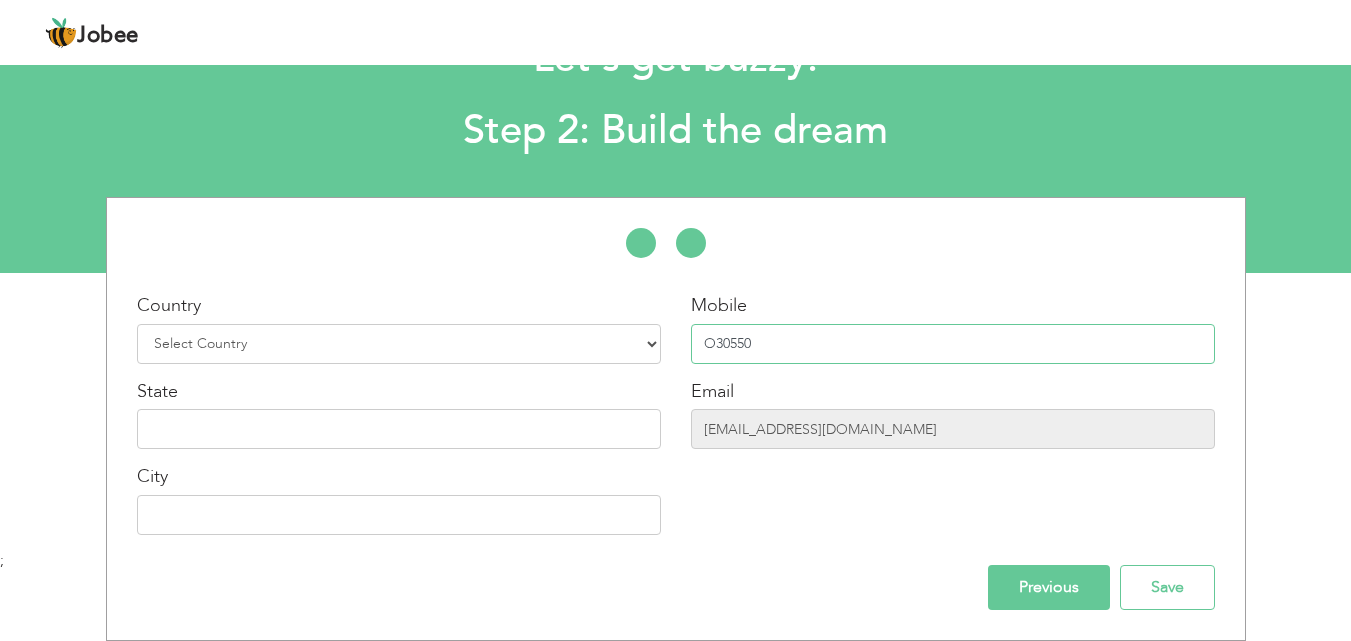 click on "O30550" at bounding box center (953, 344) 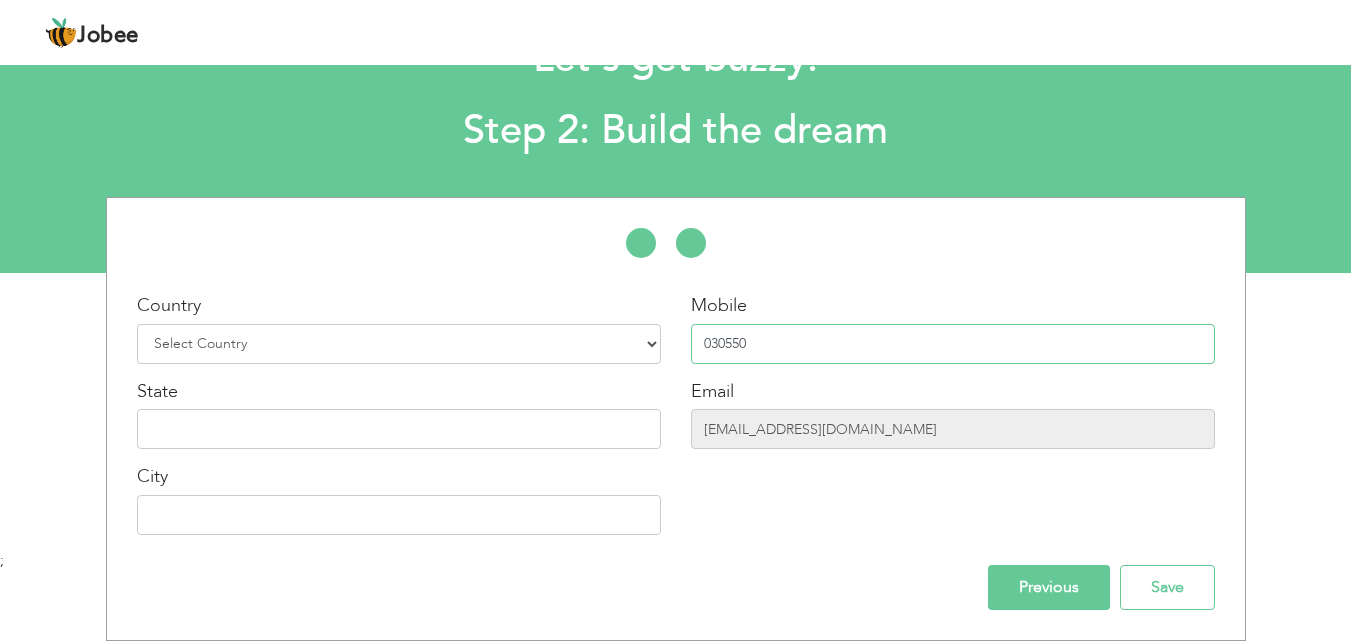 click on "030550" at bounding box center [953, 344] 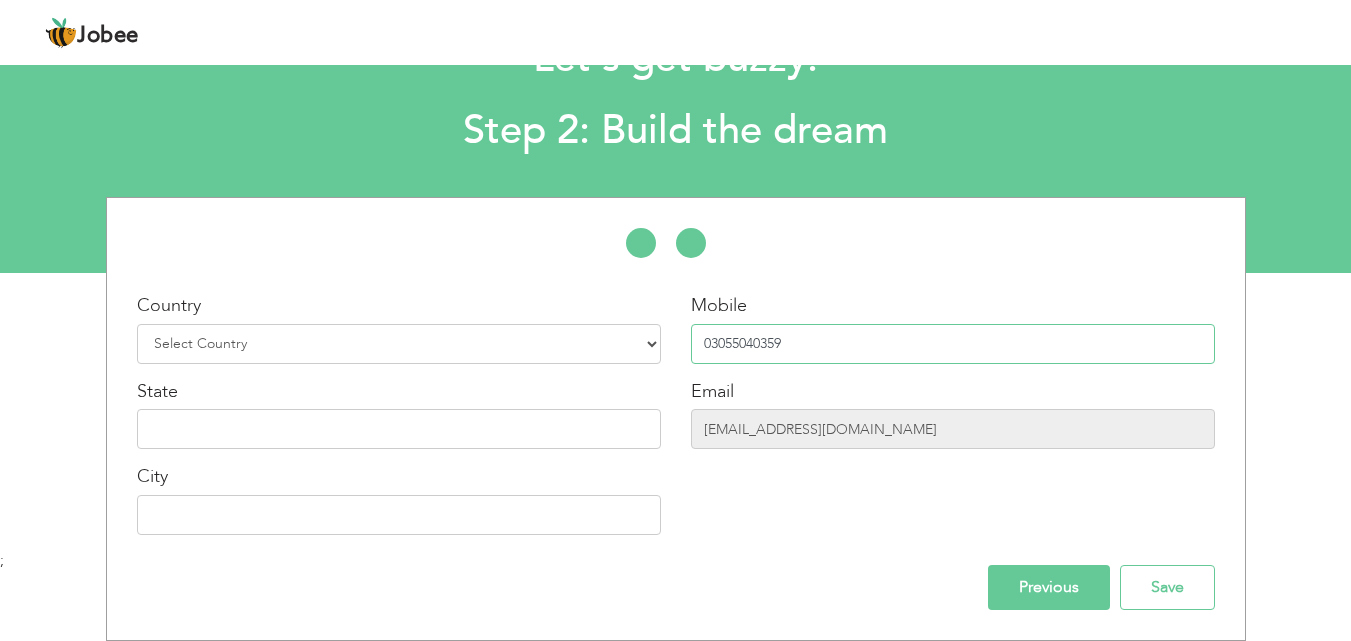 type on "03055040359" 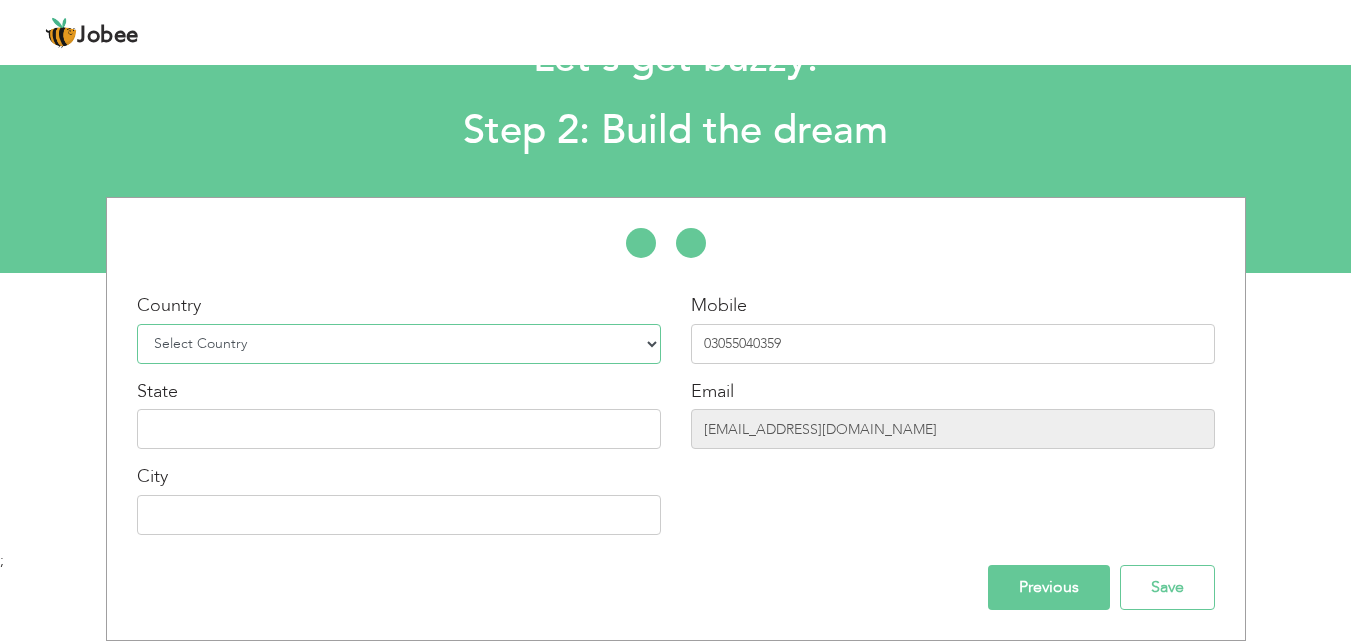 click on "Select Country
Afghanistan
Albania
Algeria
American Samoa
Andorra
Angola
Anguilla
Antarctica
Antigua and Barbuda
Argentina
Armenia
Aruba
Australia
Austria
Azerbaijan
Bahamas
Bahrain
Bangladesh
Barbados
Belarus
Belgium
Belize
Benin
Bermuda
Bhutan
Bolivia
Bosnia-Herzegovina
Botswana
Bouvet Island
Brazil
British Indian Ocean Territory
Brunei Darussalam
Bulgaria
Burkina Faso
Burundi
Cambodia
Cameroon
Canada
Cape Verde
Cayman Islands
Central African Republic
Chad
Chile
China
Christmas Island
Cocos (Keeling) Islands
Colombia
Comoros
Congo
Congo, Dem. Republic
Cook Islands
Costa Rica
Croatia
Cuba
Cyprus
Czech Rep
Denmark
Djibouti
Dominica
Dominican Republic
Ecuador
Egypt
El Salvador
Equatorial Guinea
Eritrea
Estonia
Ethiopia
European Union
Falkland Islands (Malvinas)
Faroe Islands
Fiji
Finland
France
French Guiana
French Southern Territories
Gabon
Gambia
Georgia" at bounding box center (399, 344) 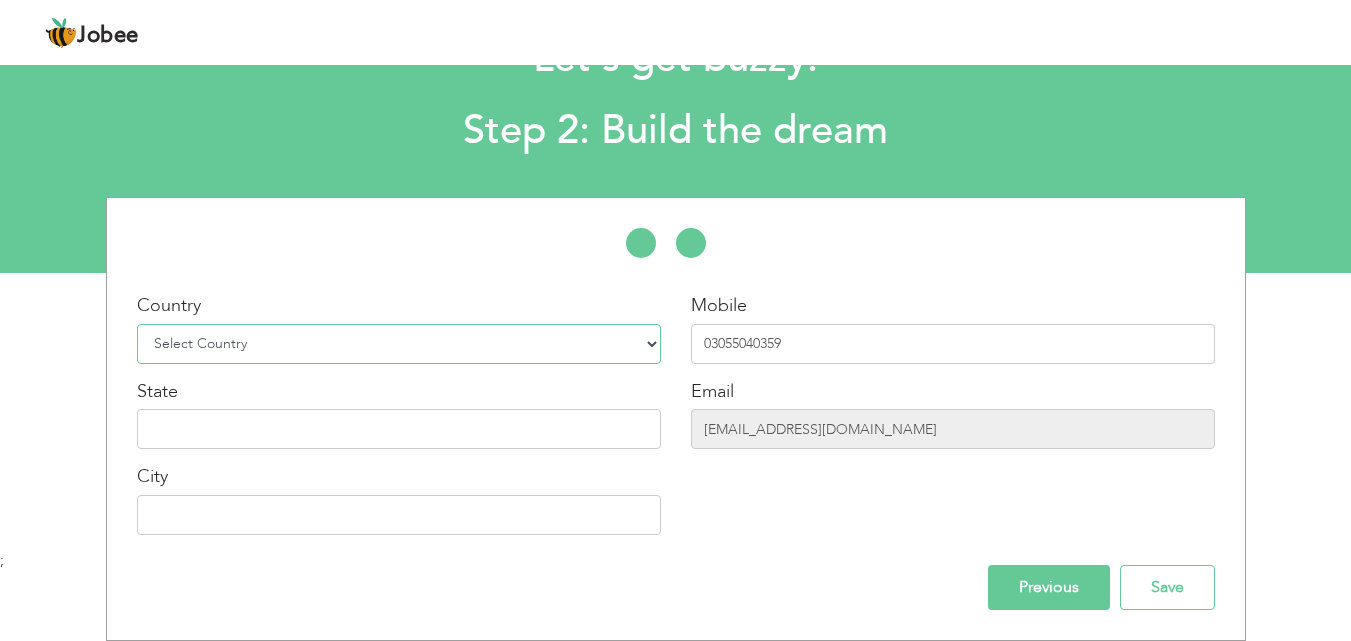 select on "166" 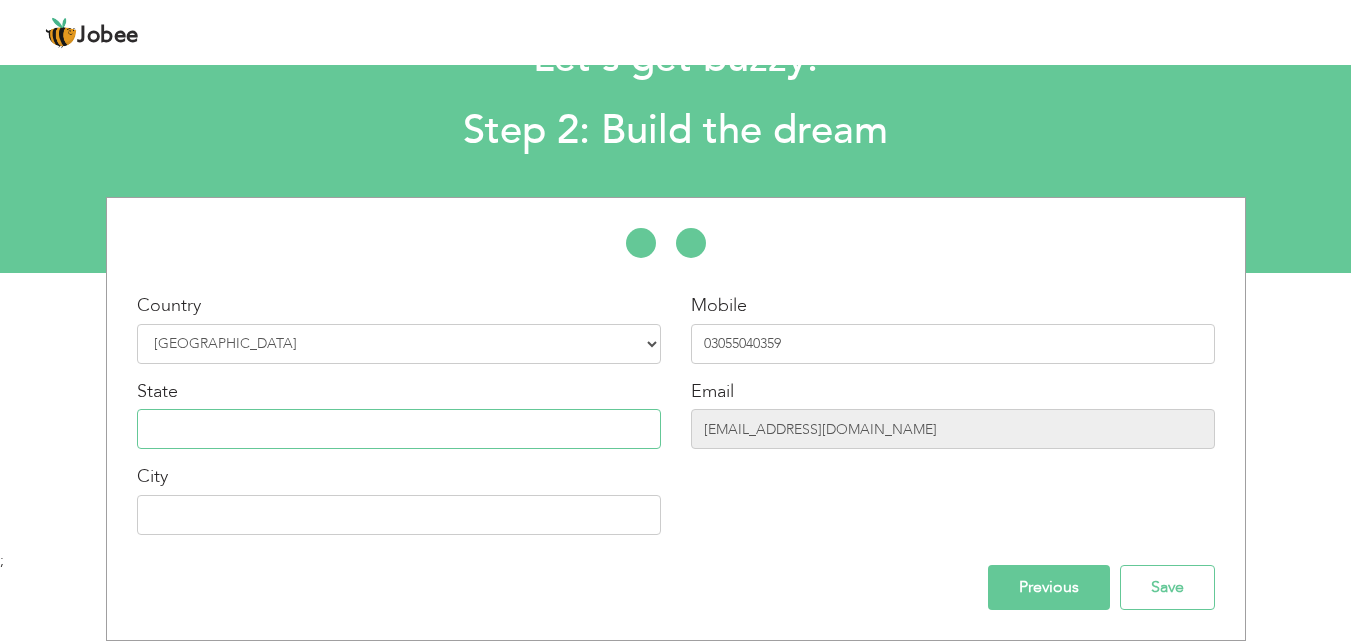 click at bounding box center [399, 429] 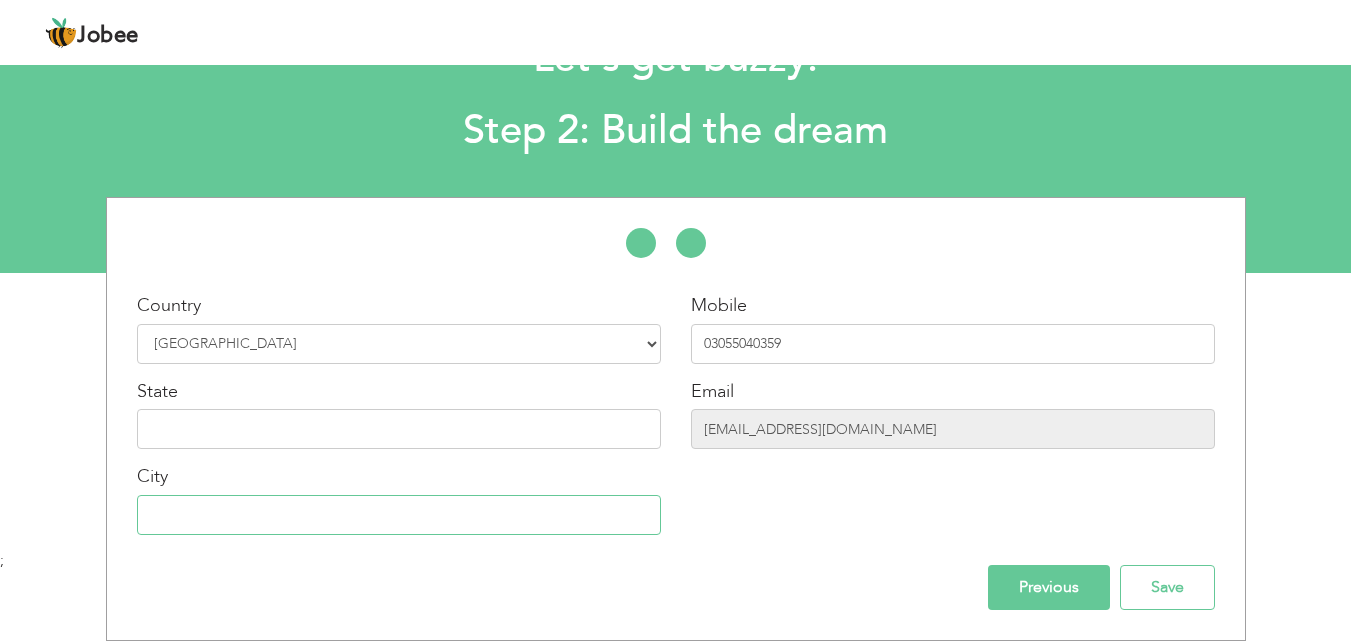 click at bounding box center (399, 515) 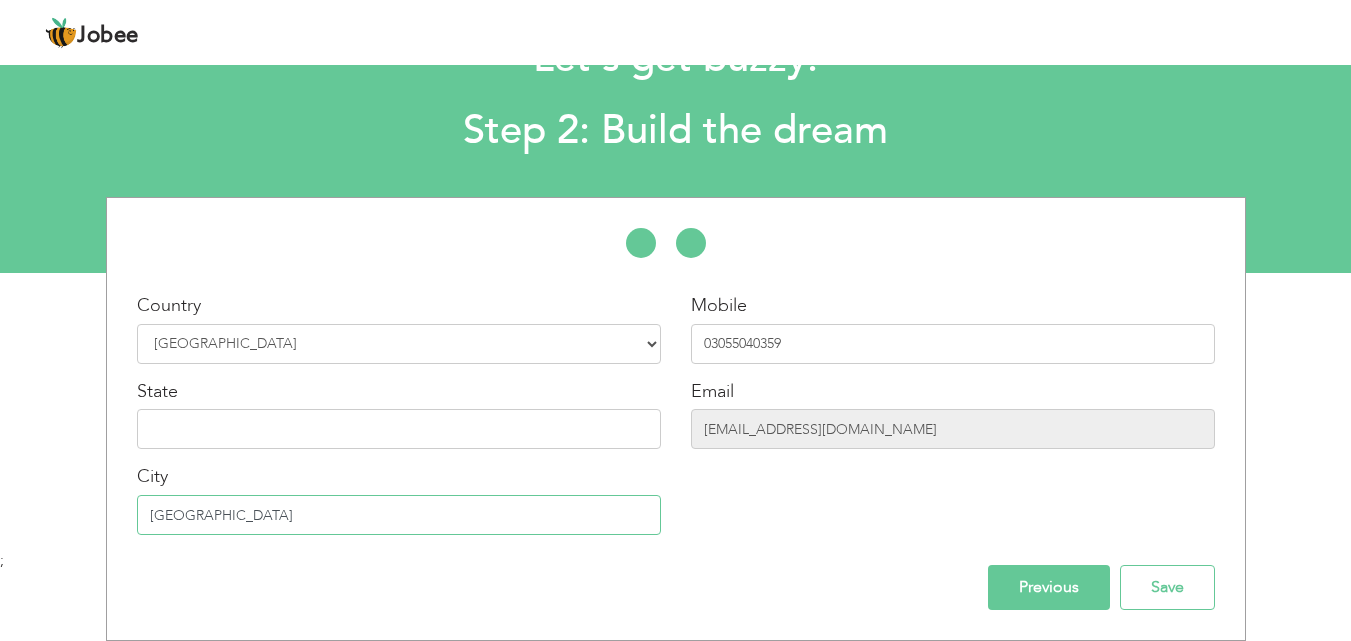 type on "[GEOGRAPHIC_DATA]" 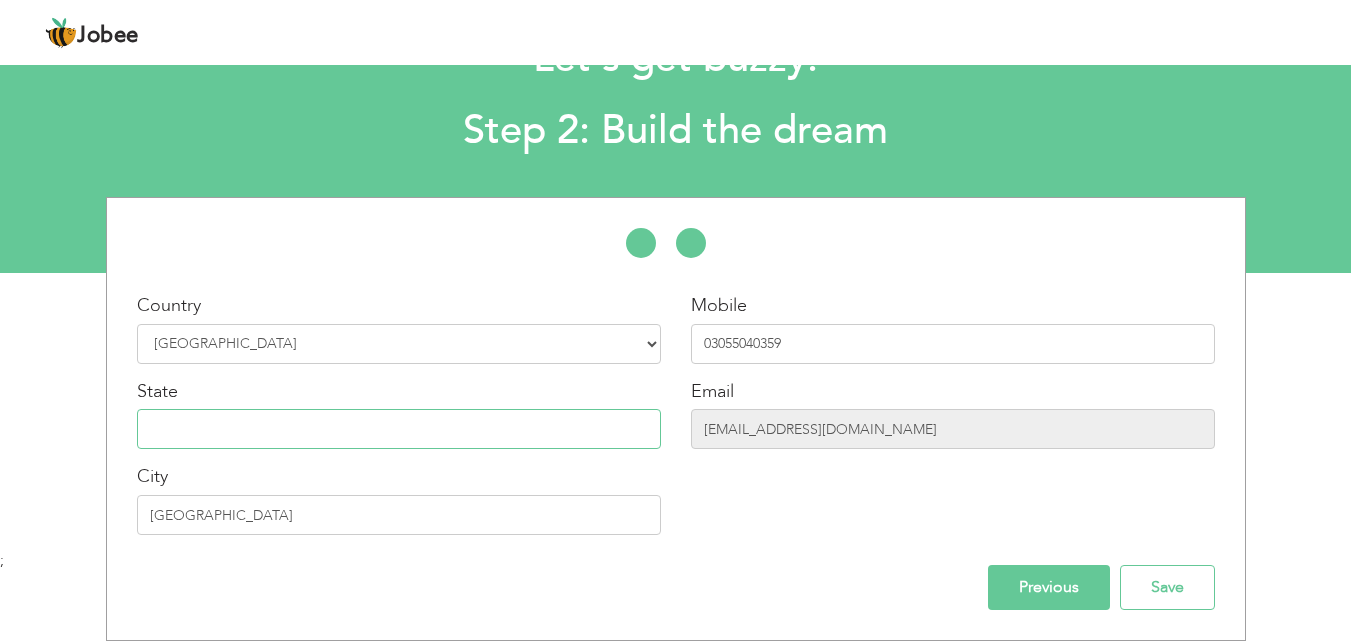 click at bounding box center (399, 429) 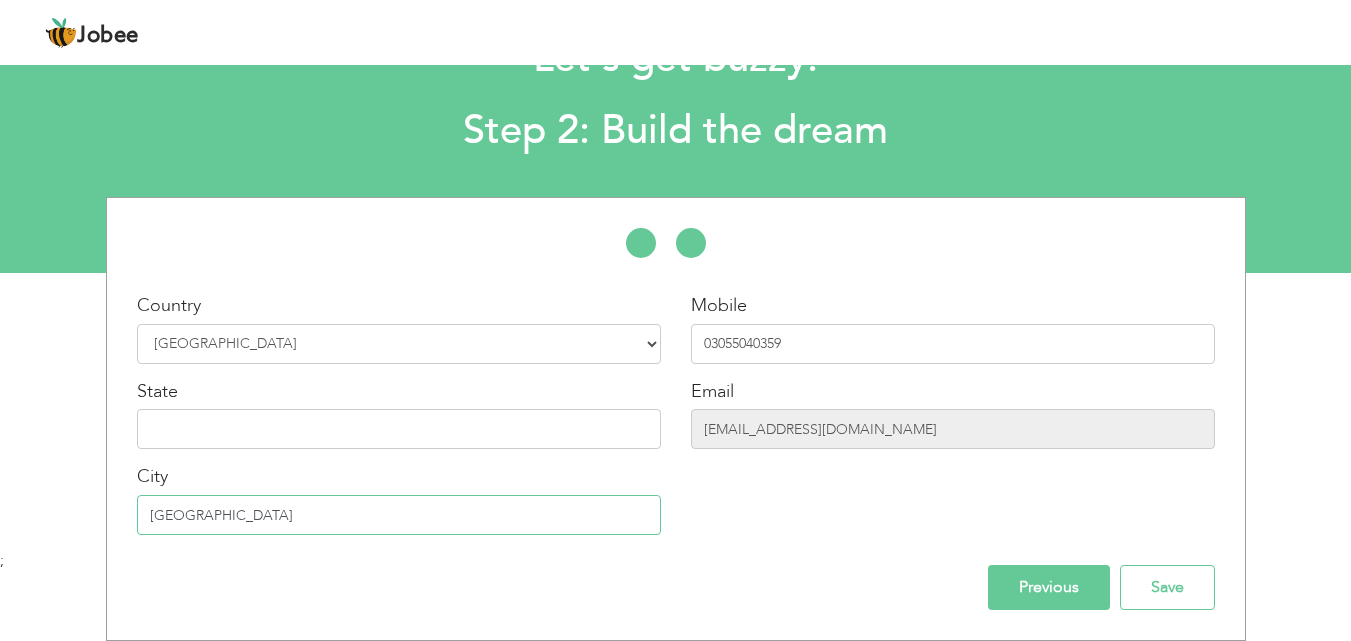 click on "[GEOGRAPHIC_DATA]" at bounding box center [399, 515] 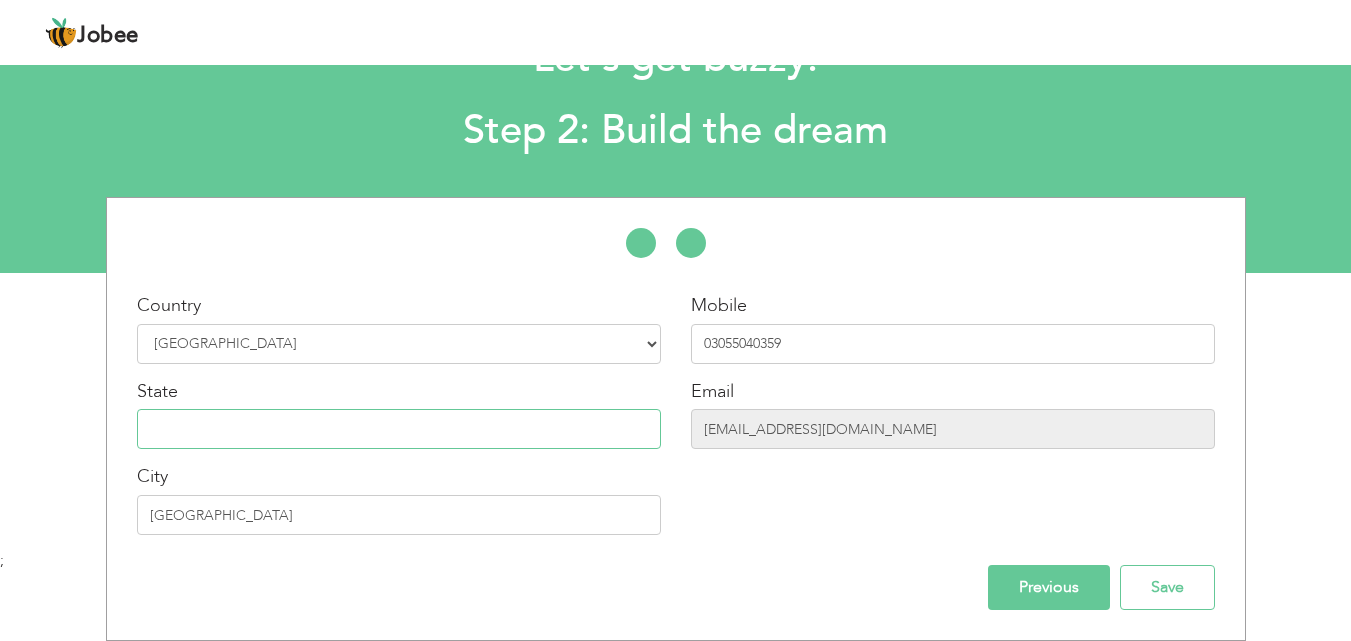 click at bounding box center (399, 429) 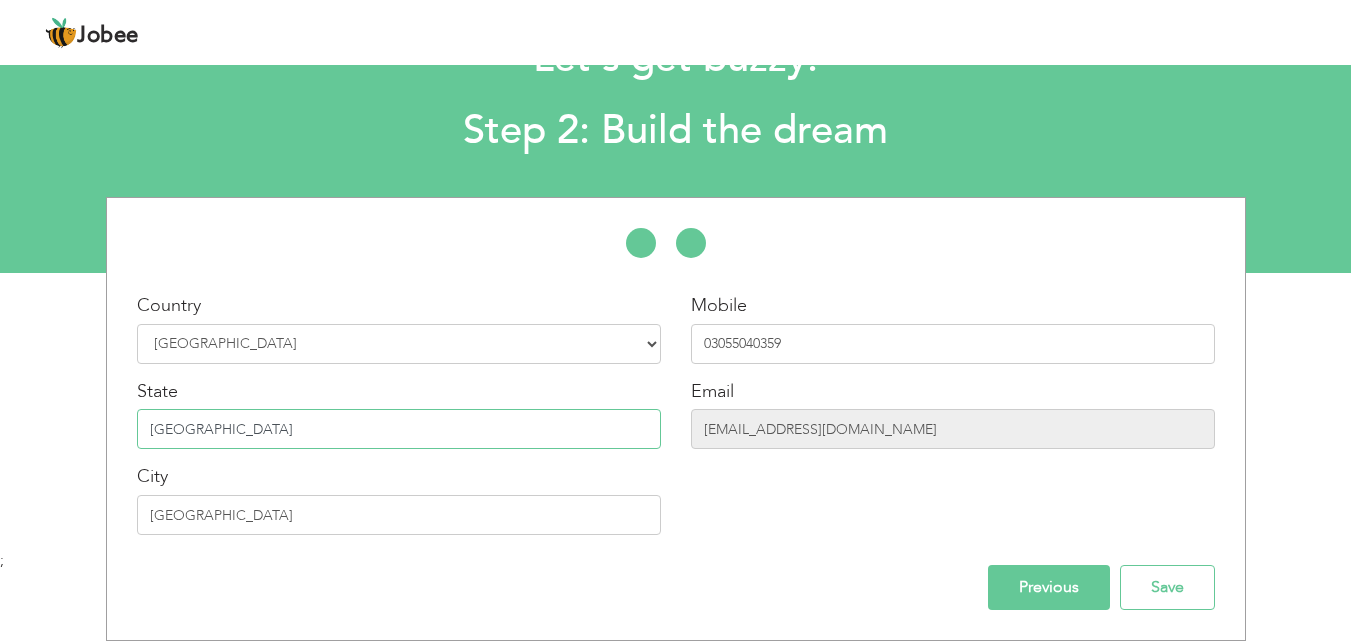 click on "PUNJAB" at bounding box center (399, 429) 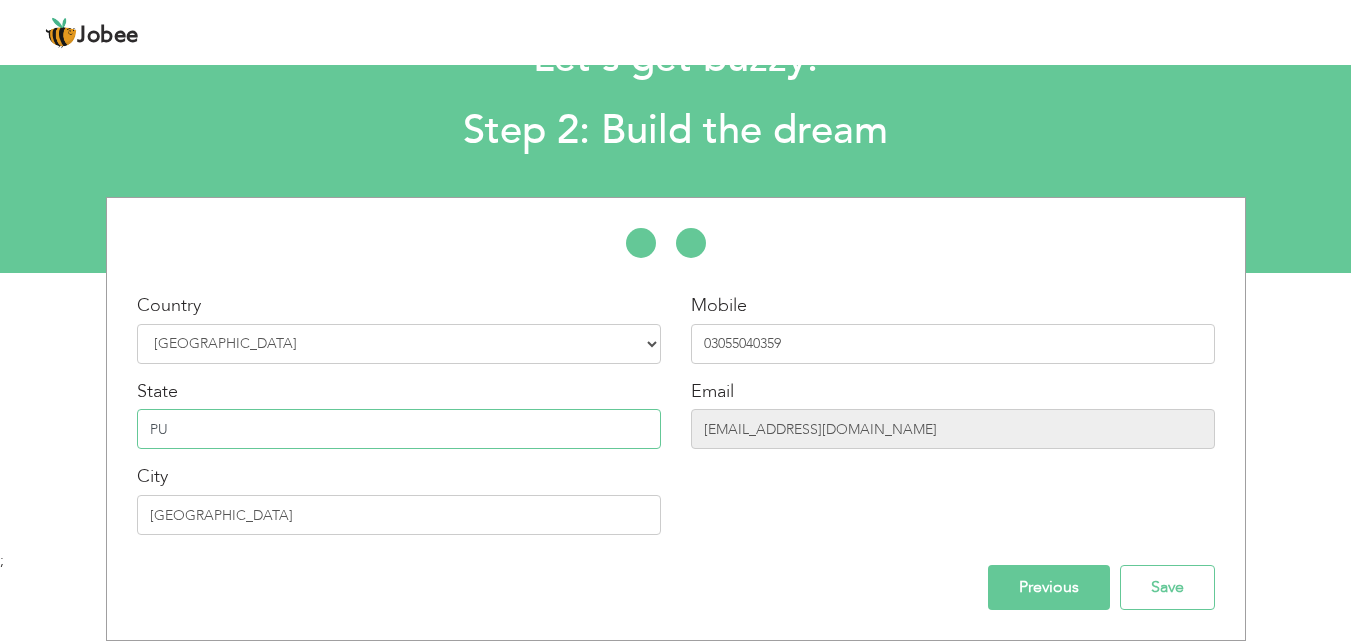 type on "P" 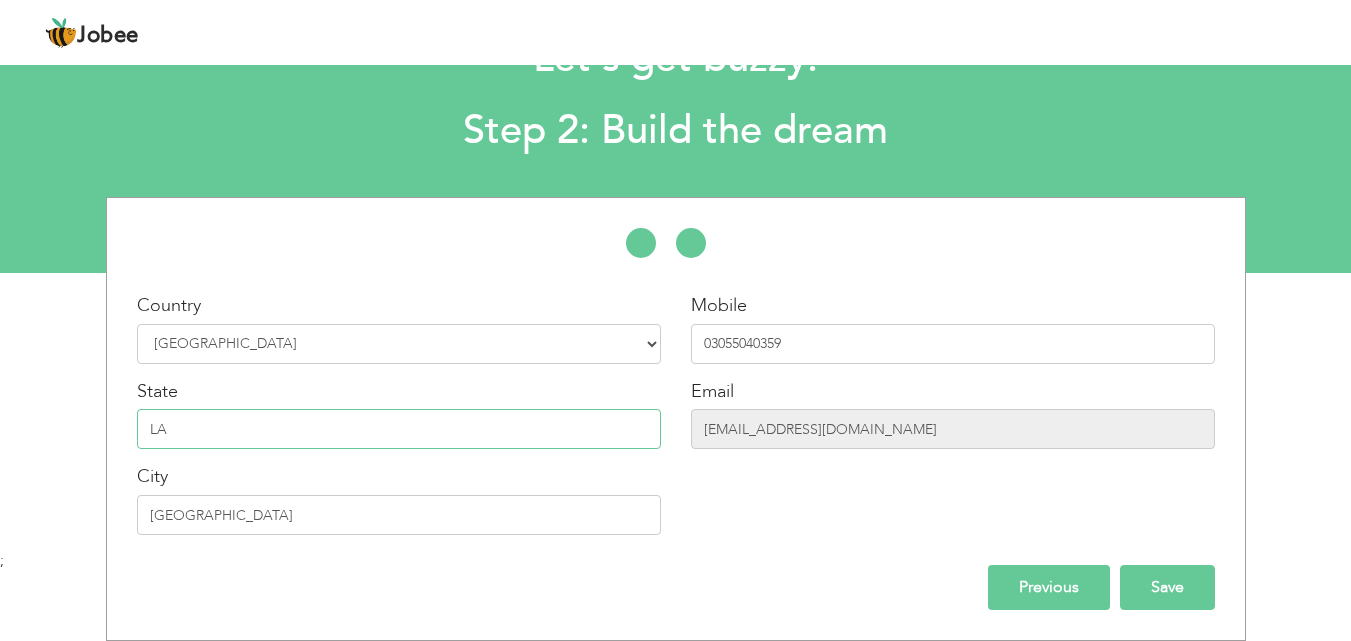type on "L" 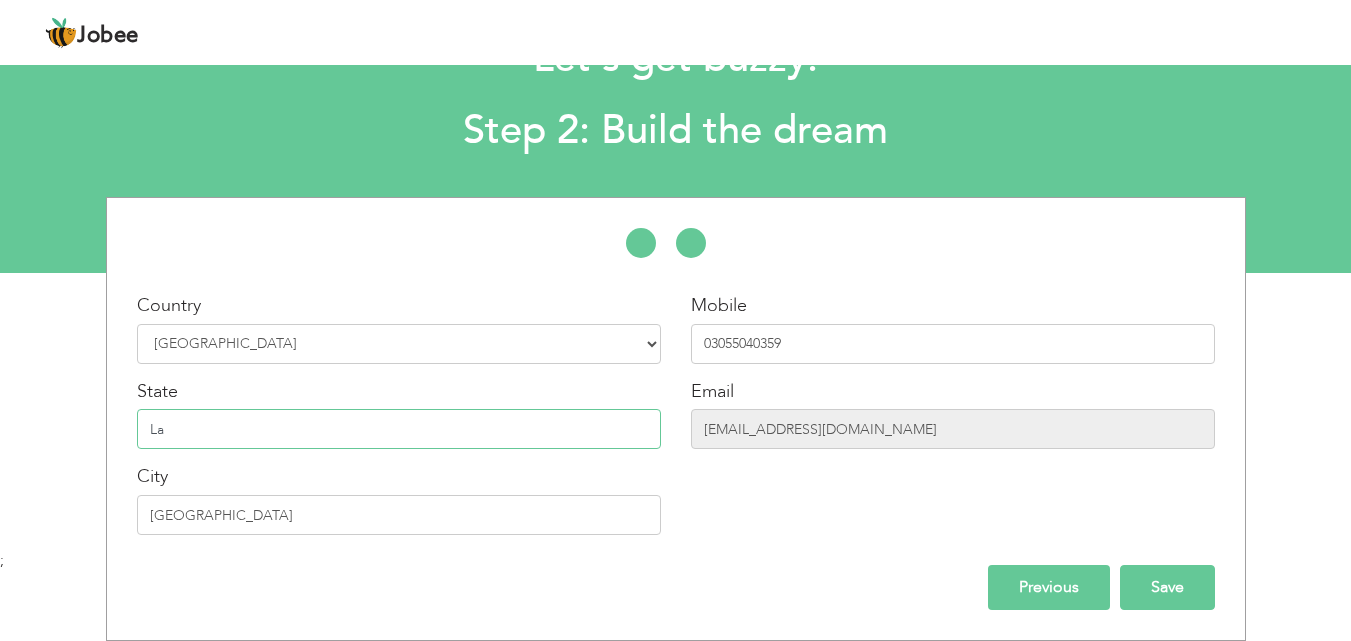type on "L" 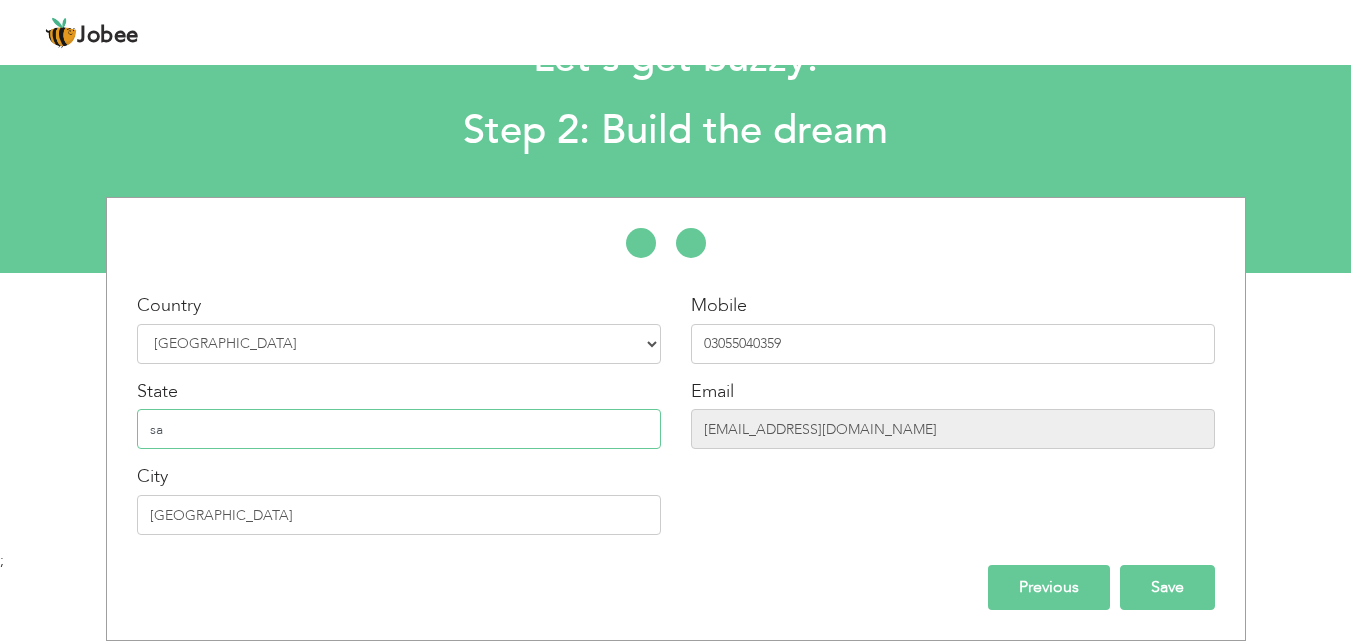 type on "s" 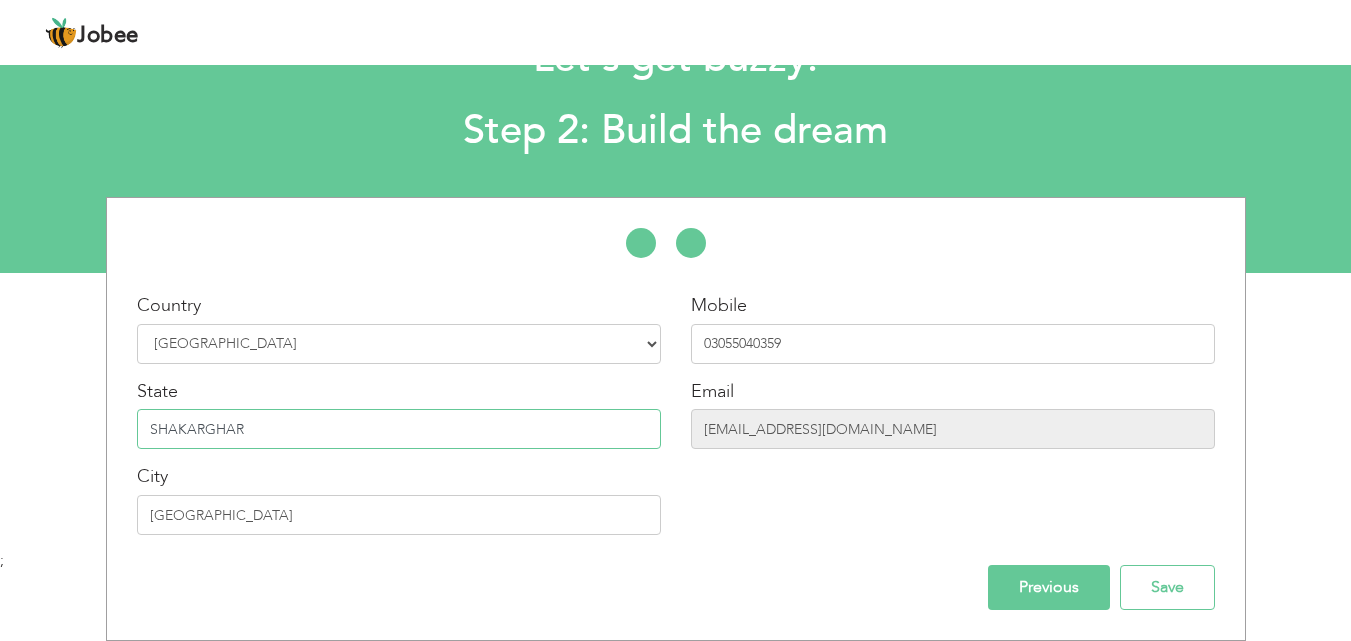 click on "SHAKARGHAR" at bounding box center [399, 429] 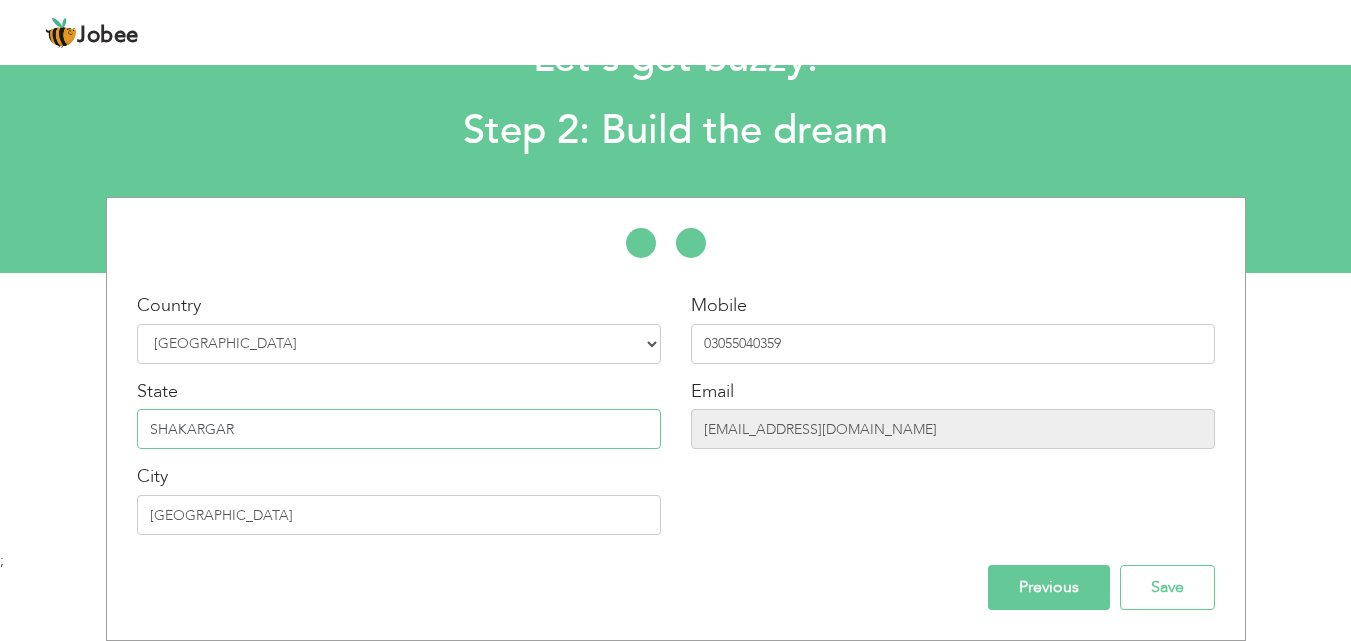 click on "SHAKARGAR" at bounding box center (399, 429) 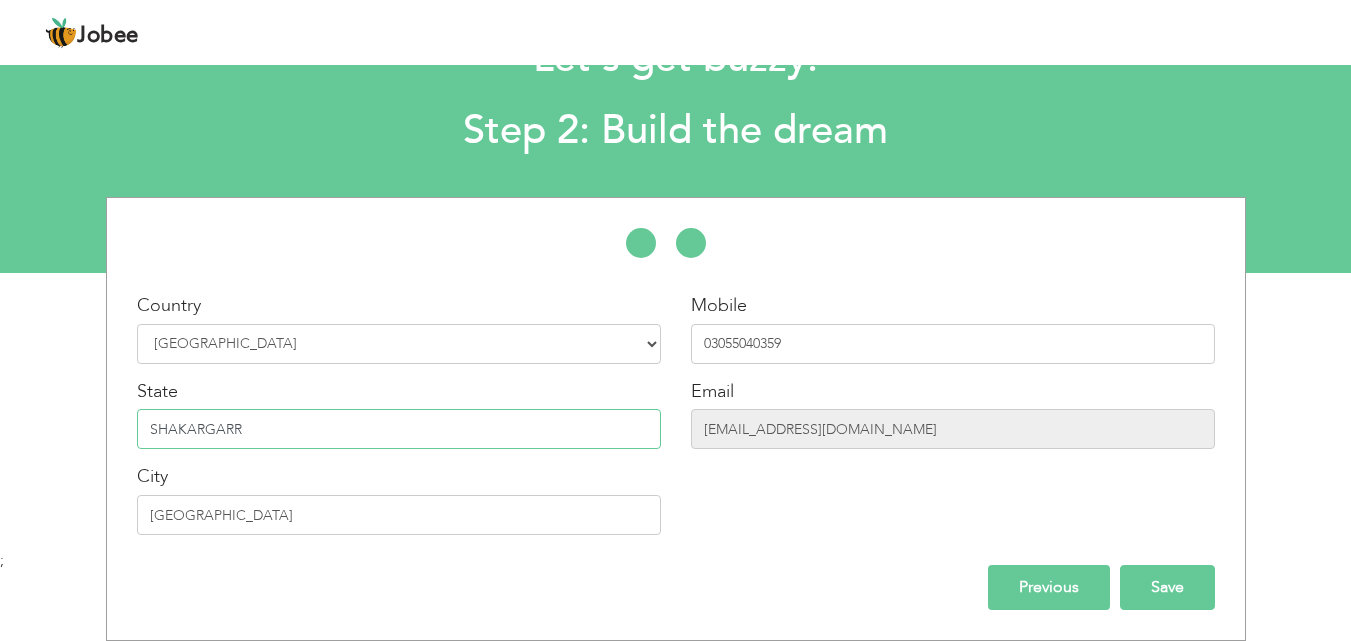 type on "SHAKARGARR" 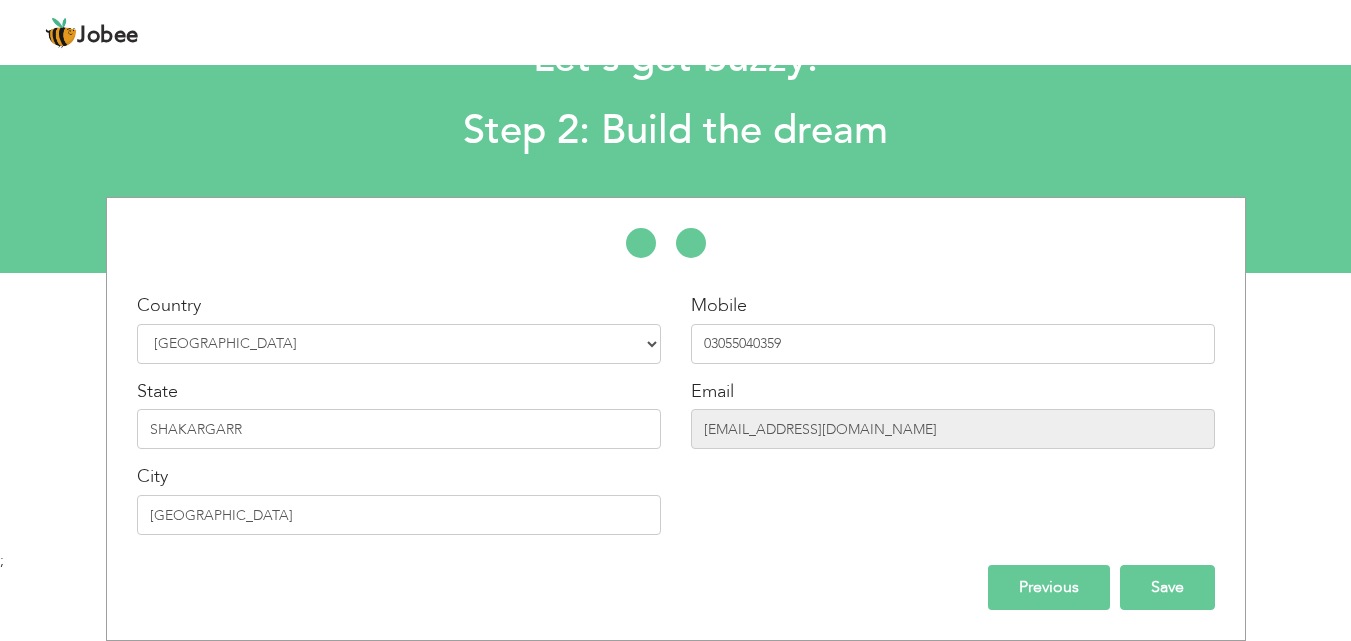 click on "Save" at bounding box center (1167, 587) 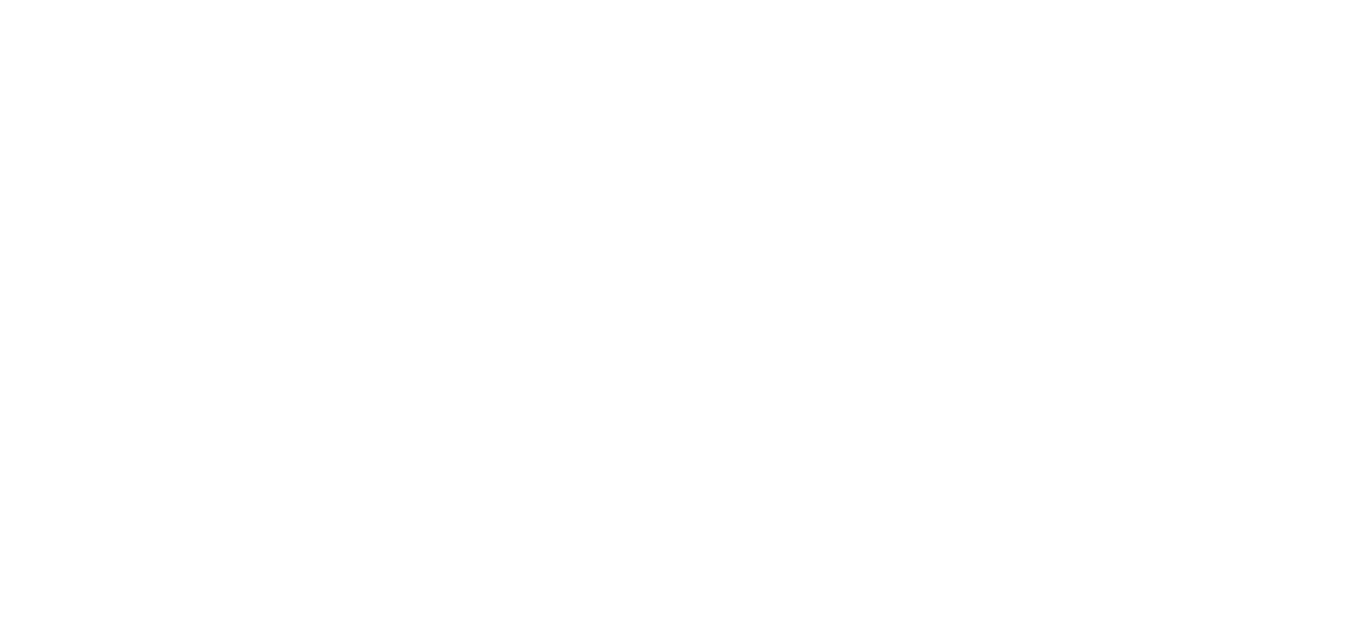 scroll, scrollTop: 0, scrollLeft: 0, axis: both 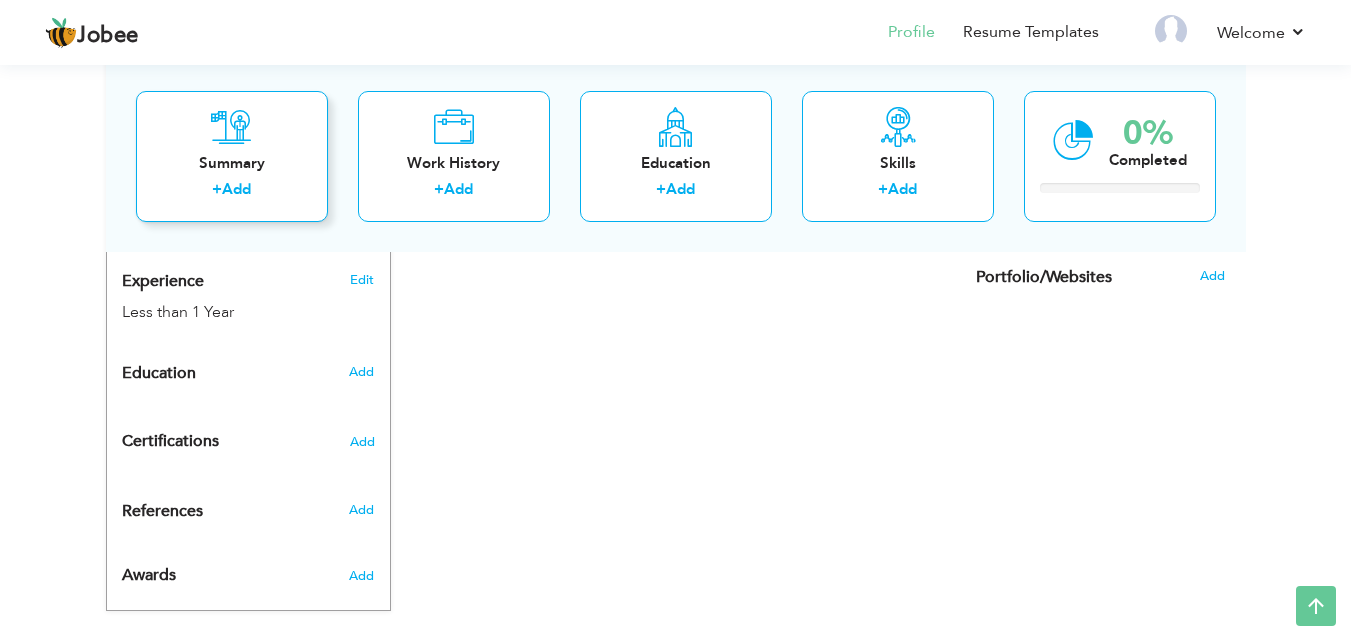 click at bounding box center [231, 126] 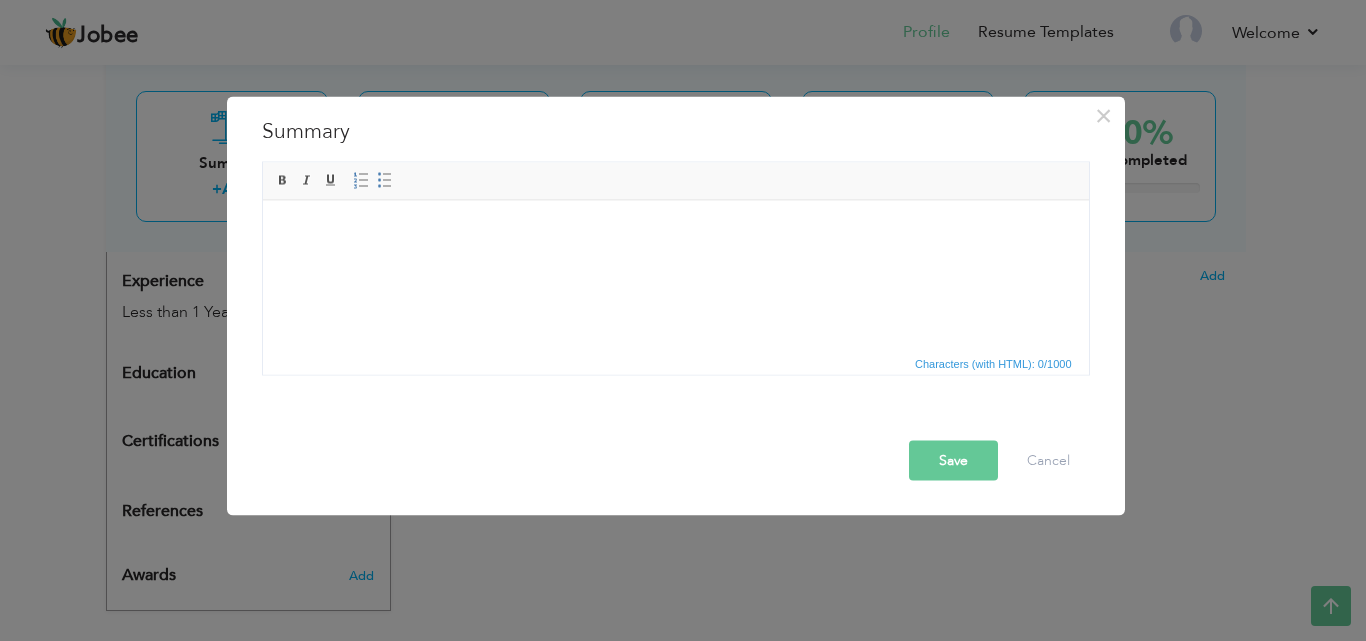 click at bounding box center [675, 230] 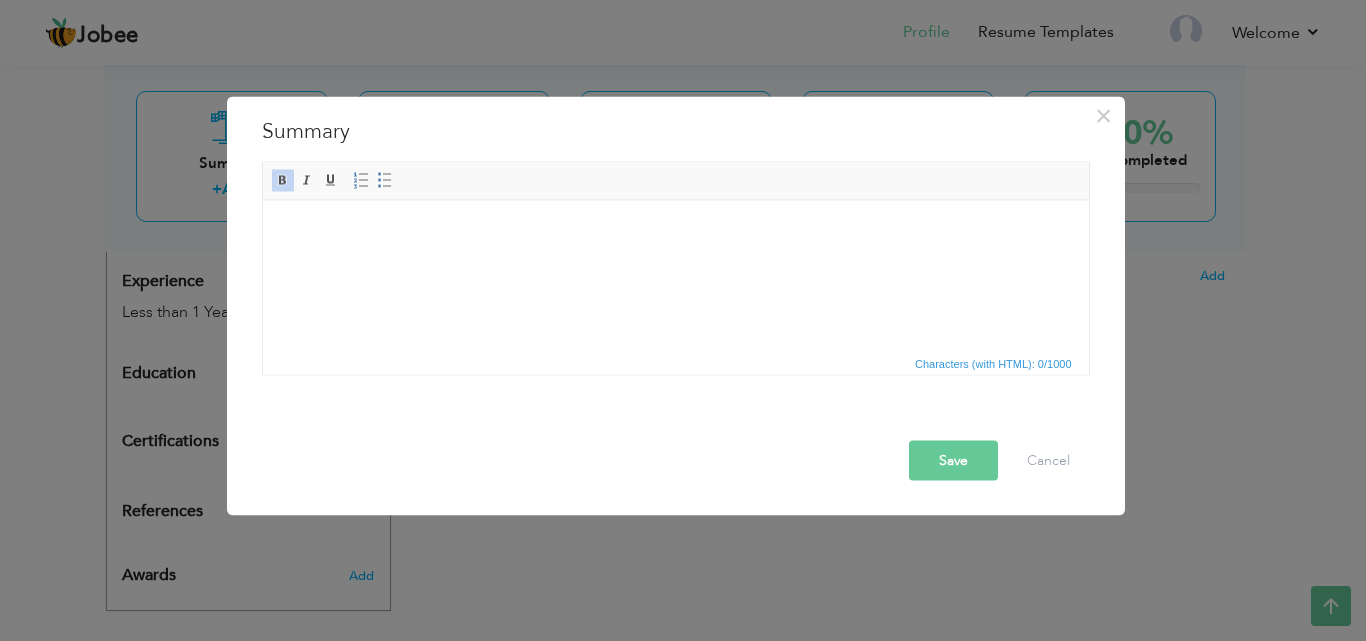 drag, startPoint x: 281, startPoint y: 247, endPoint x: 654, endPoint y: 285, distance: 374.93066 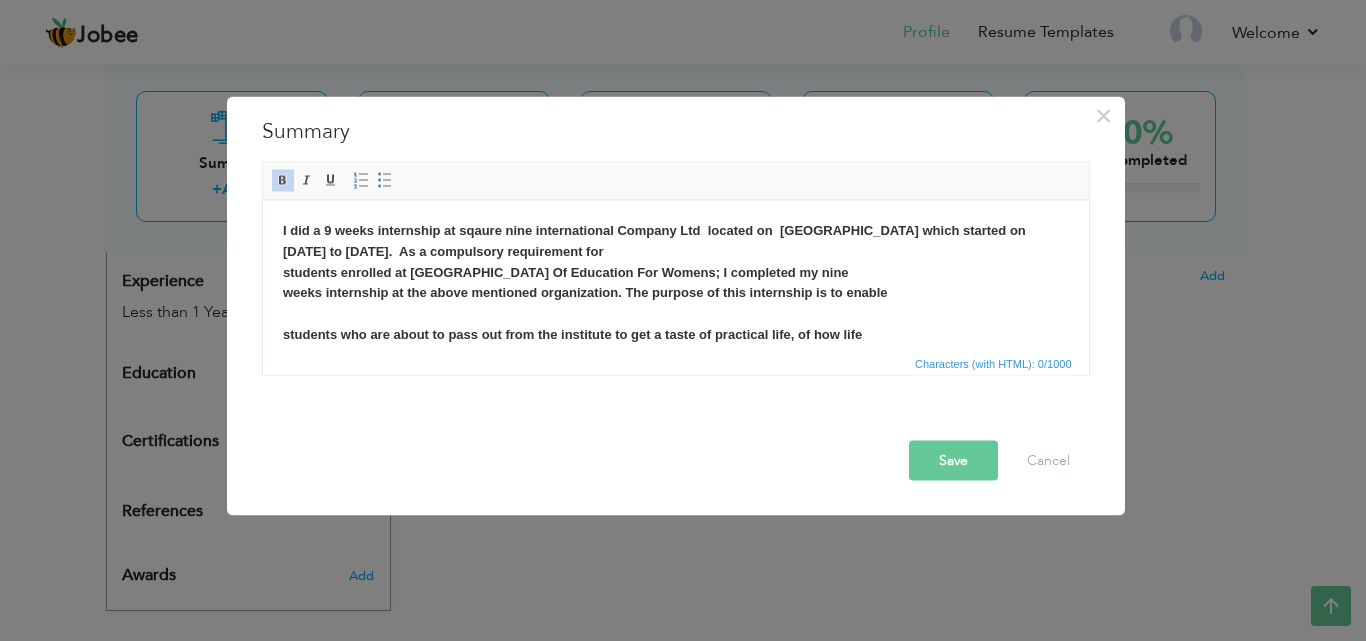 scroll, scrollTop: 116, scrollLeft: 0, axis: vertical 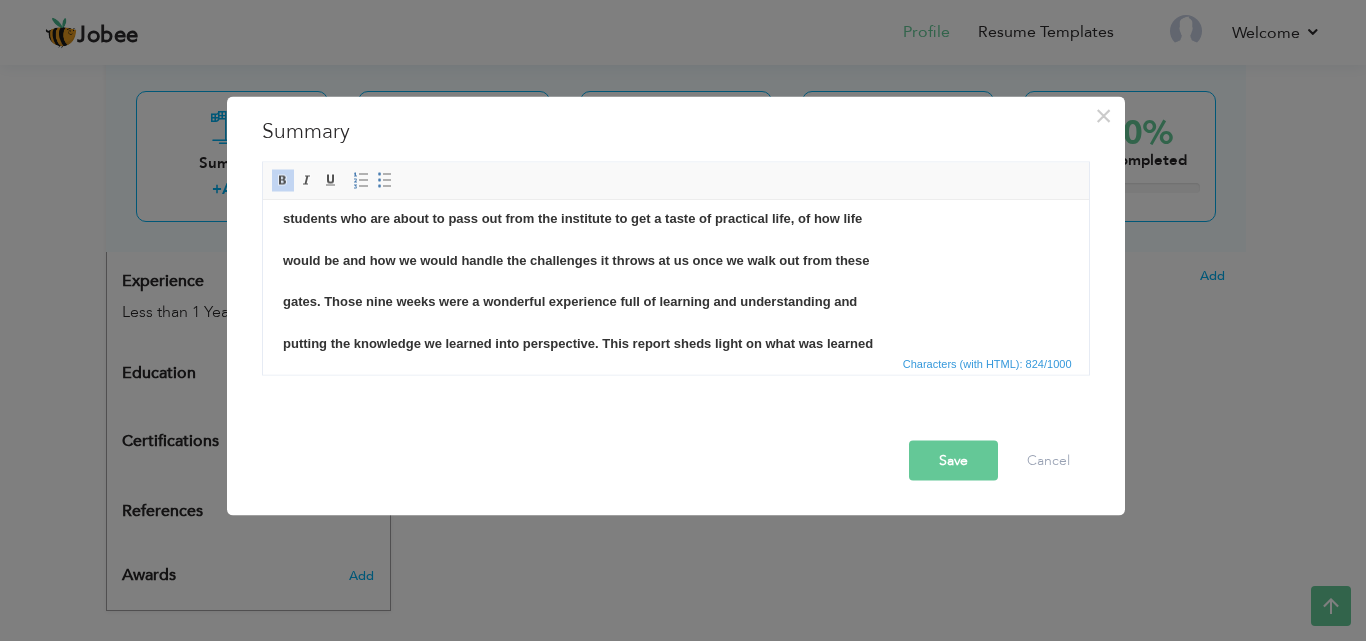 click on "I did a 9 weeks internship at sqaure nine international Company Ltd  located on  bahria town which started on 10 july2023 to 12 of sep 2023.  As a compulsory requirement for students enrolled at Fazaia Bilquis College Of Education For Womens; I completed my nine weeks internship at the above mentioned organization. The purpose of this internship is to enable students who are about to pass out from the institute to get a taste of practical life, of how life would be and how we would handle the challenges it throws at us once we walk out from these gates. Those nine weeks were a wonderful experience full of learning and understanding and putting the knowledge we learned into perspective. This report sheds light on what was learned" at bounding box center (675, 229) 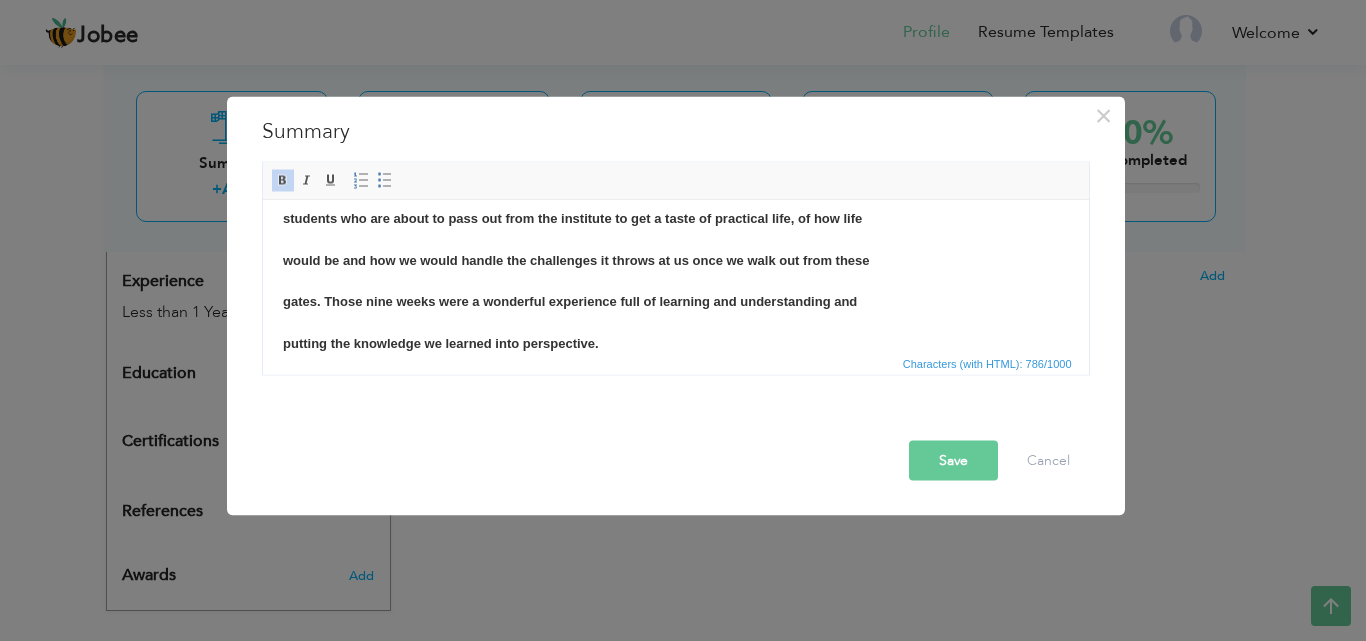 click on "Save" at bounding box center [953, 460] 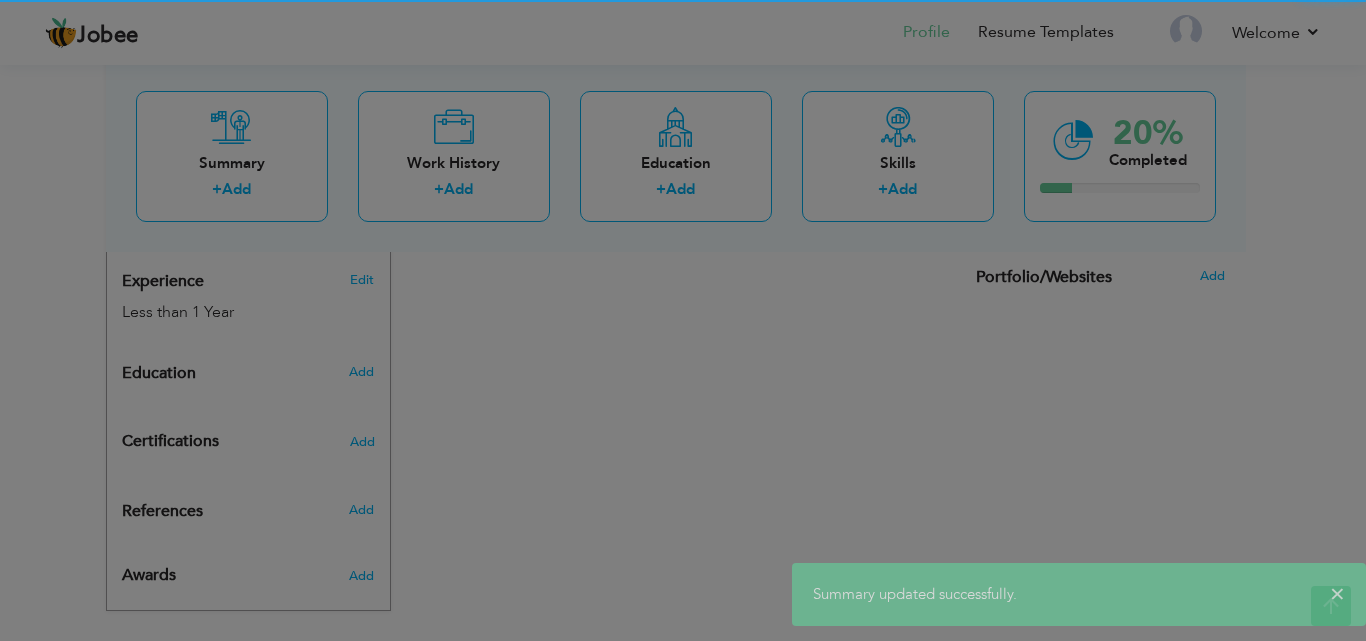 scroll, scrollTop: 0, scrollLeft: 0, axis: both 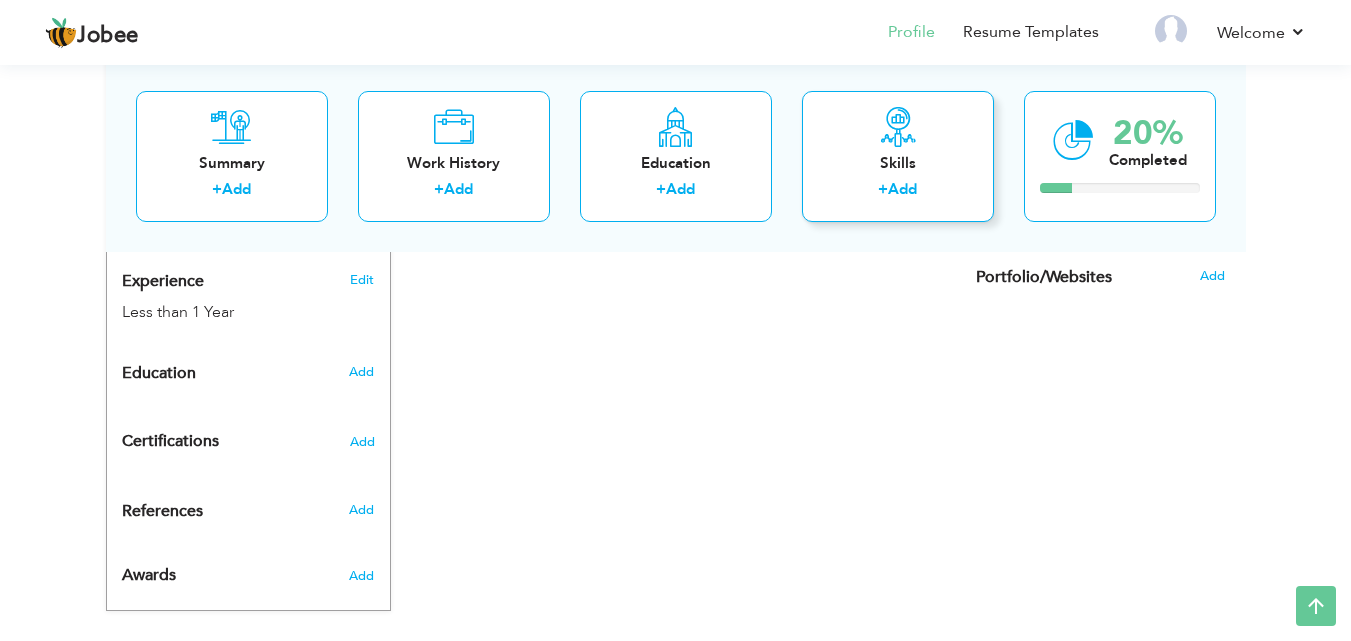 click on "Skills" at bounding box center [898, 162] 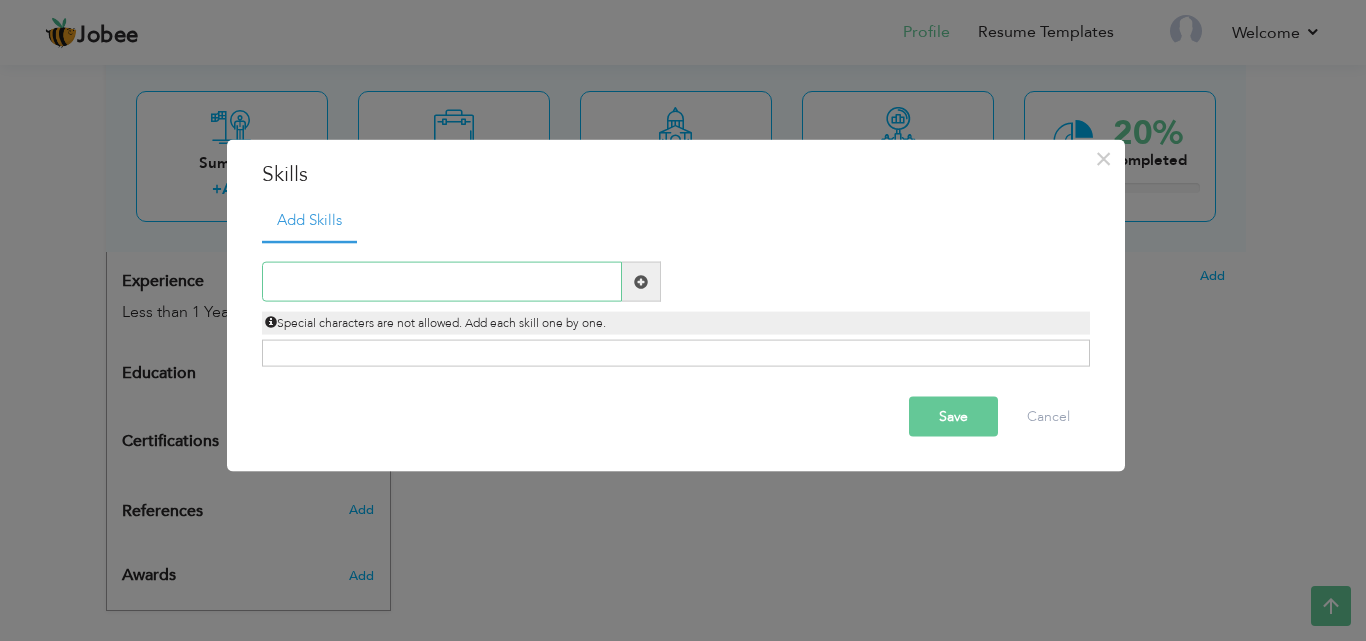 click at bounding box center (442, 282) 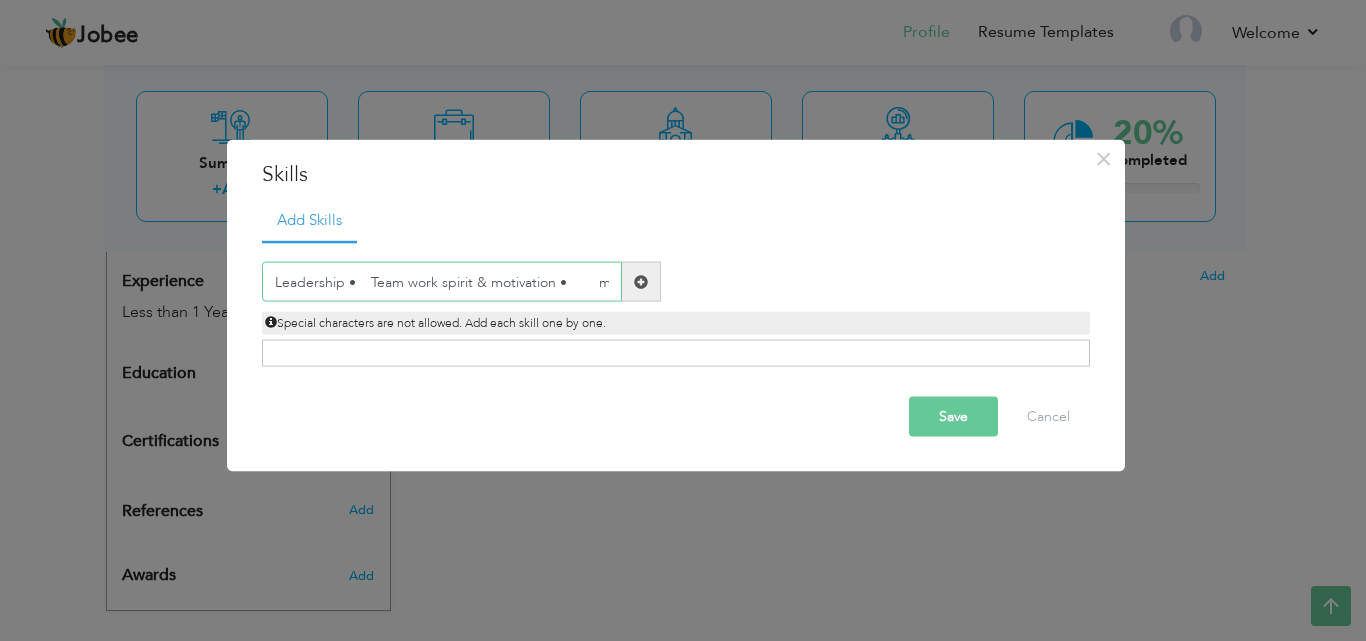 type on "Leadership •	Team work spirit & motivation •	 mot" 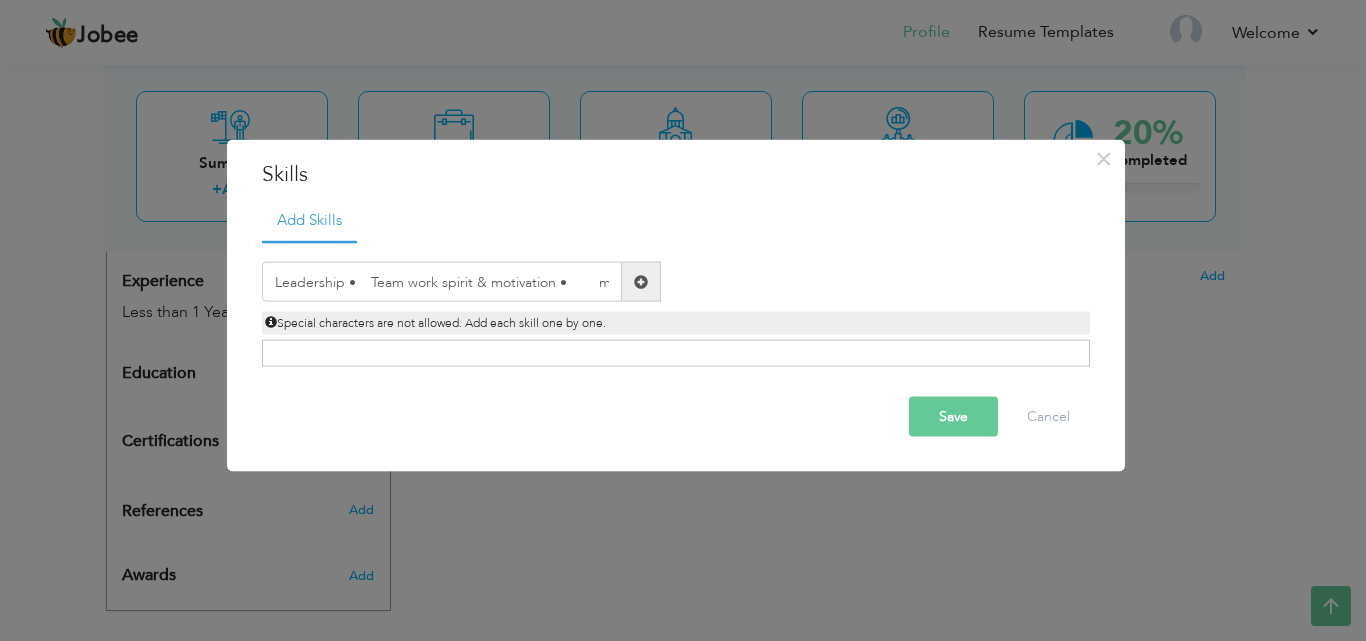 click at bounding box center (641, 281) 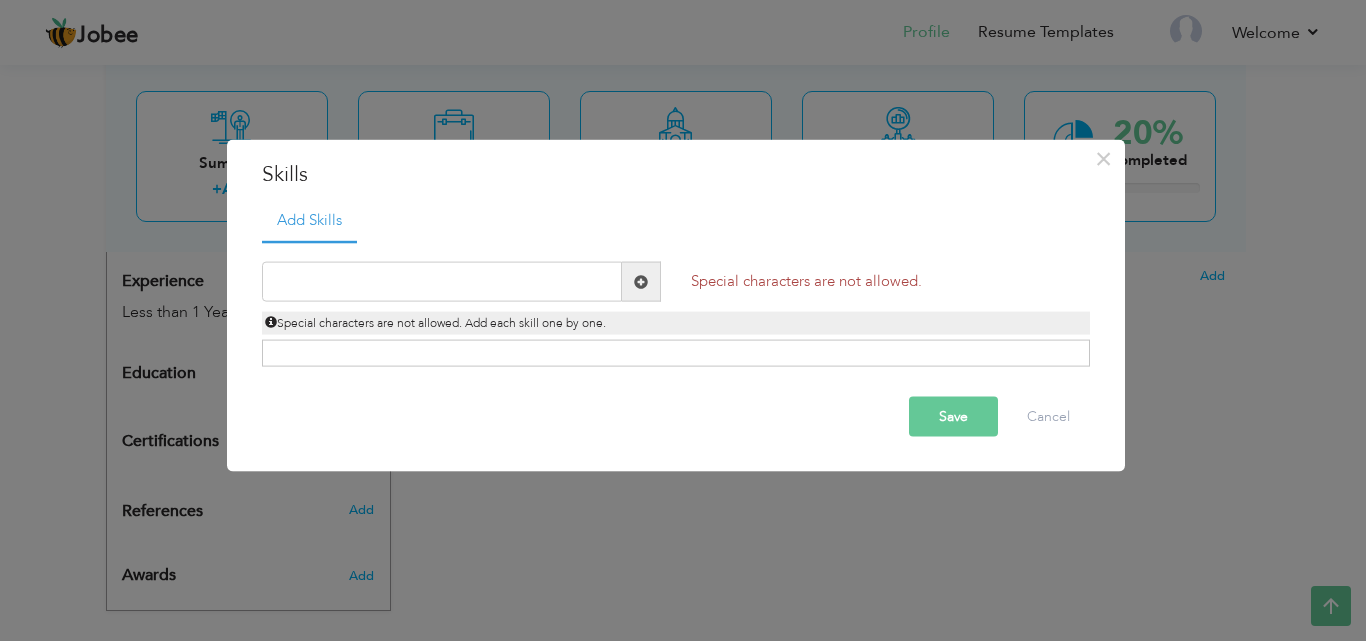 click at bounding box center [641, 281] 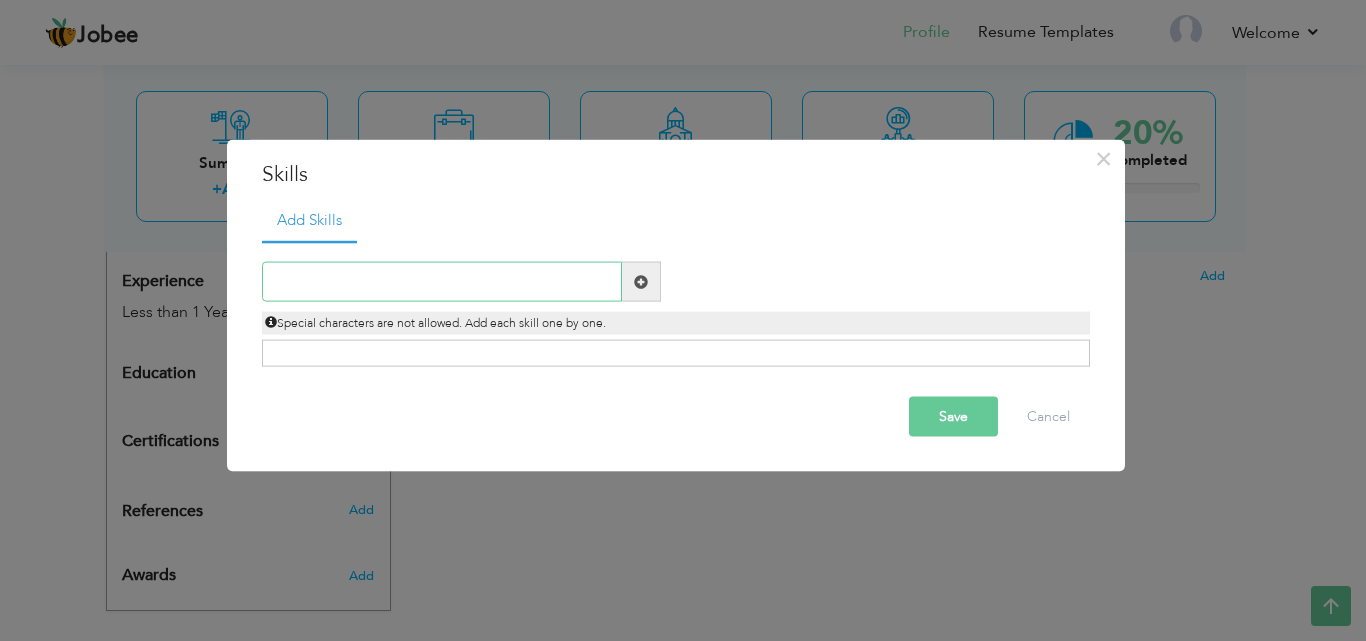click at bounding box center [442, 282] 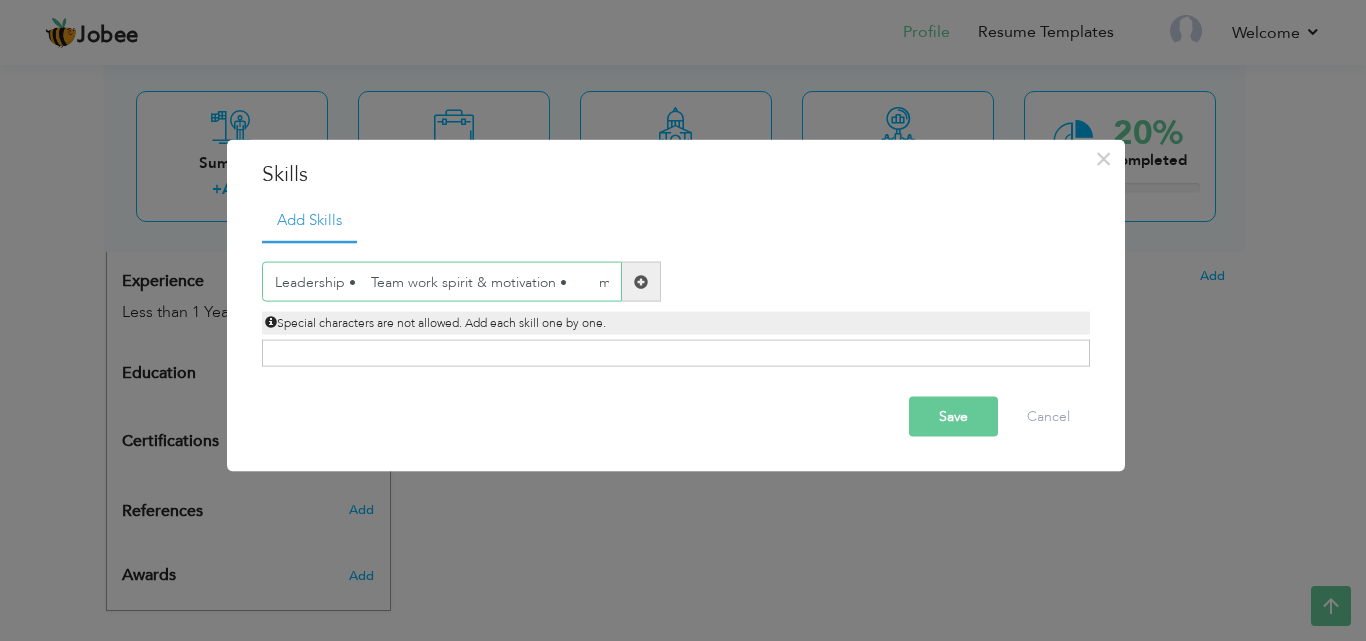 click on "Leadership •	Team work spirit & motivation •	 mot" at bounding box center (442, 282) 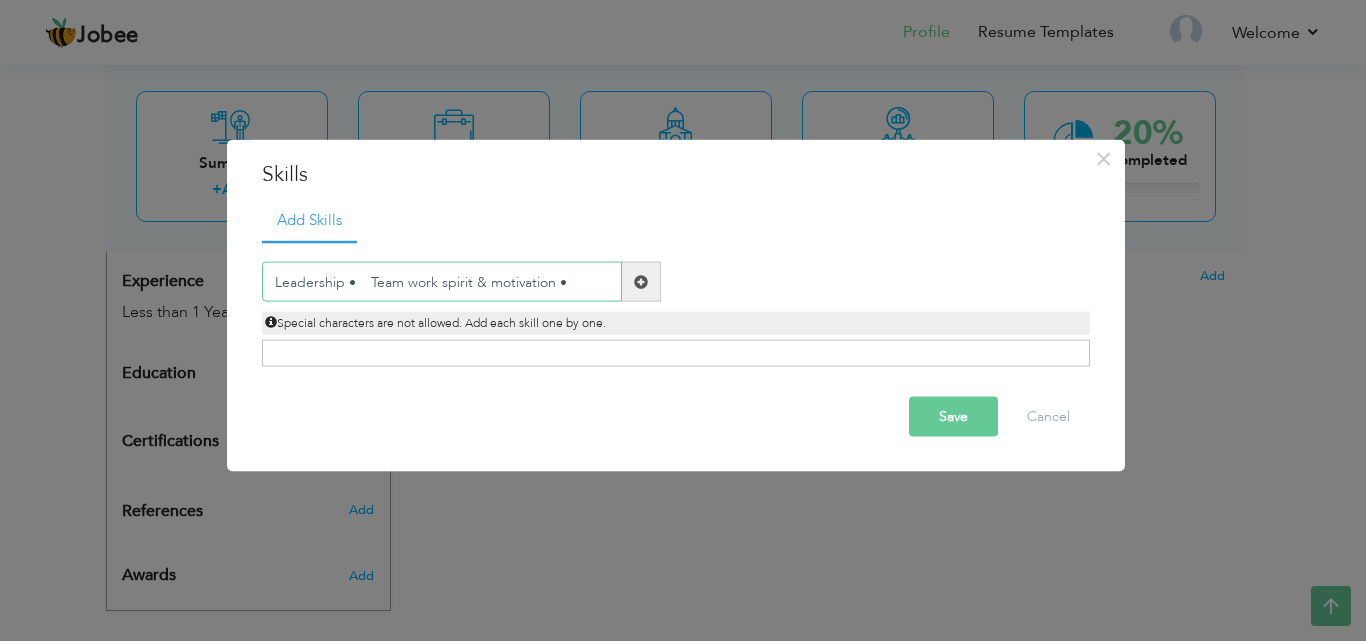 type on "Leadership •	Team work spirit & motivation •" 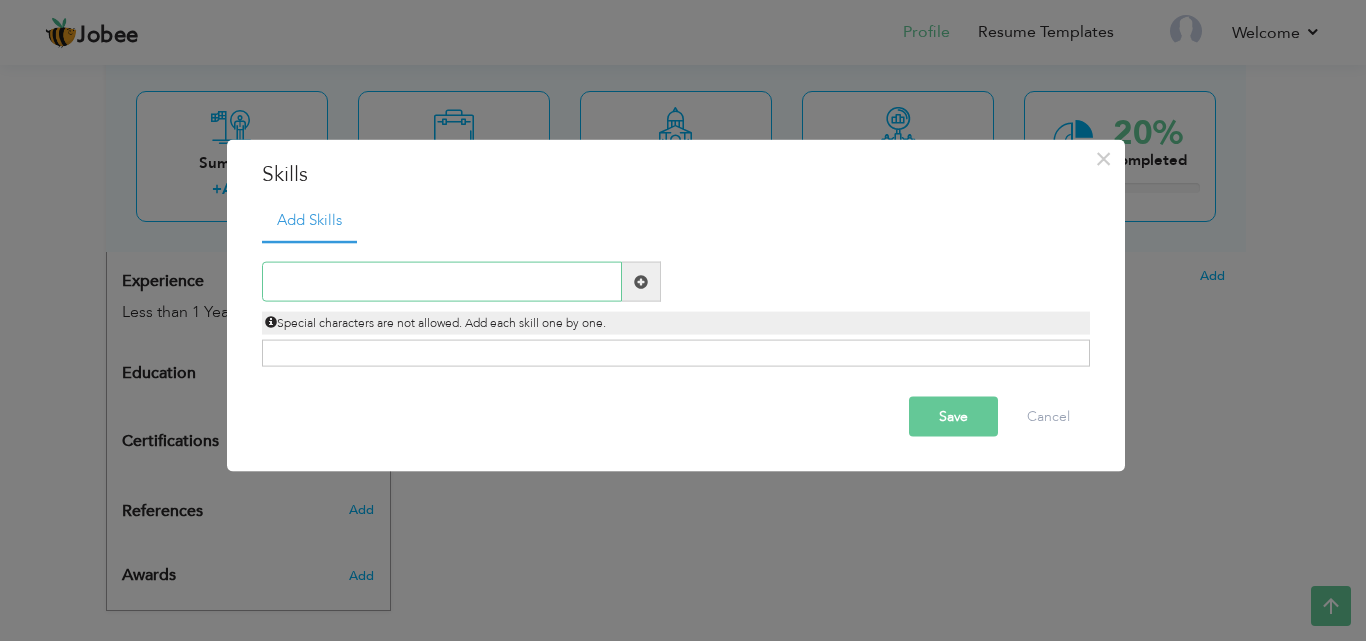 paste on "Leadership •	Team work spirit & motivation •	 mot" 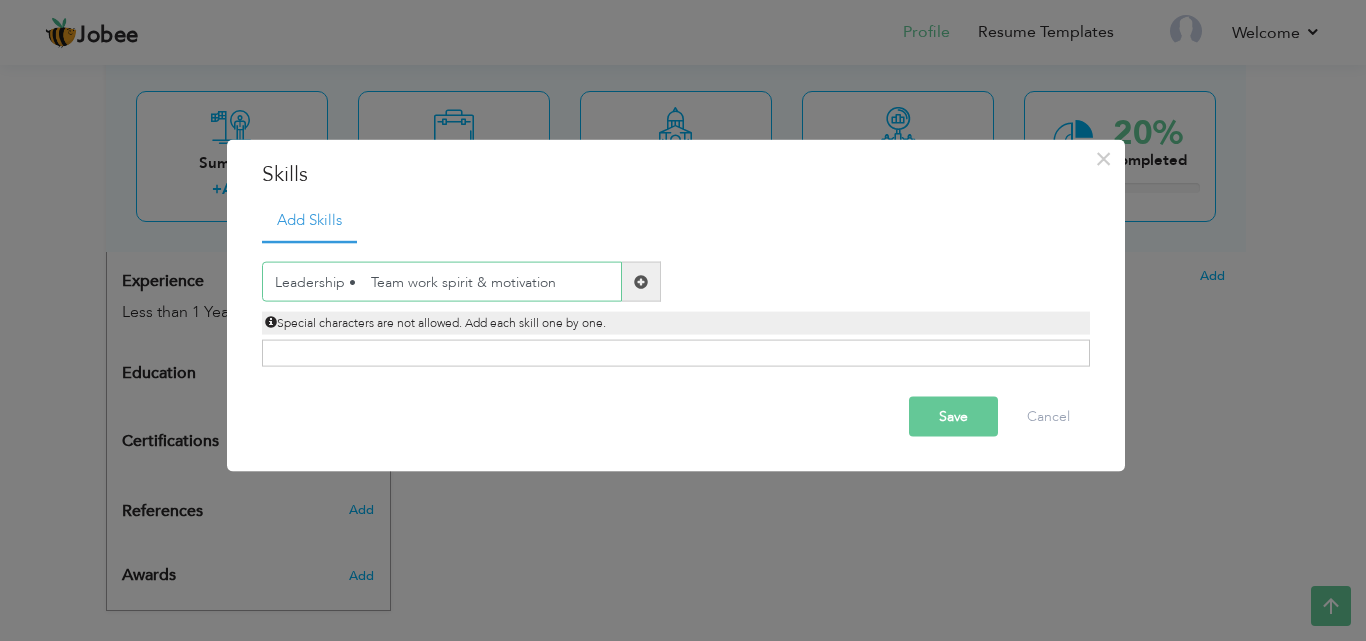 type on "Leadership •	Team work spirit & motivation" 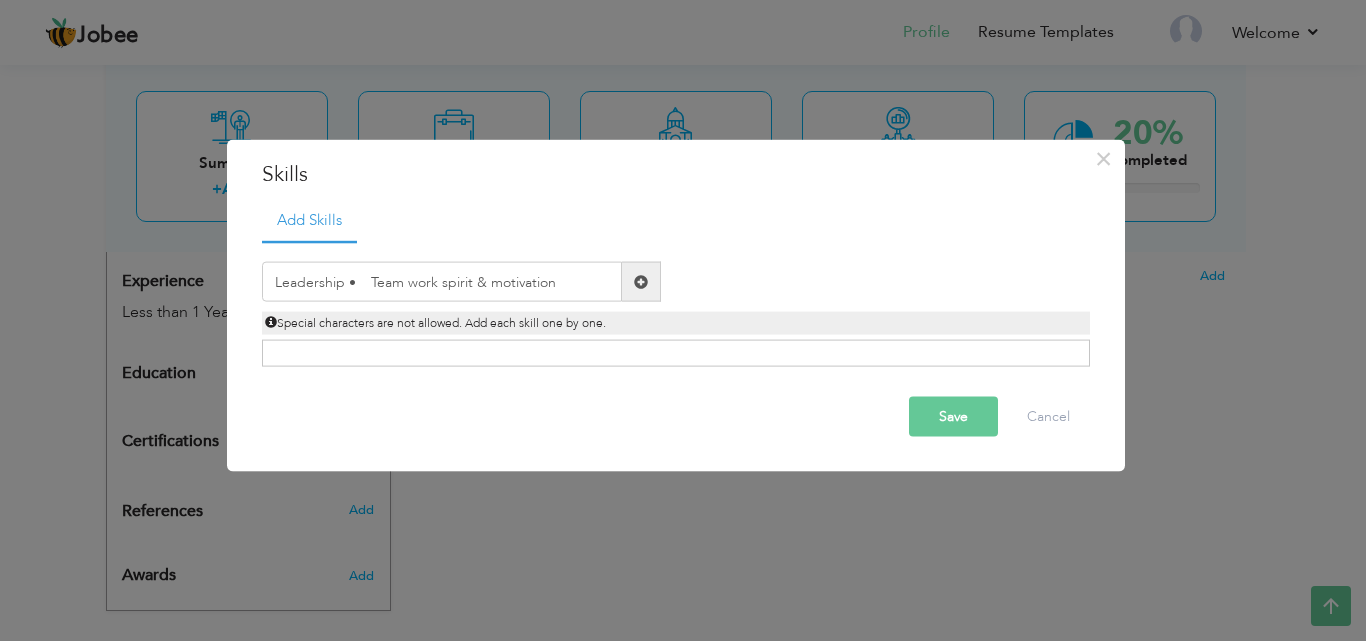 click on "Click on  , to mark skill as primary." at bounding box center (676, 353) 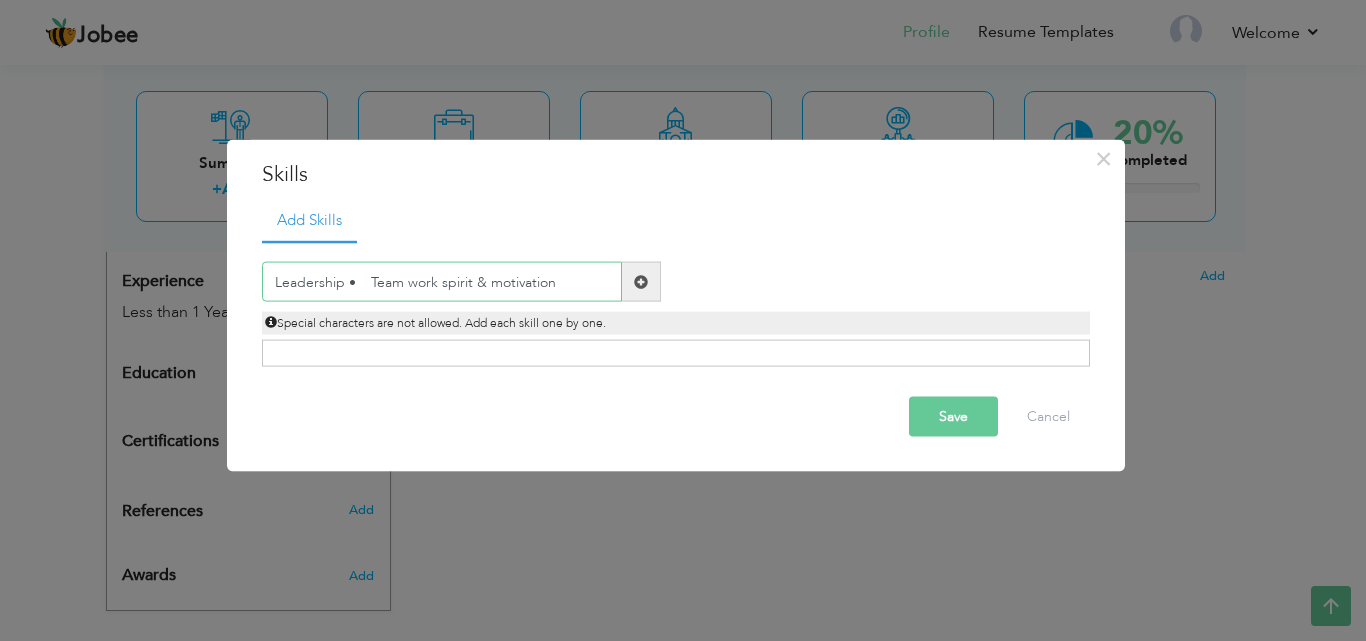 type 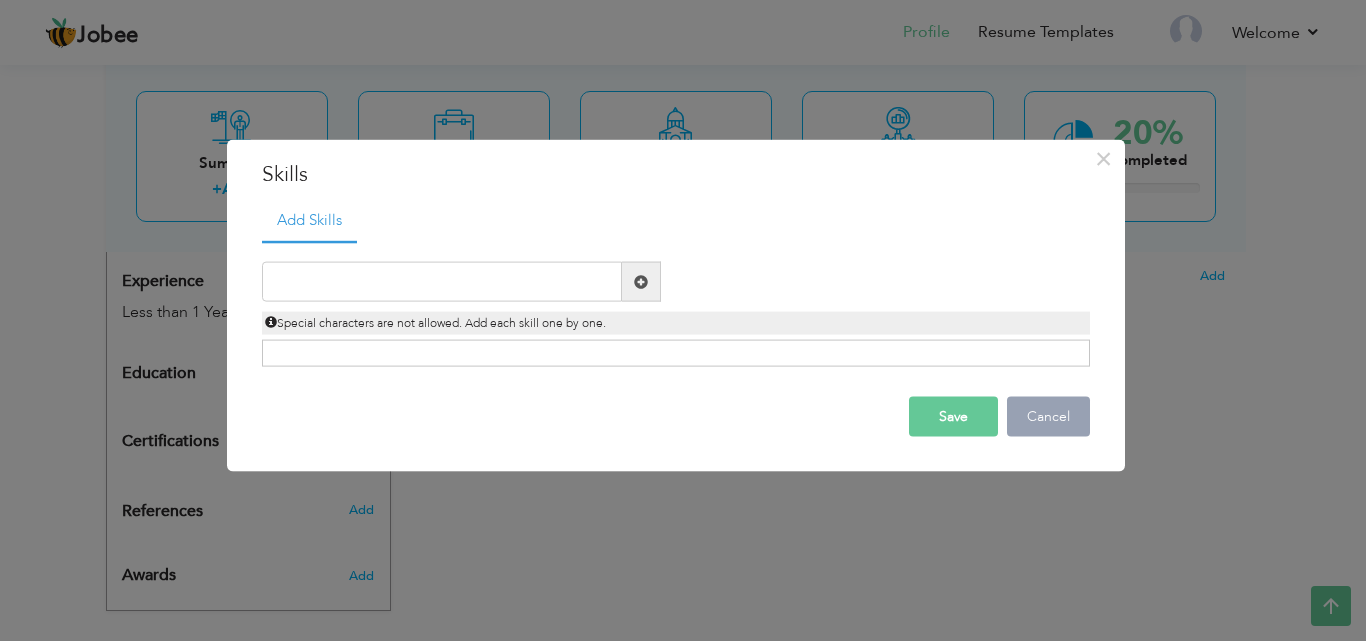 click on "Cancel" at bounding box center [1048, 417] 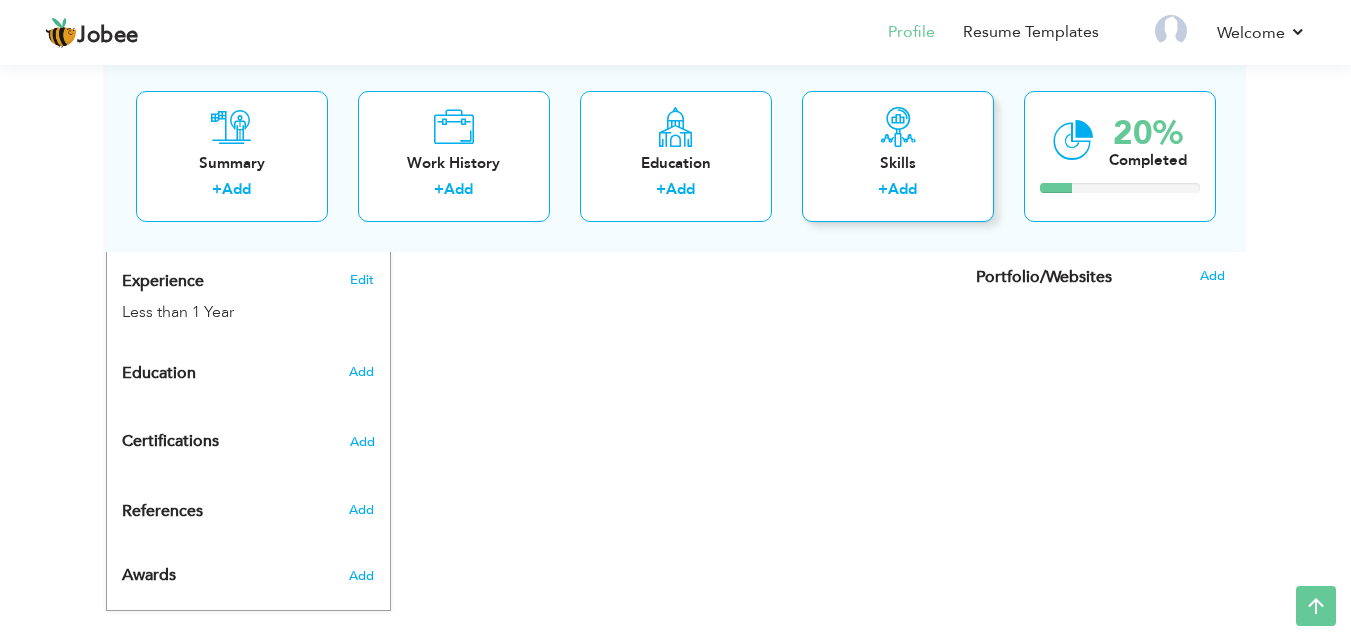 click on "Skills" at bounding box center [898, 162] 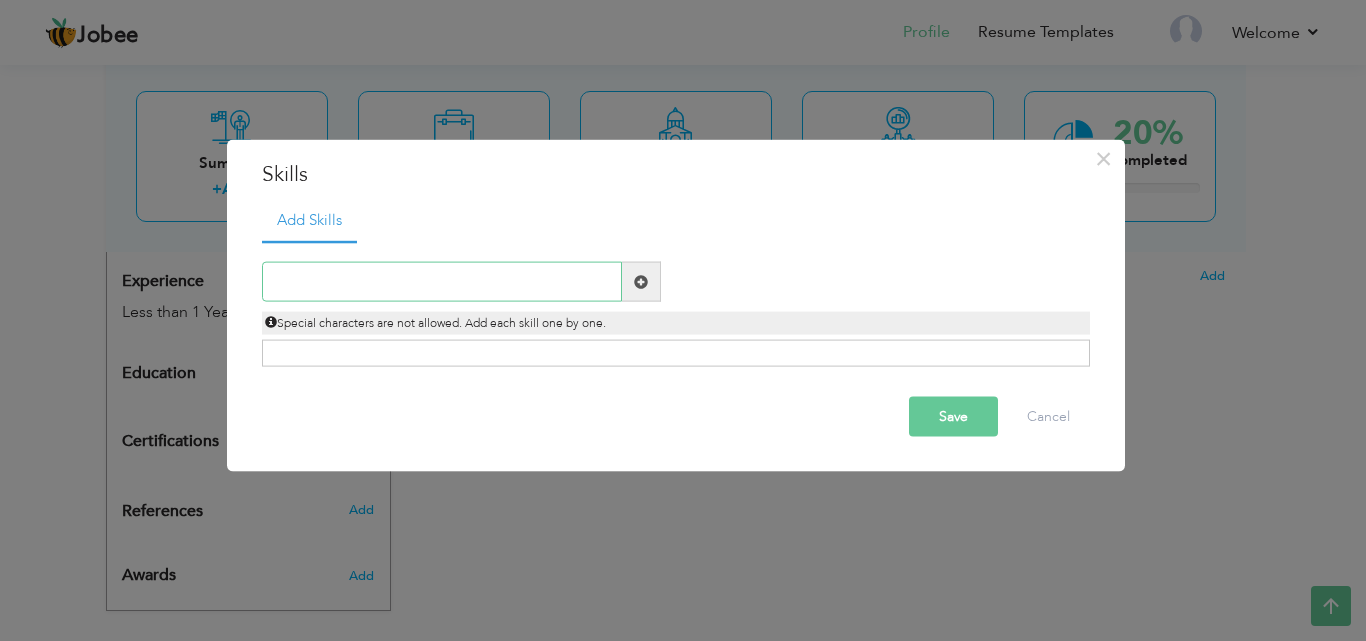 click at bounding box center [442, 282] 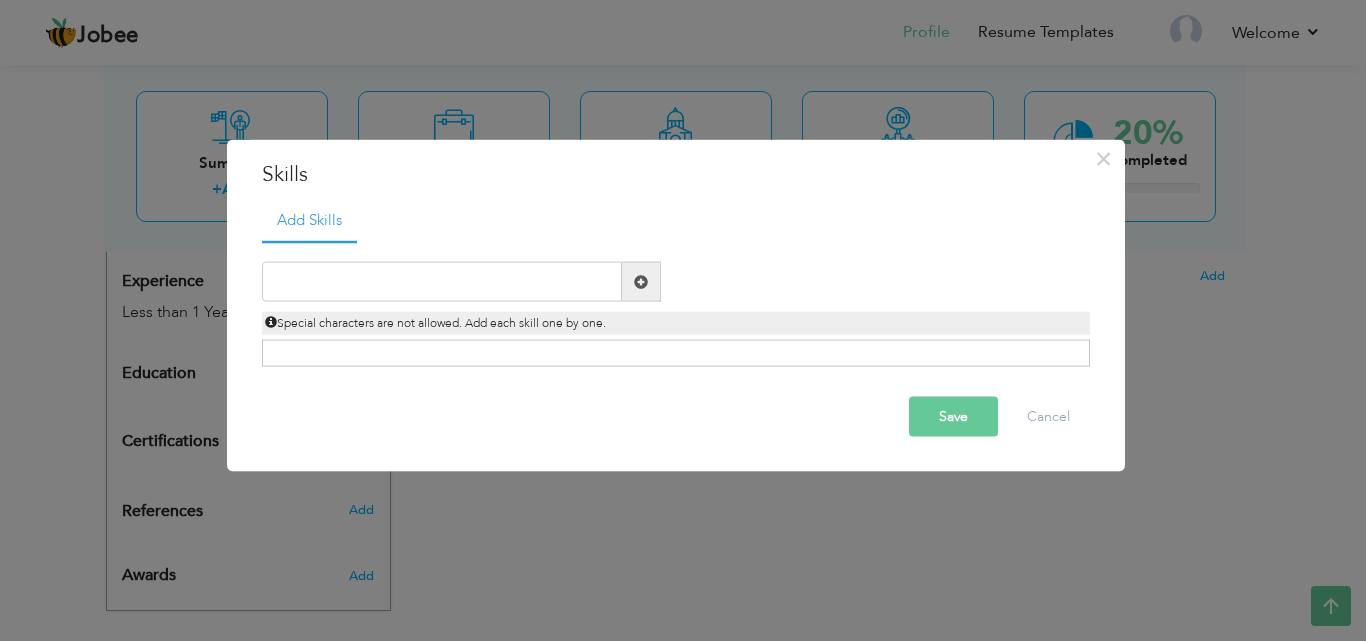 click on "×
Skills
Add Skills
Duplicate entry Already Exist Save Cancel" at bounding box center (683, 320) 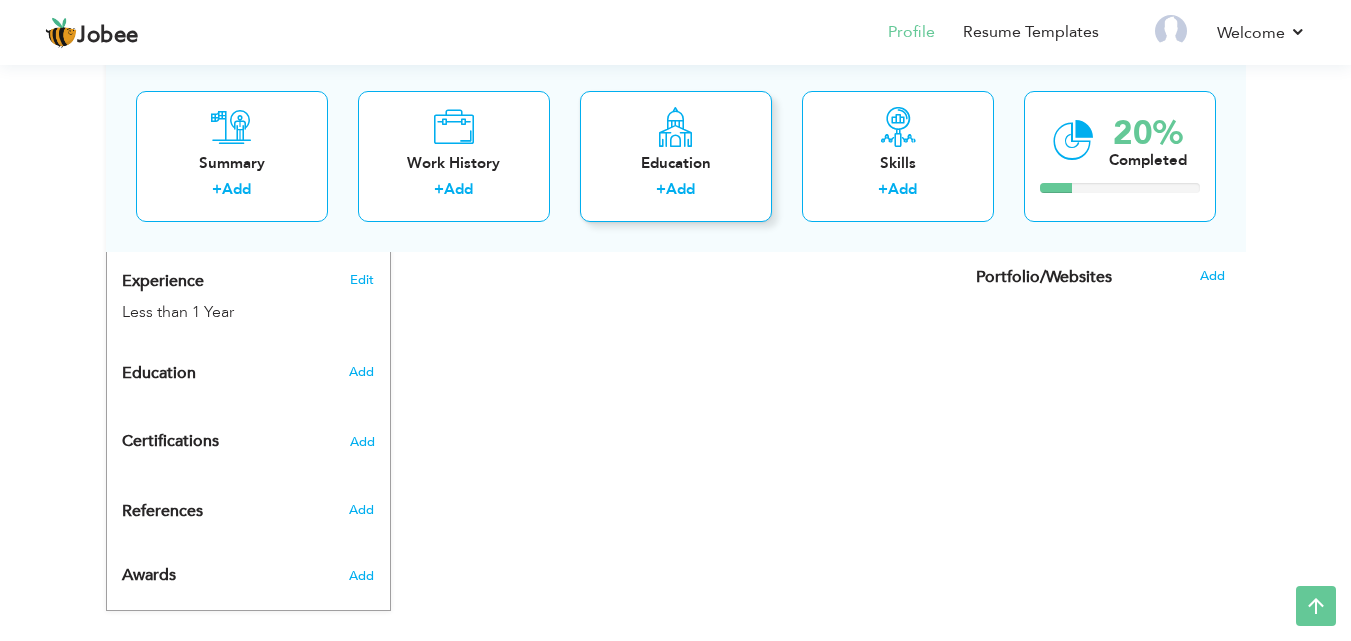 click on "Education
+  Add" at bounding box center [676, 155] 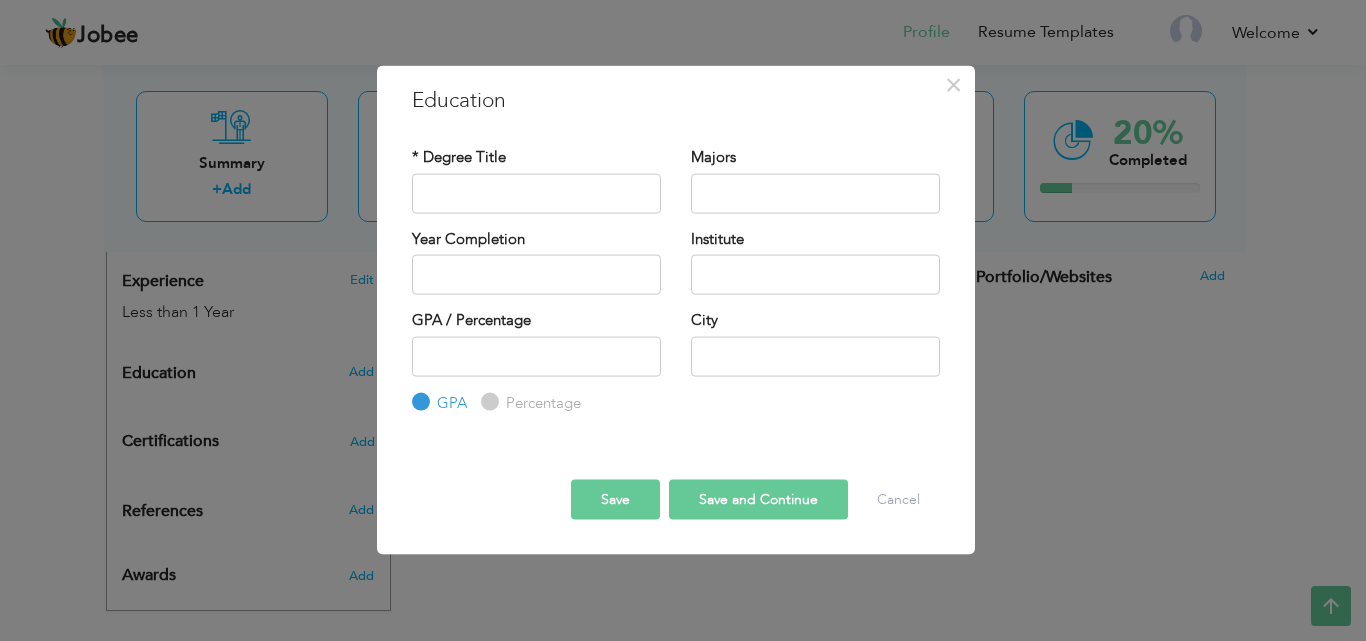 click on "×
Education
* Degree Title
Majors
Year Completion Institute GPA" at bounding box center [683, 320] 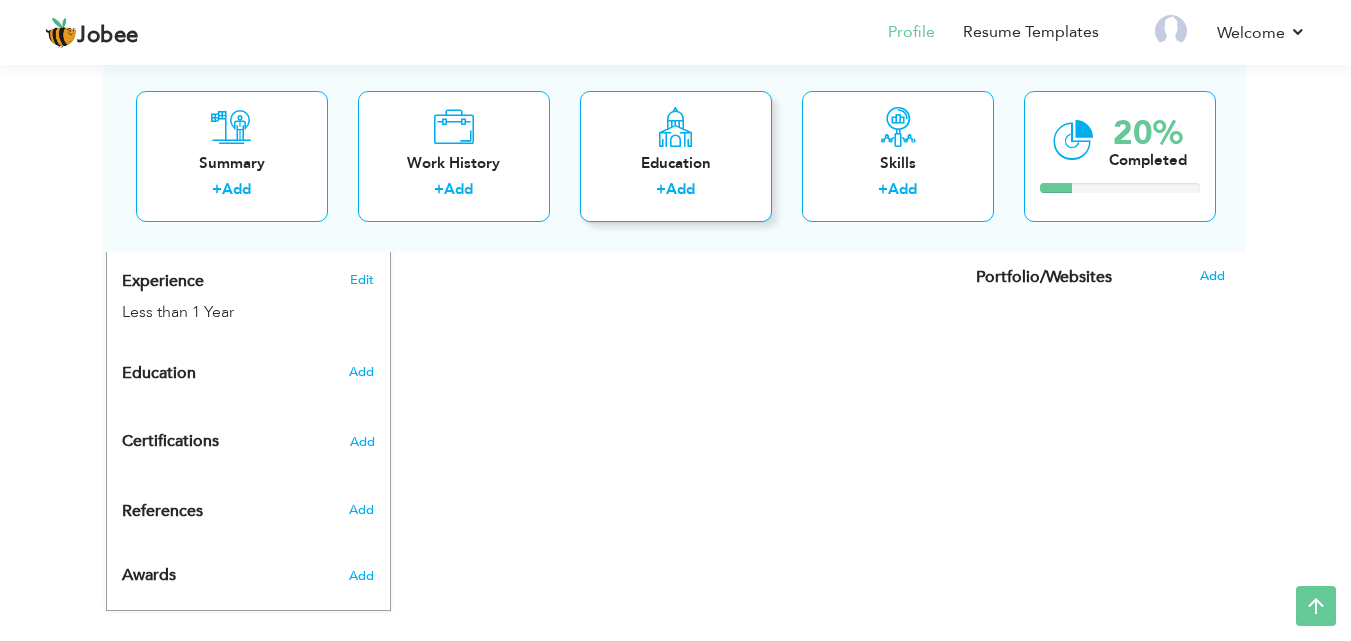 click at bounding box center (675, 126) 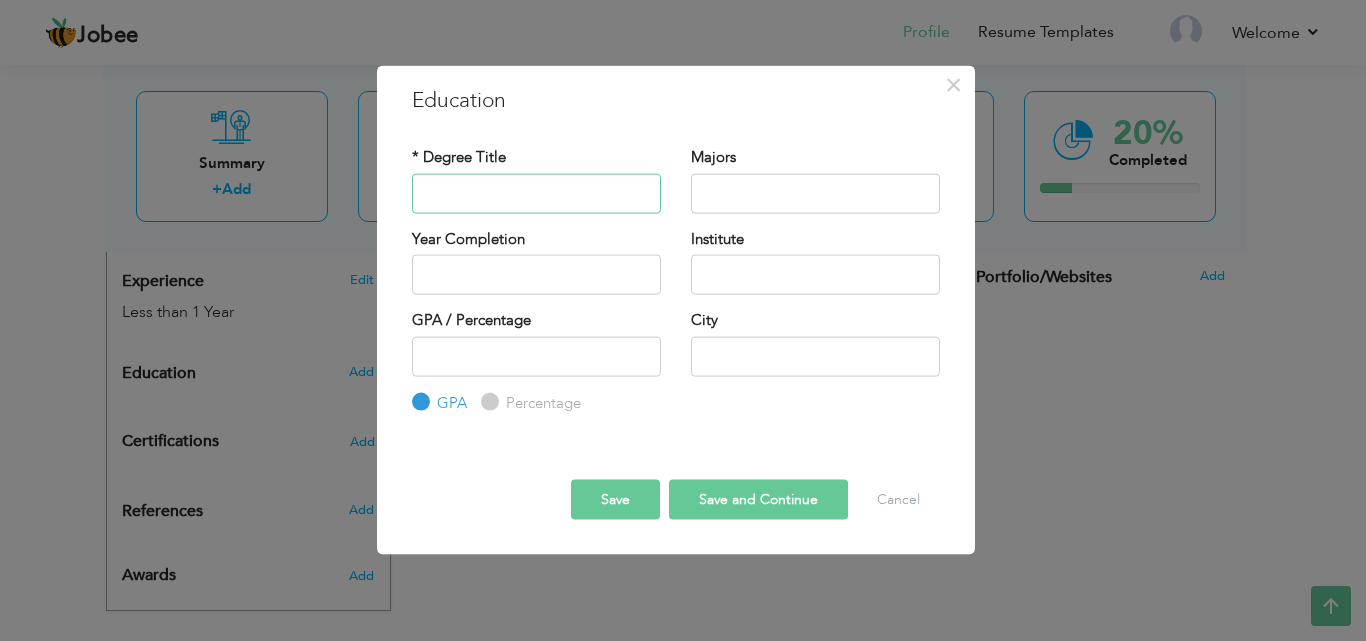 click at bounding box center (536, 193) 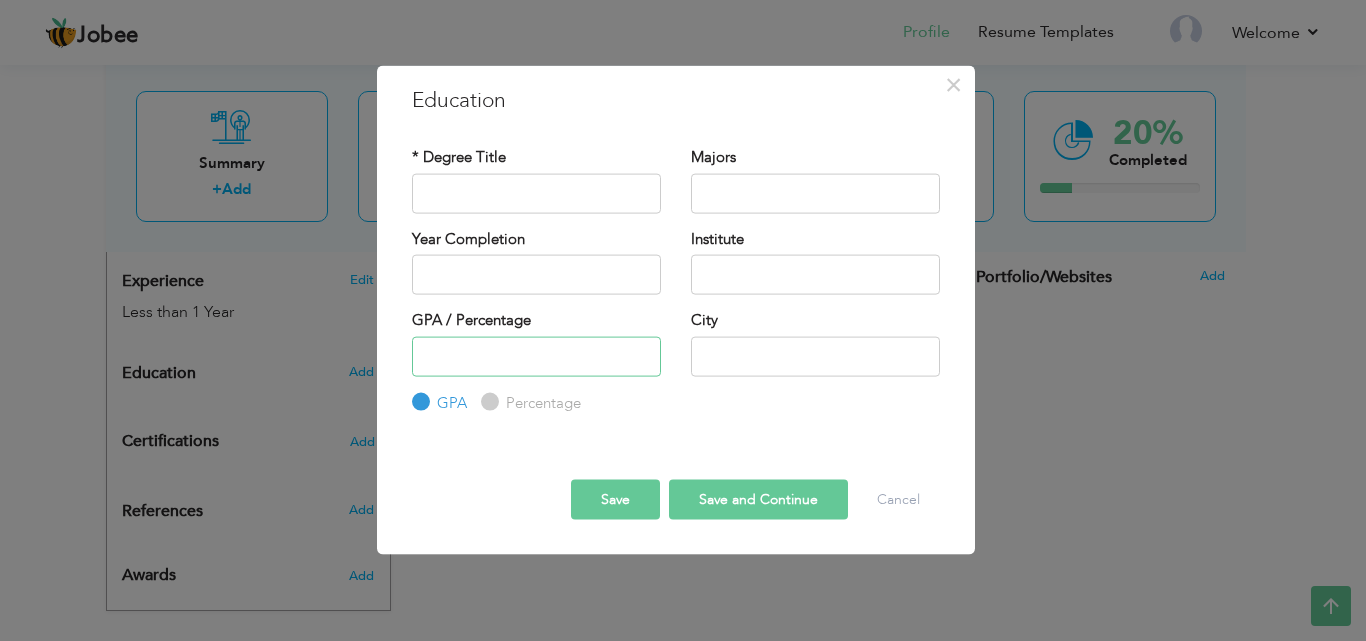 click at bounding box center [536, 356] 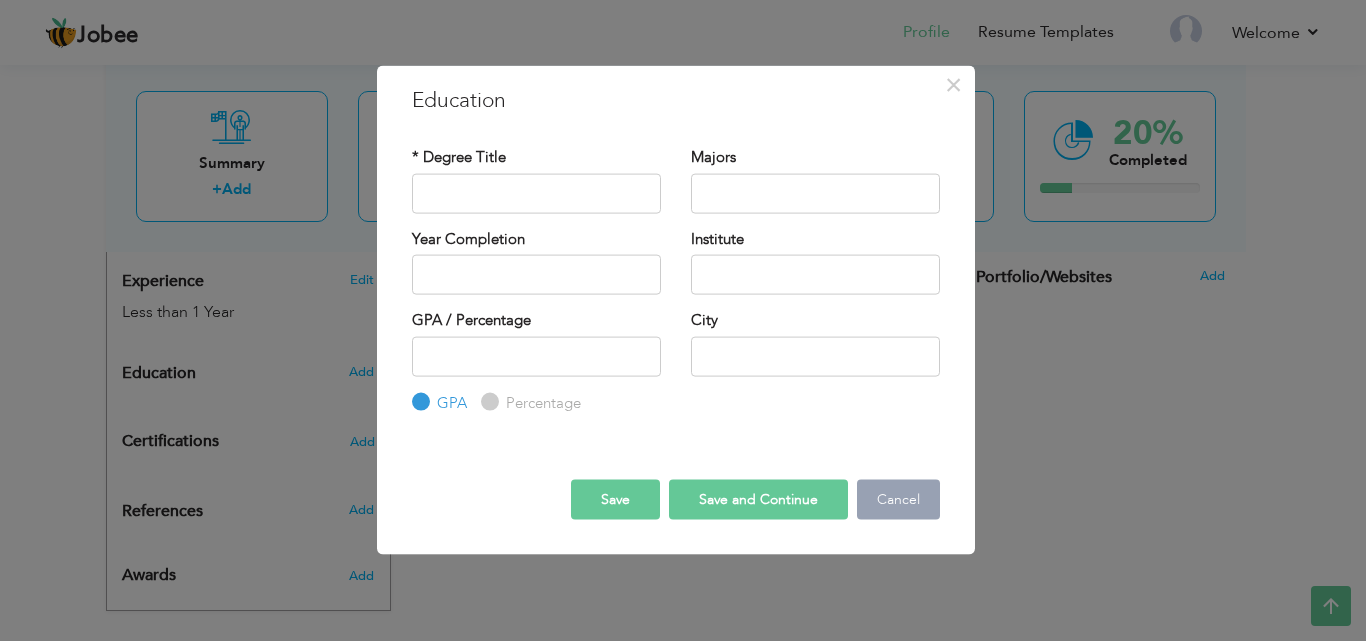 click on "Cancel" at bounding box center [898, 500] 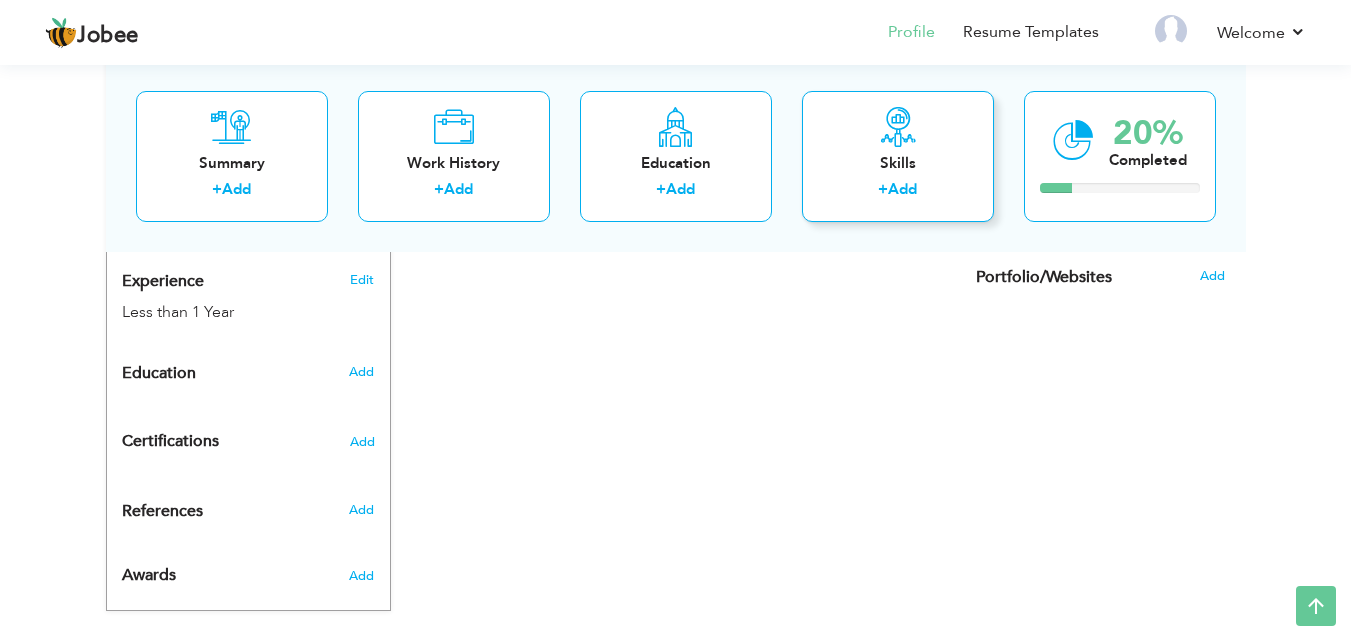 click on "Skills" at bounding box center [898, 162] 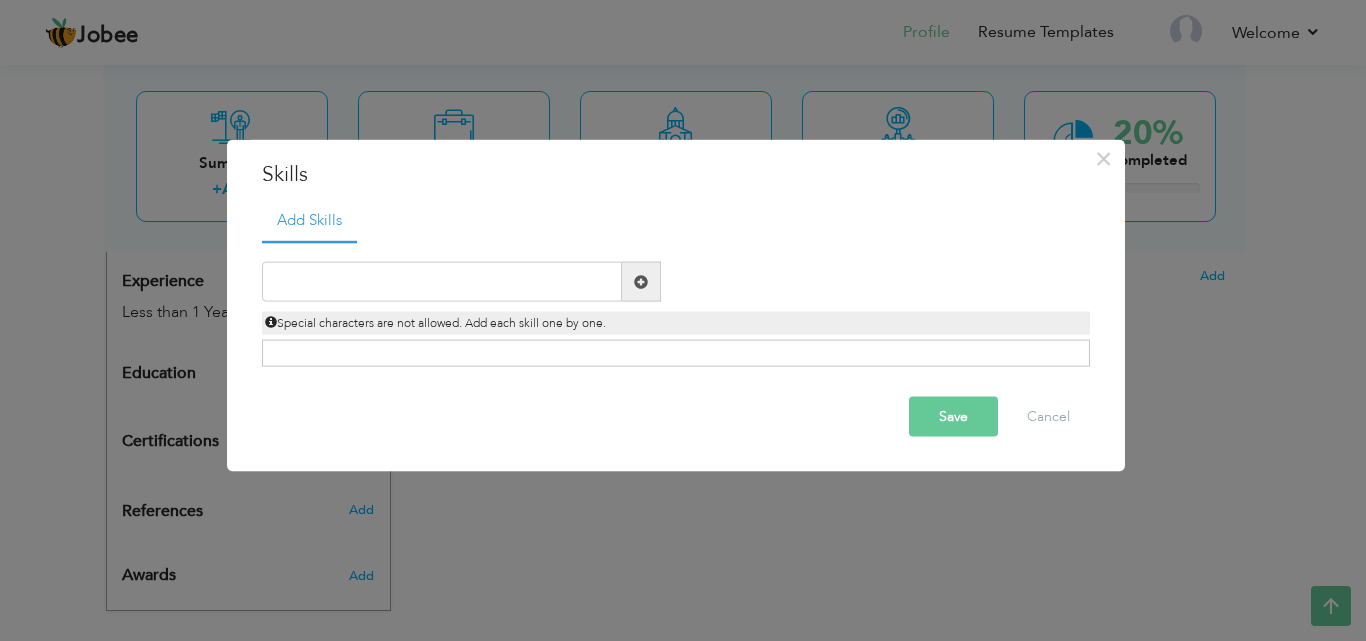 click on "Special characters are not allowed. Add each skill one by one." at bounding box center [435, 323] 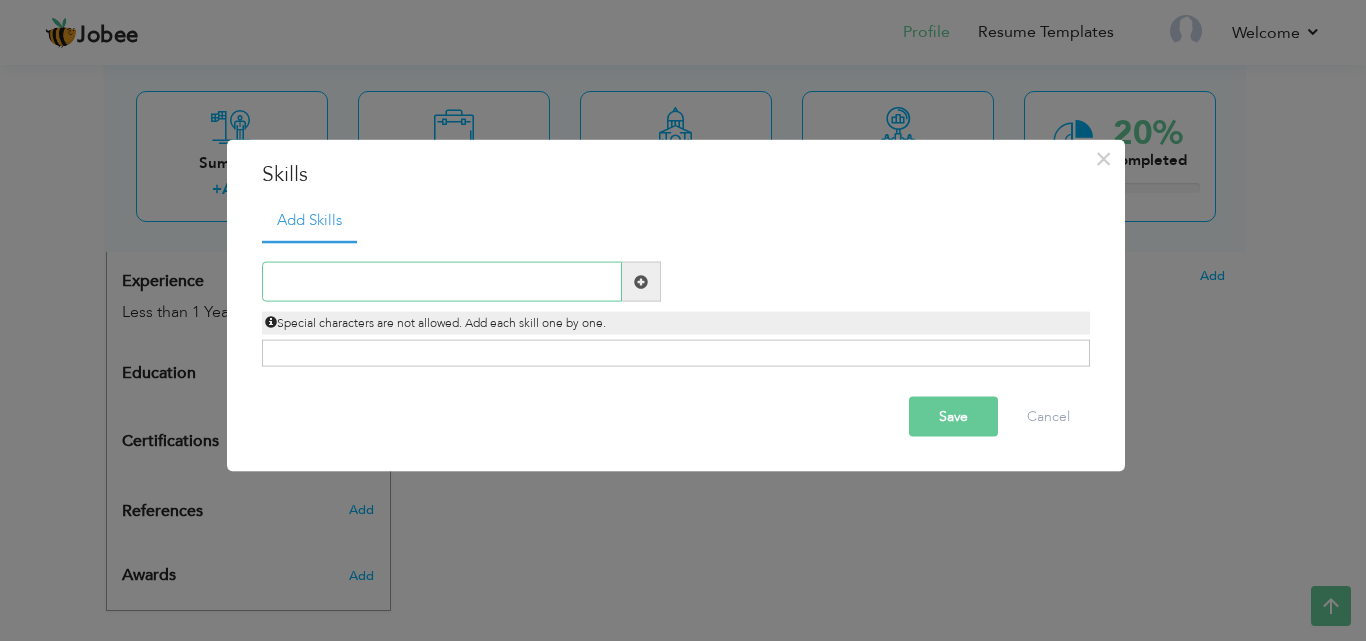 click at bounding box center [442, 282] 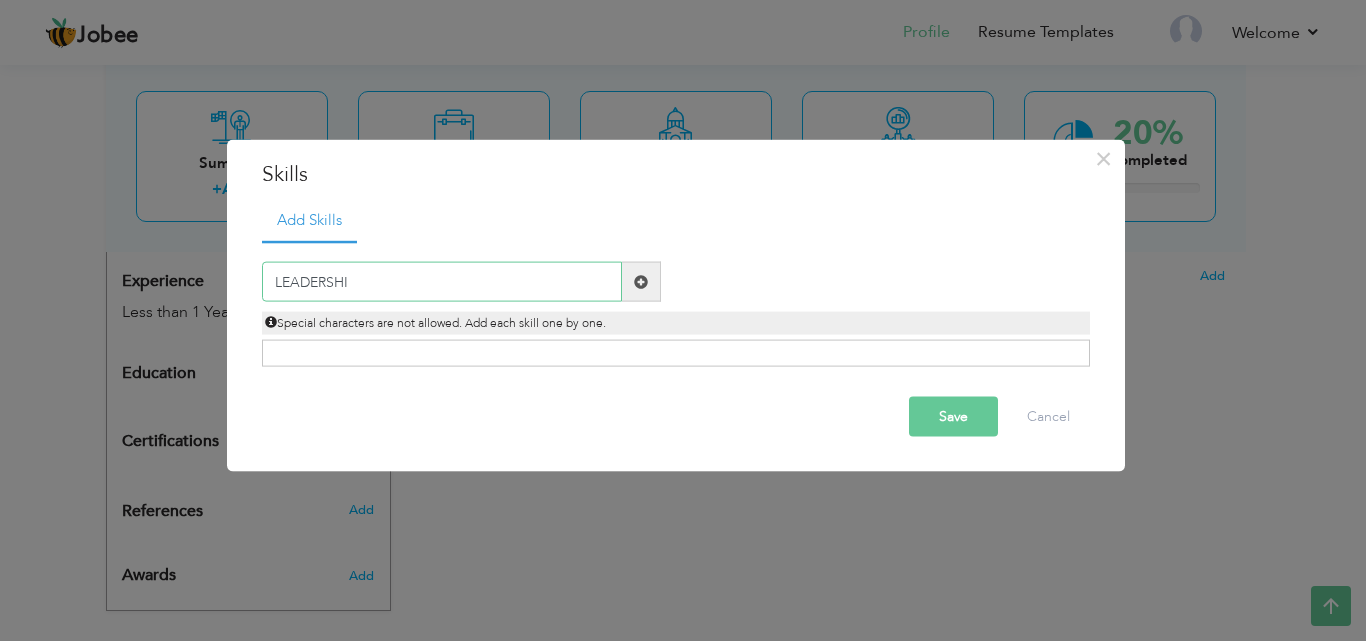 type on "LEADERSHIP" 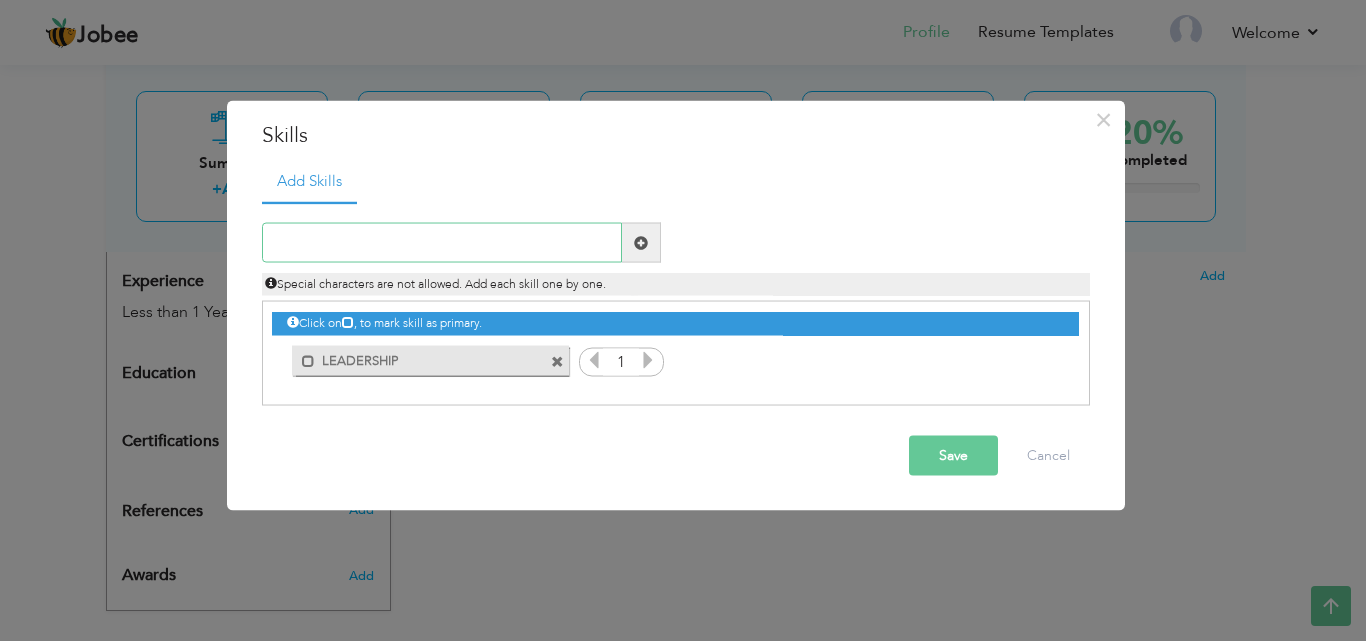 paste on "Excellent communication skills" 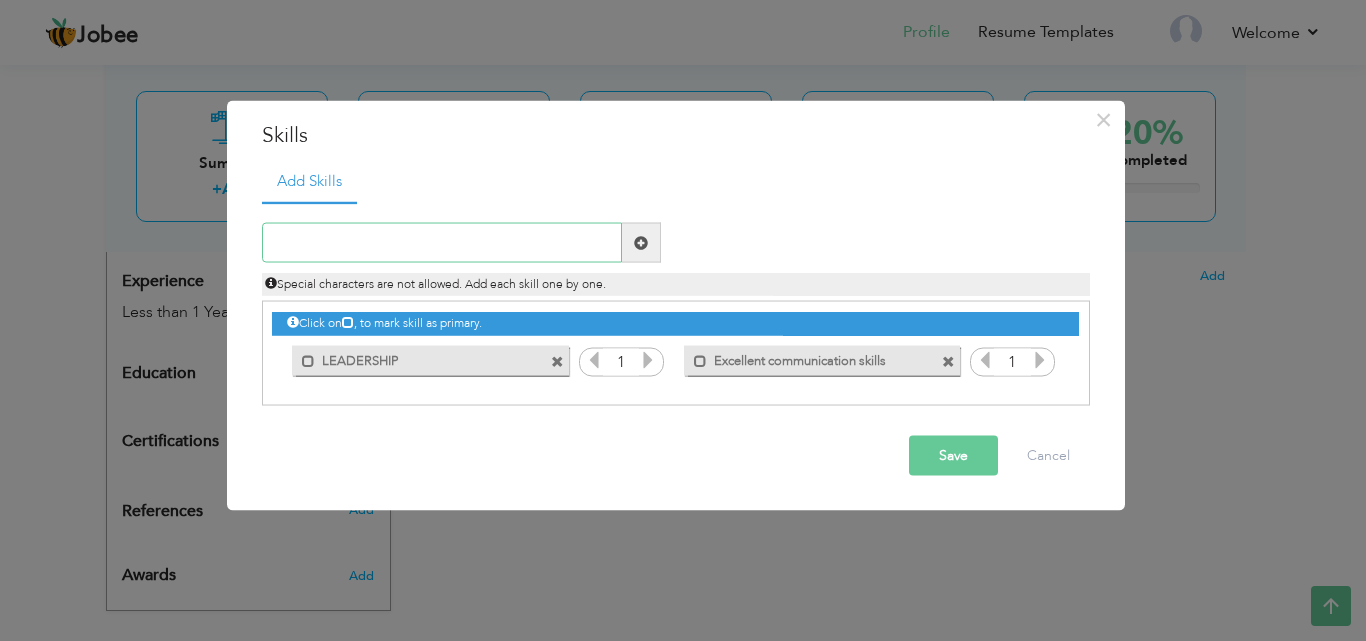 click at bounding box center [442, 243] 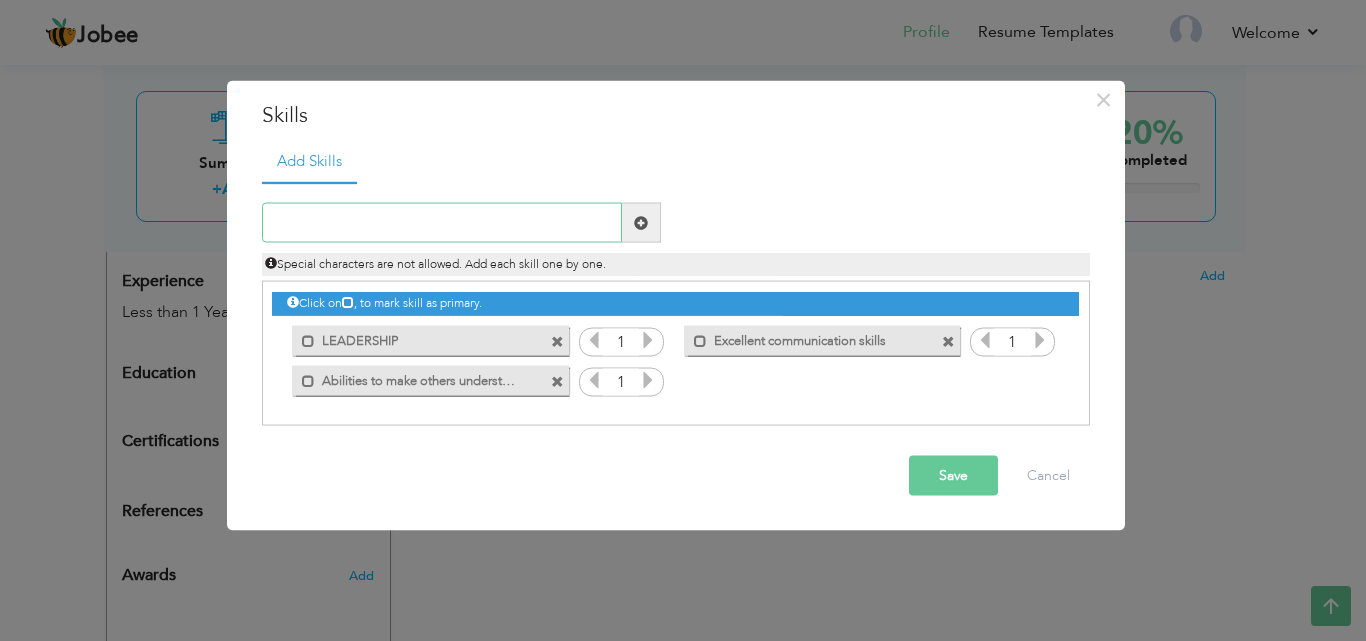 click at bounding box center (442, 223) 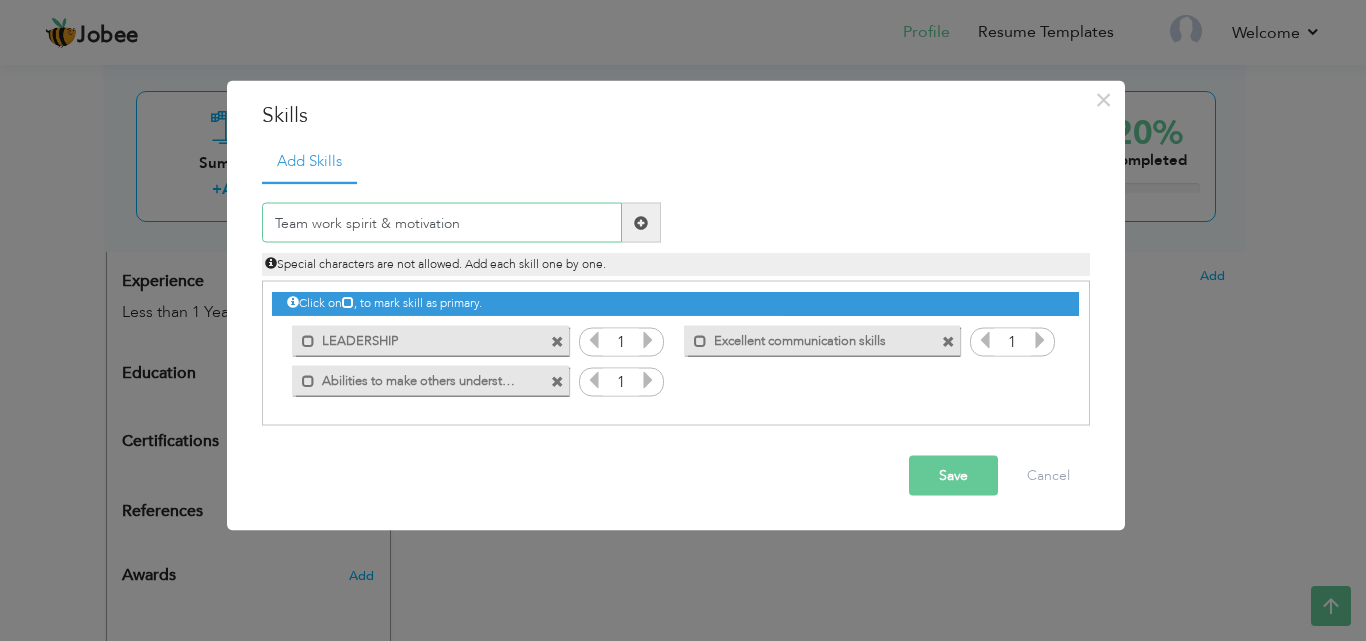type 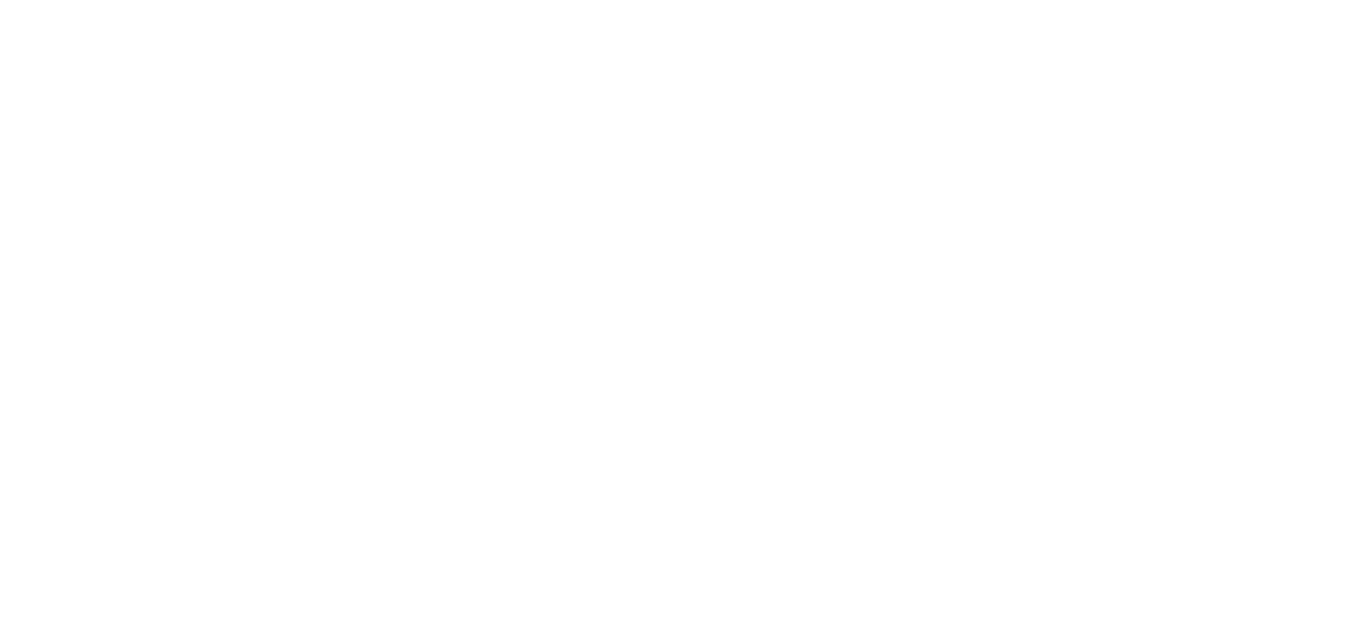 scroll, scrollTop: 0, scrollLeft: 0, axis: both 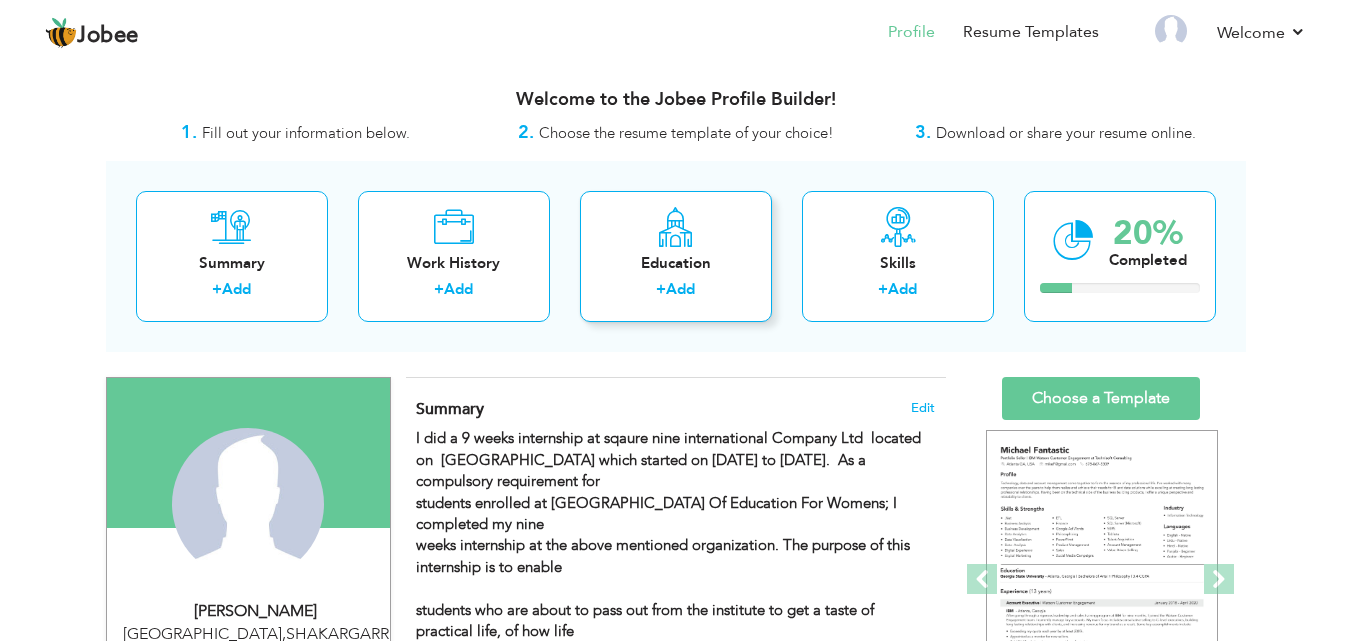 click on "Education" at bounding box center [676, 263] 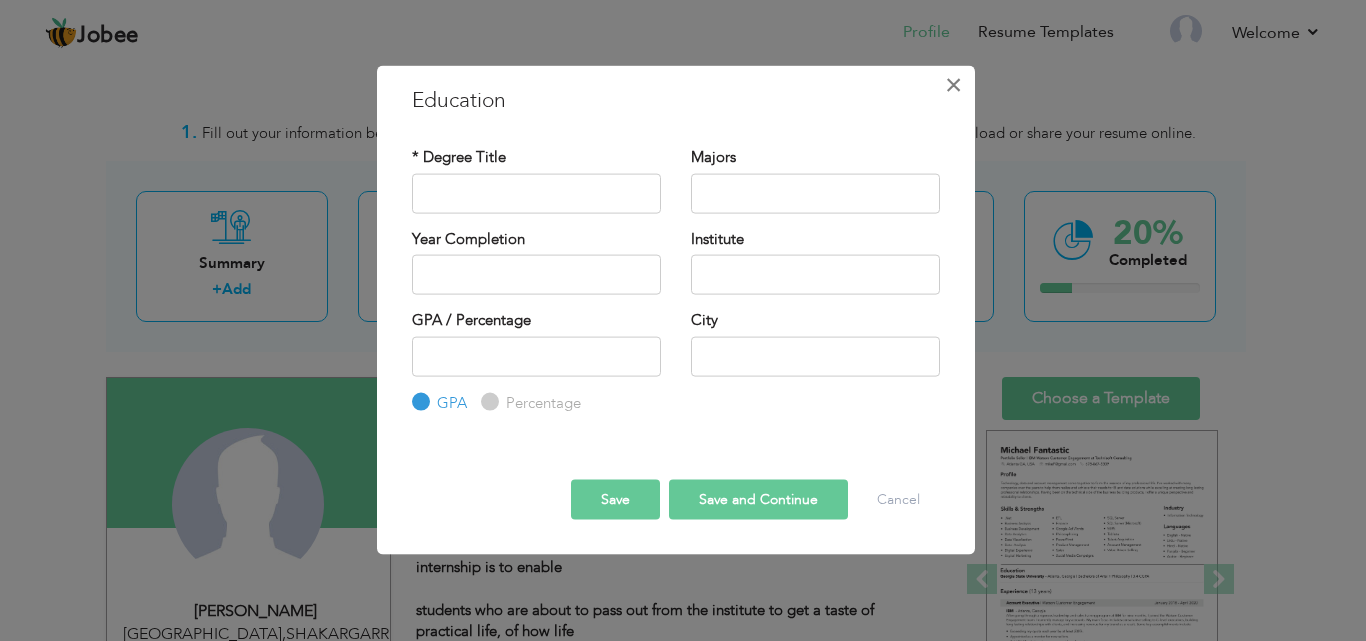 click on "×" at bounding box center [953, 84] 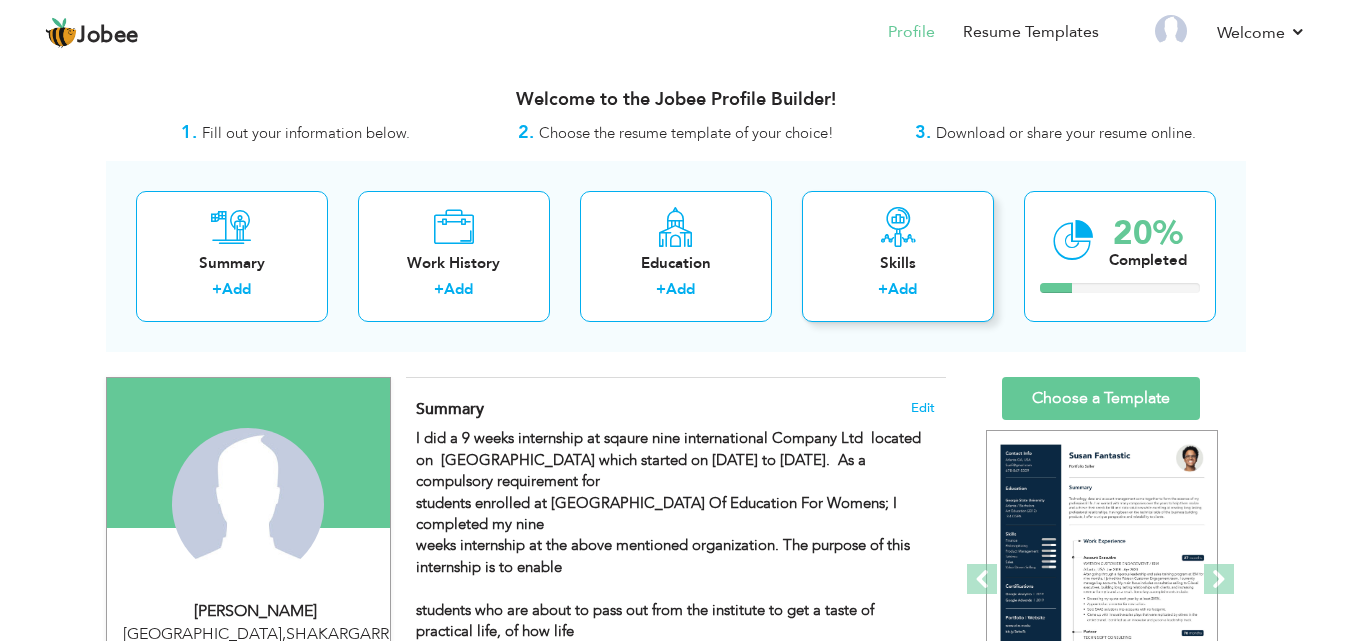 click on "Skills" at bounding box center [898, 263] 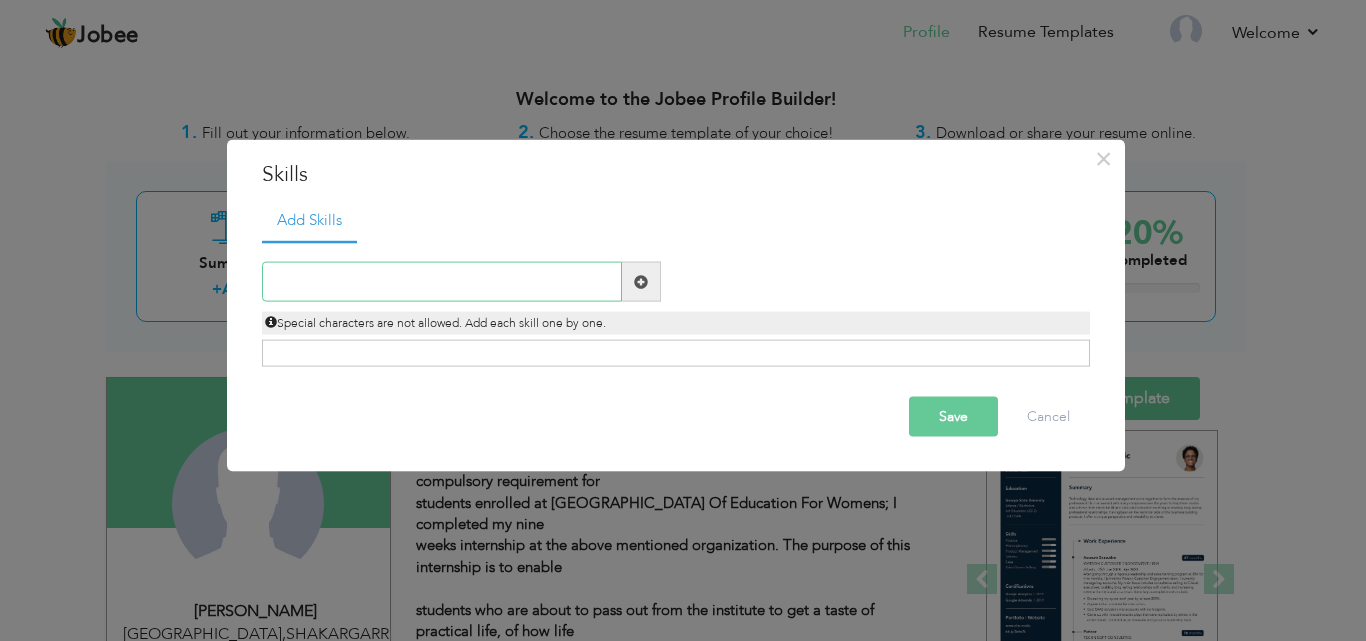 click at bounding box center (442, 282) 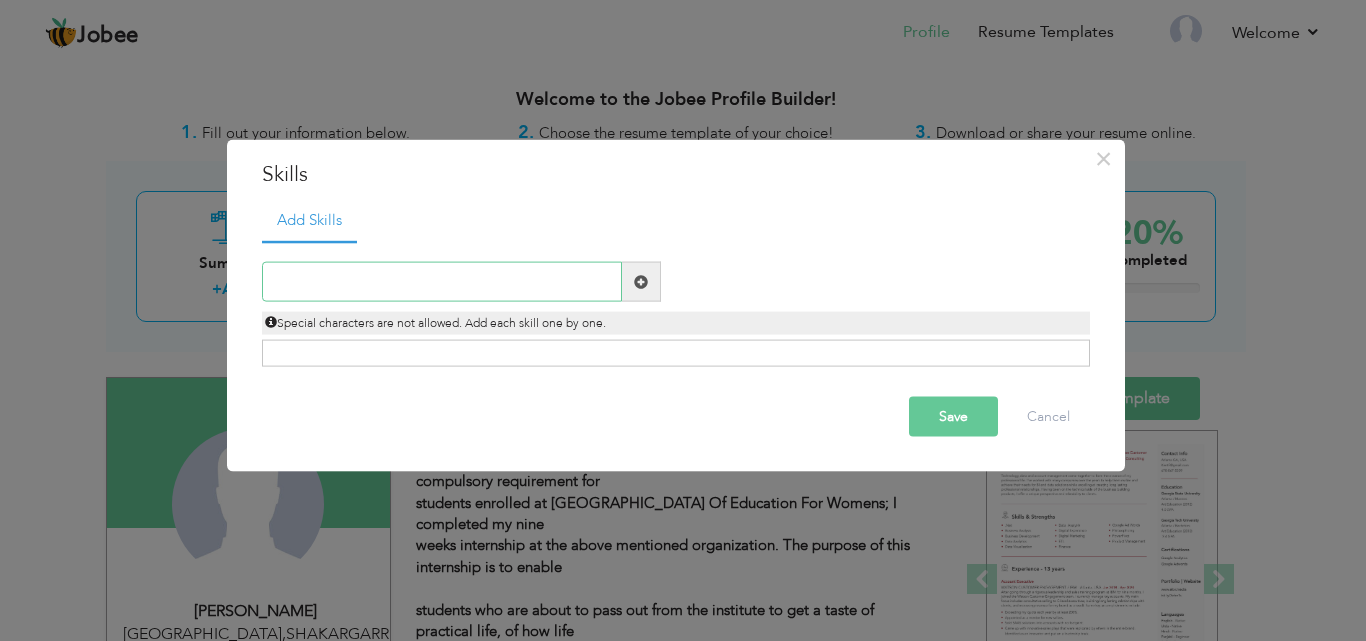 paste on "MS word o	Power point o	Excel" 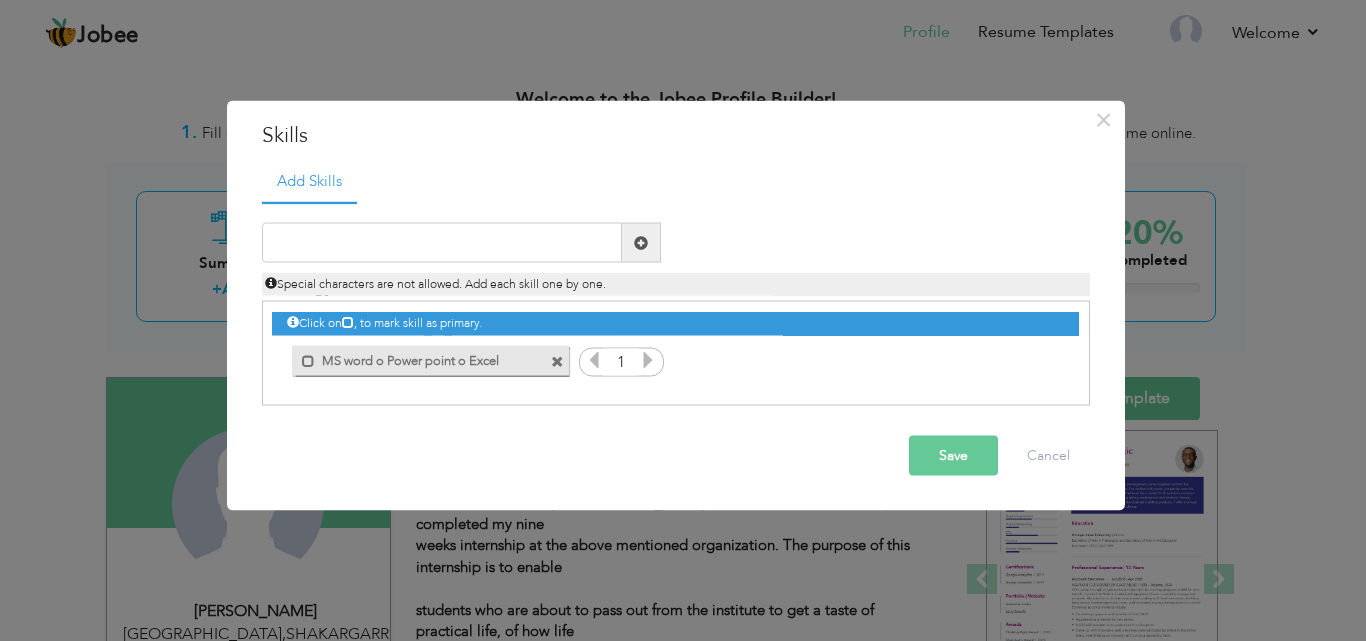 click at bounding box center (557, 361) 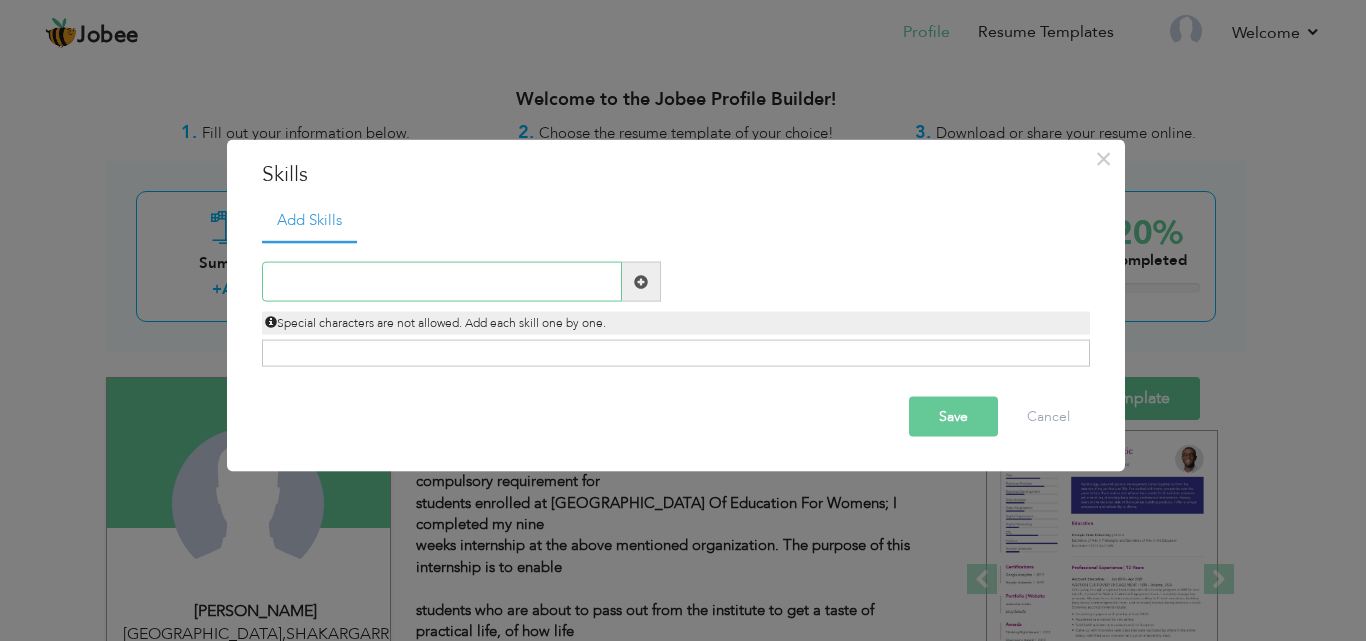 click at bounding box center [442, 282] 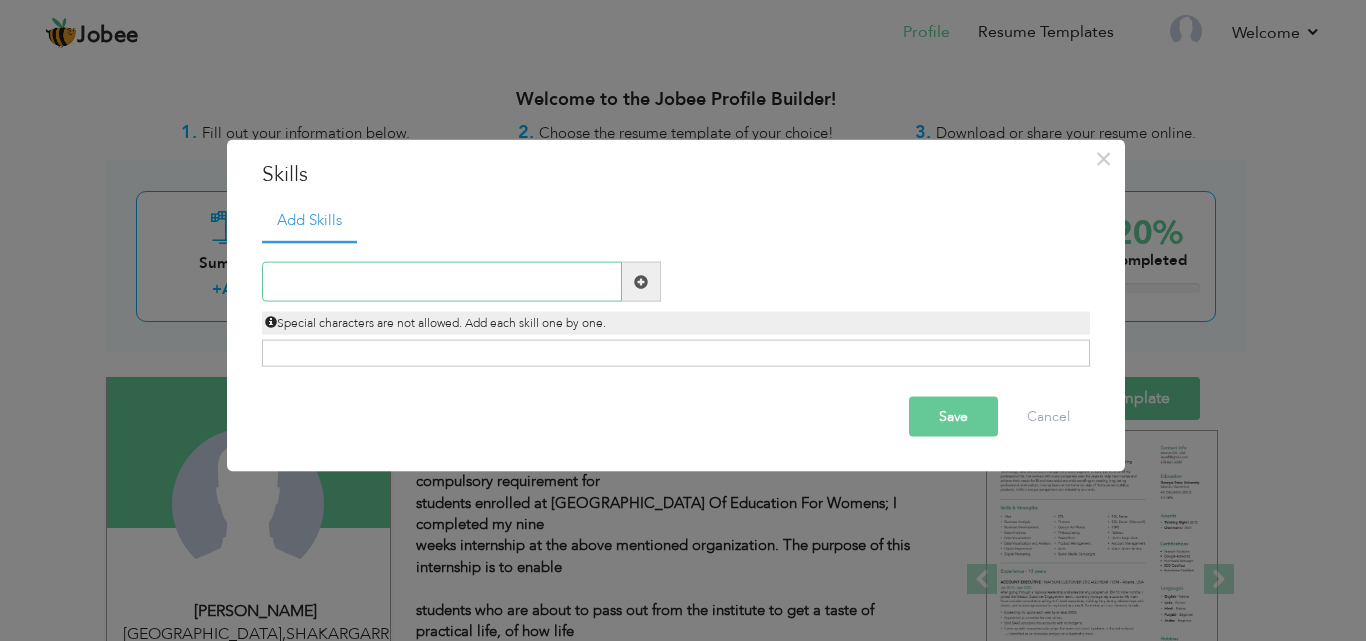 paste on "MS word o	Power point o	Excel" 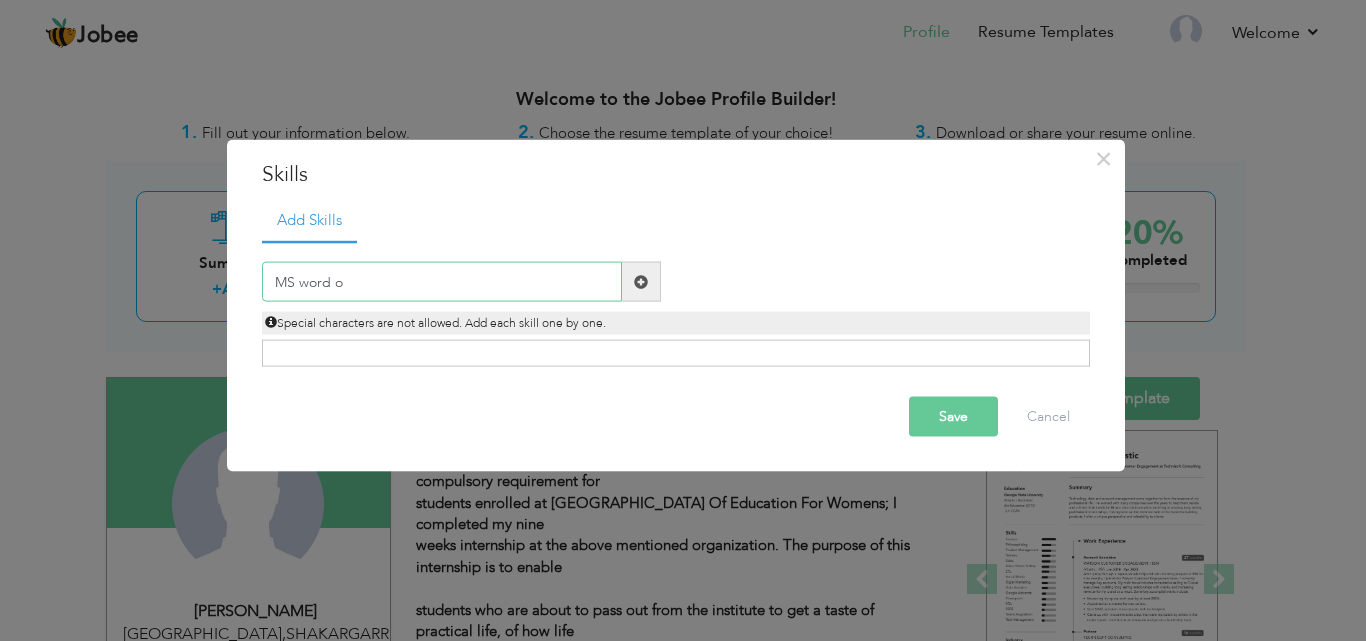 type on "MS word" 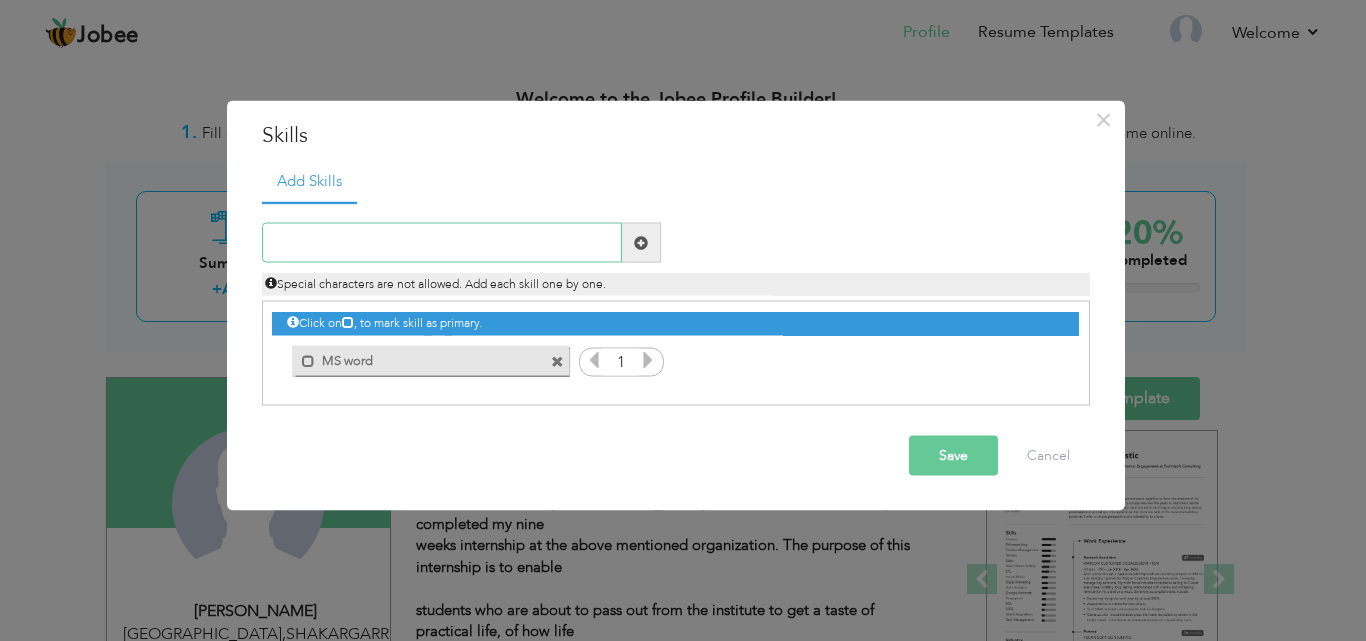 paste on "MS word o	Power point o	Excel" 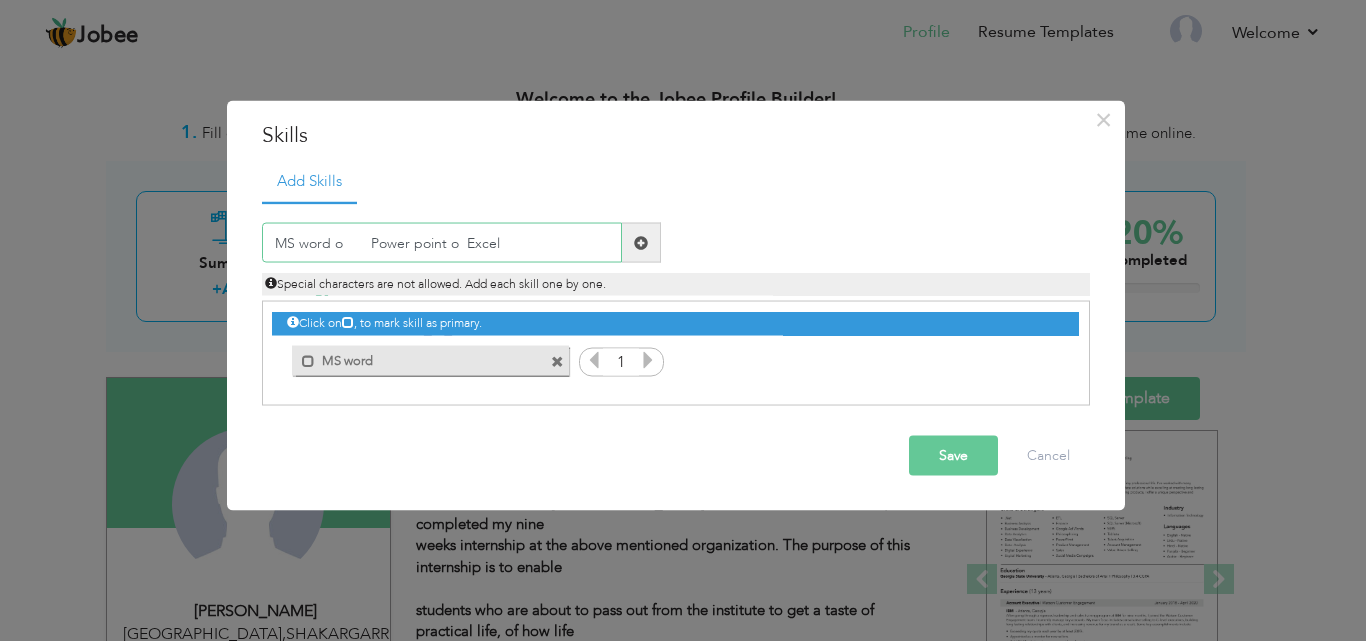 click on "MS word o	Power point o	Excel" at bounding box center [442, 243] 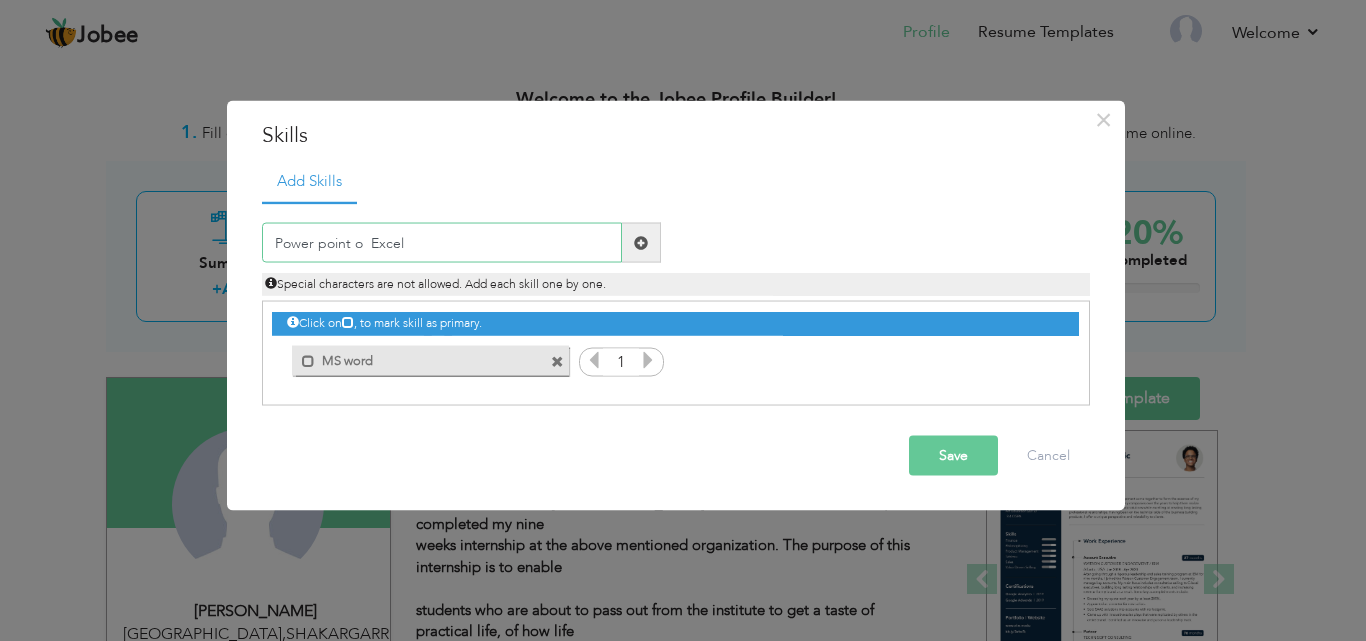 click on "Power point o	Excel" at bounding box center (442, 243) 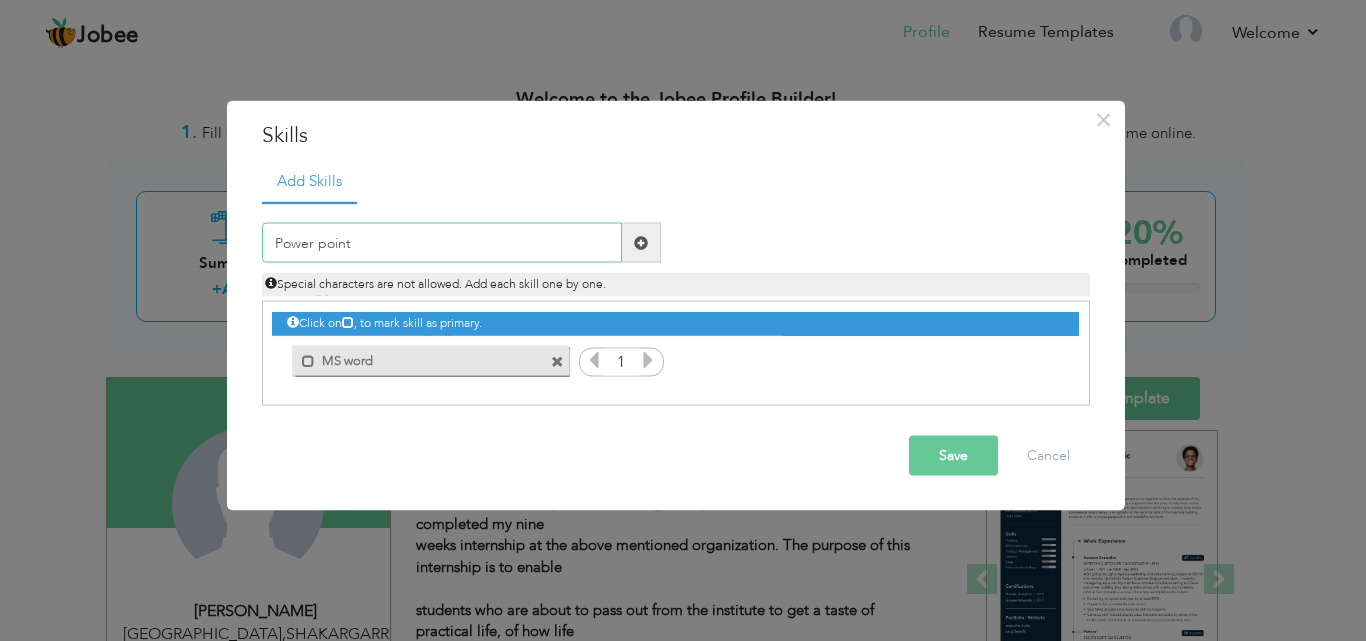 type on "Power point" 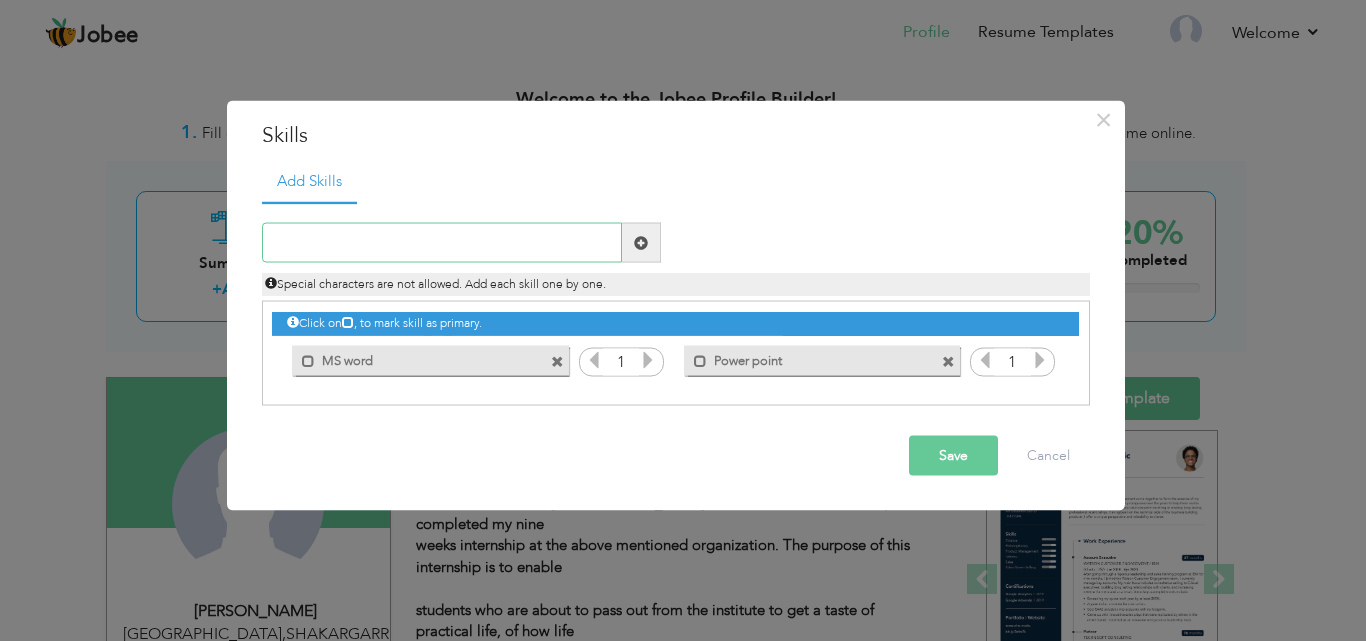 paste on "MS word o	Power point o	Excel" 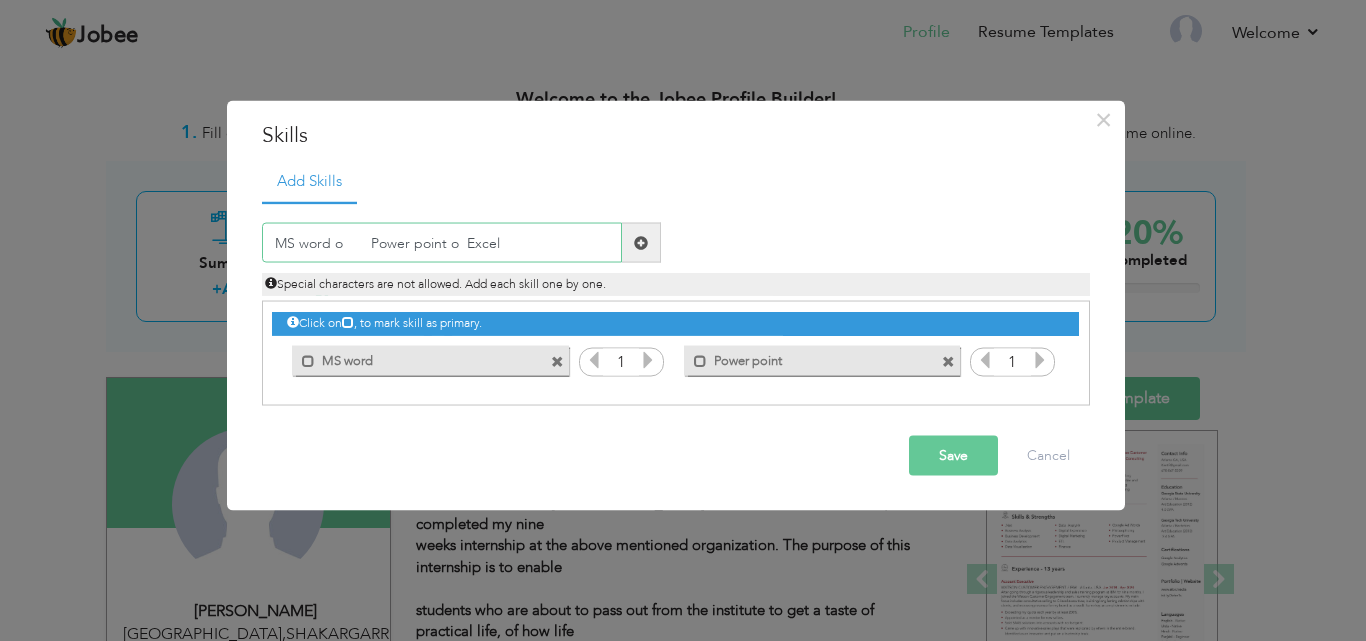 click on "MS word o	Power point o	Excel" at bounding box center (442, 243) 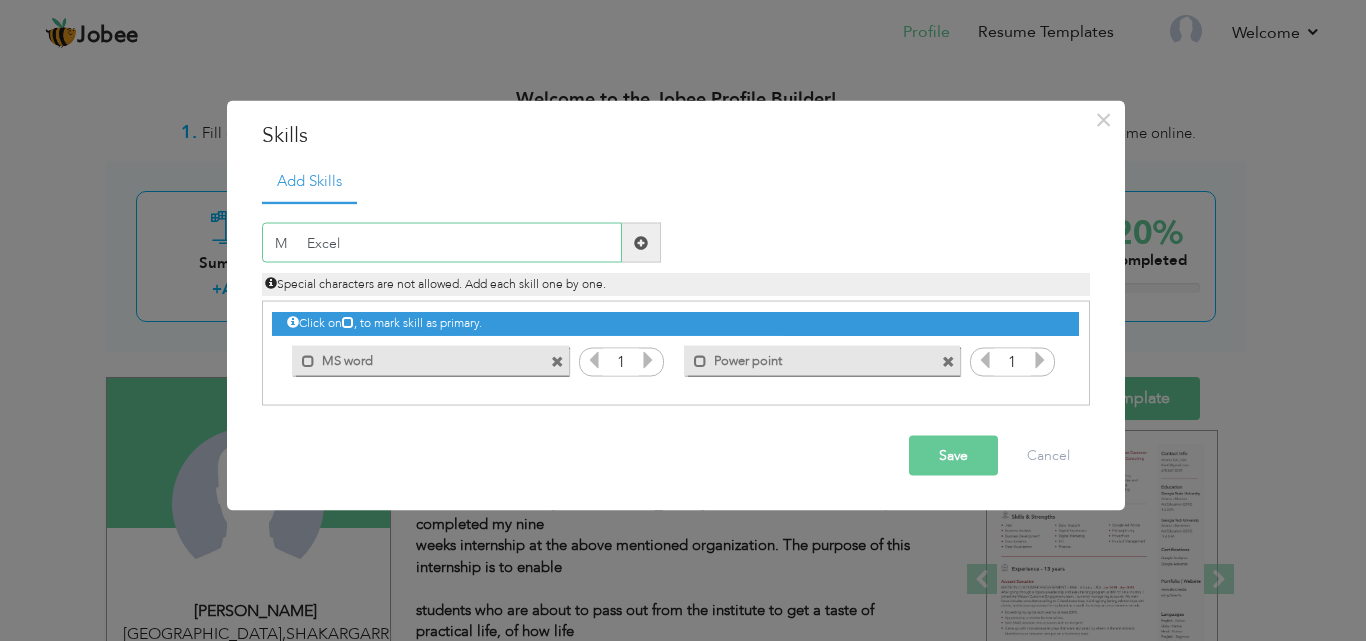 type on "Excel" 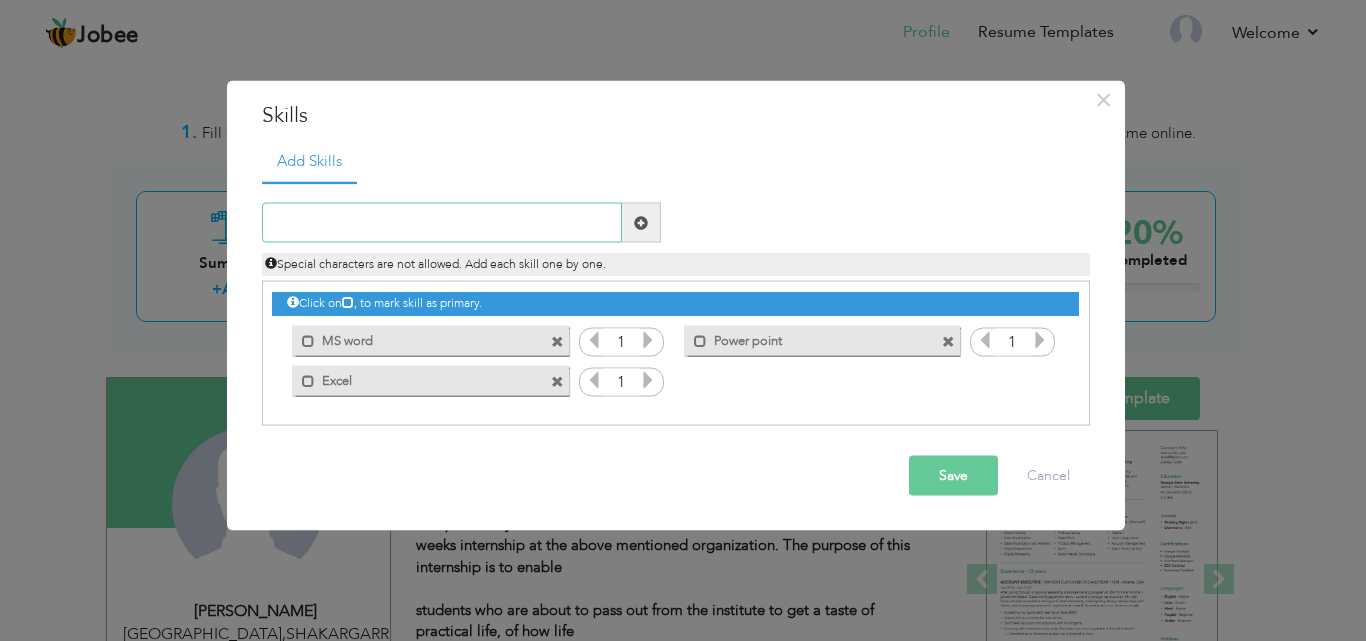 click at bounding box center [442, 223] 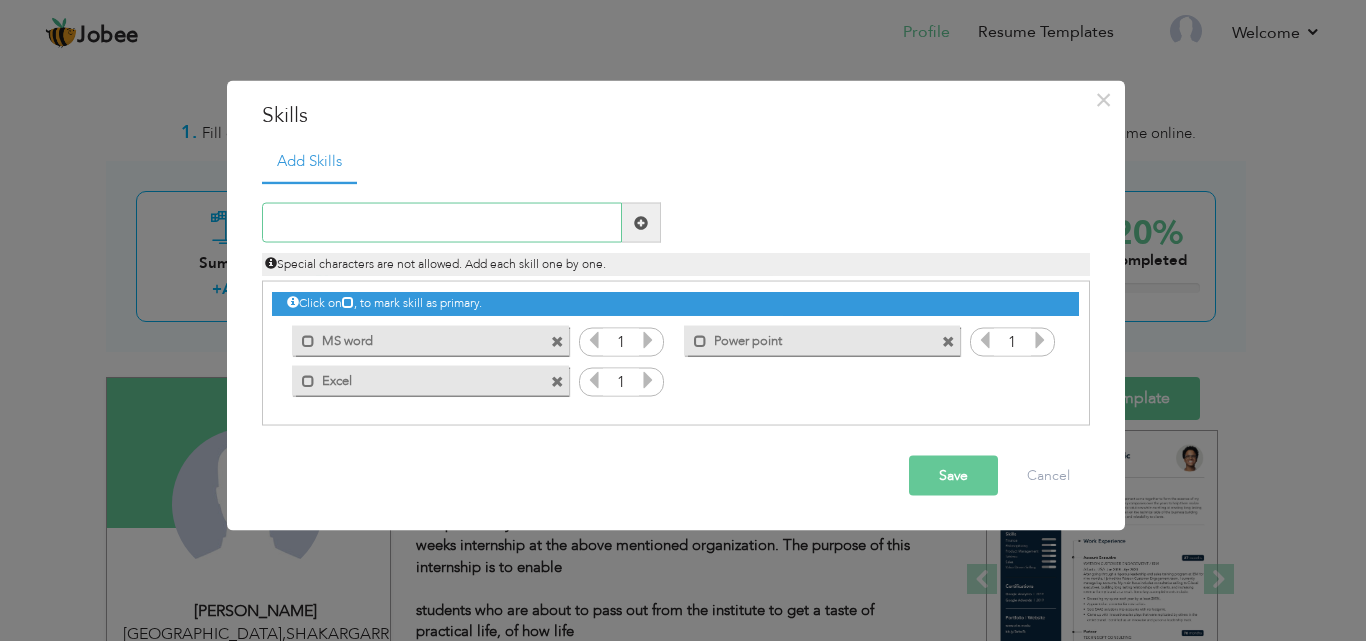 click at bounding box center (442, 223) 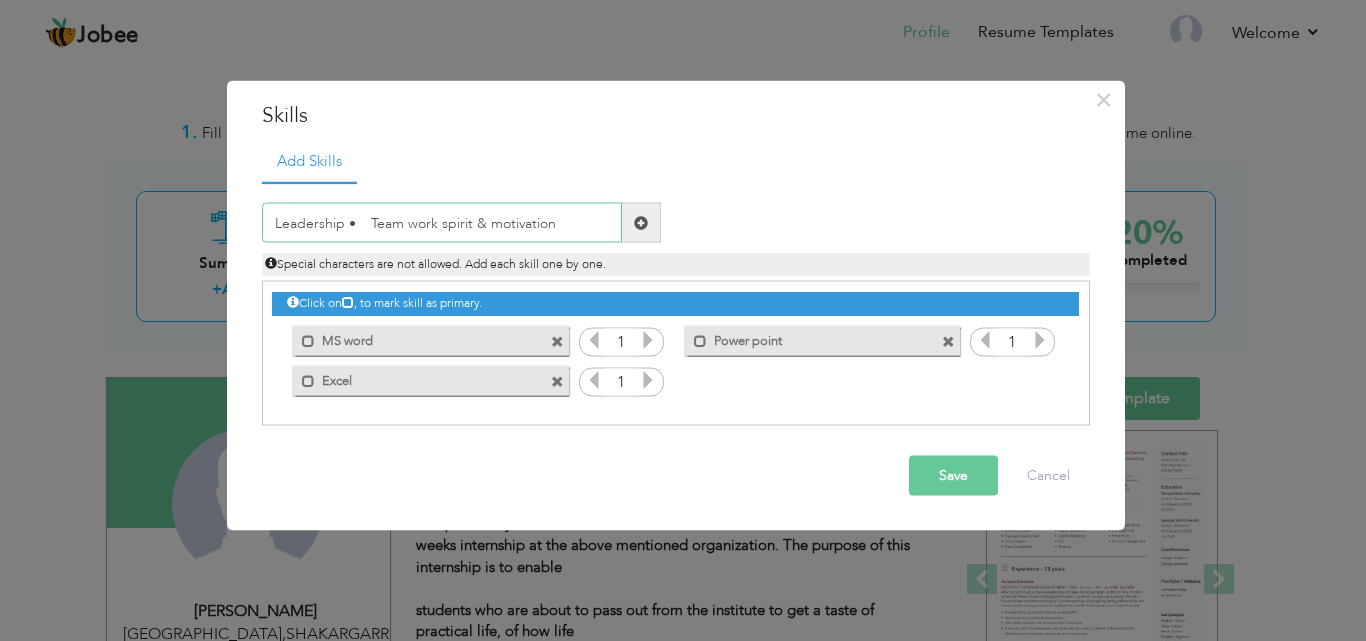 click on "Leadership •	Team work spirit & motivation" at bounding box center [442, 223] 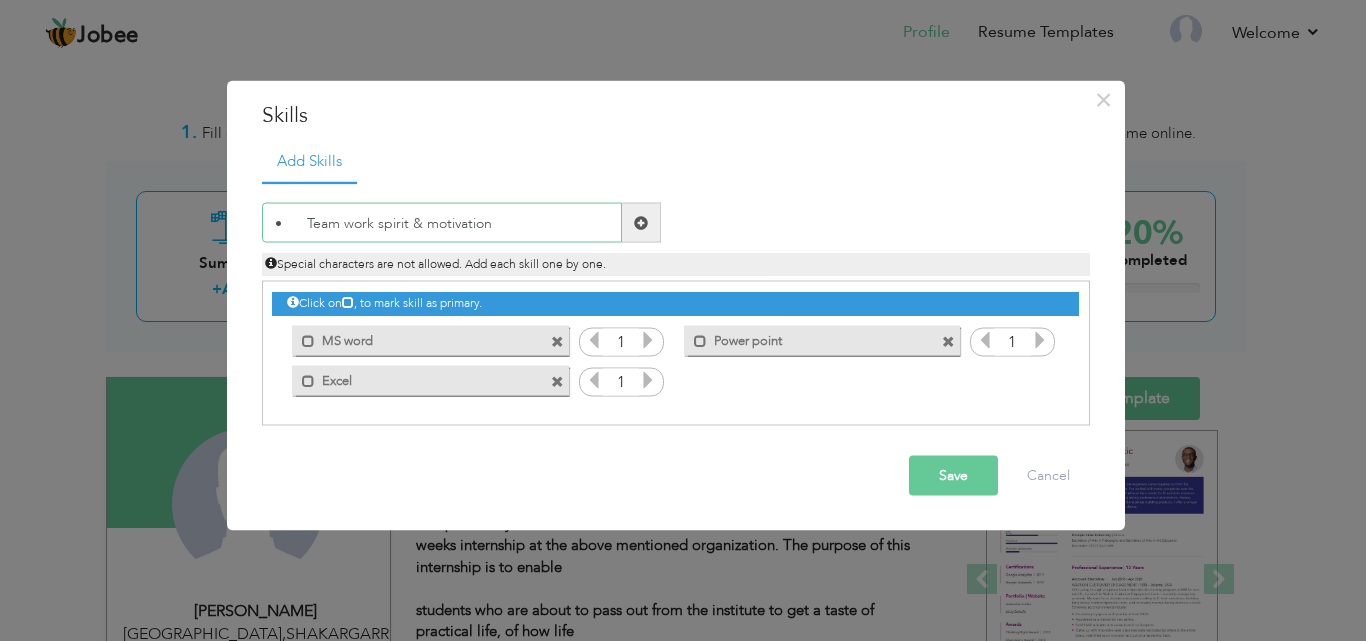 click on "•	Team work spirit & motivation" at bounding box center (442, 223) 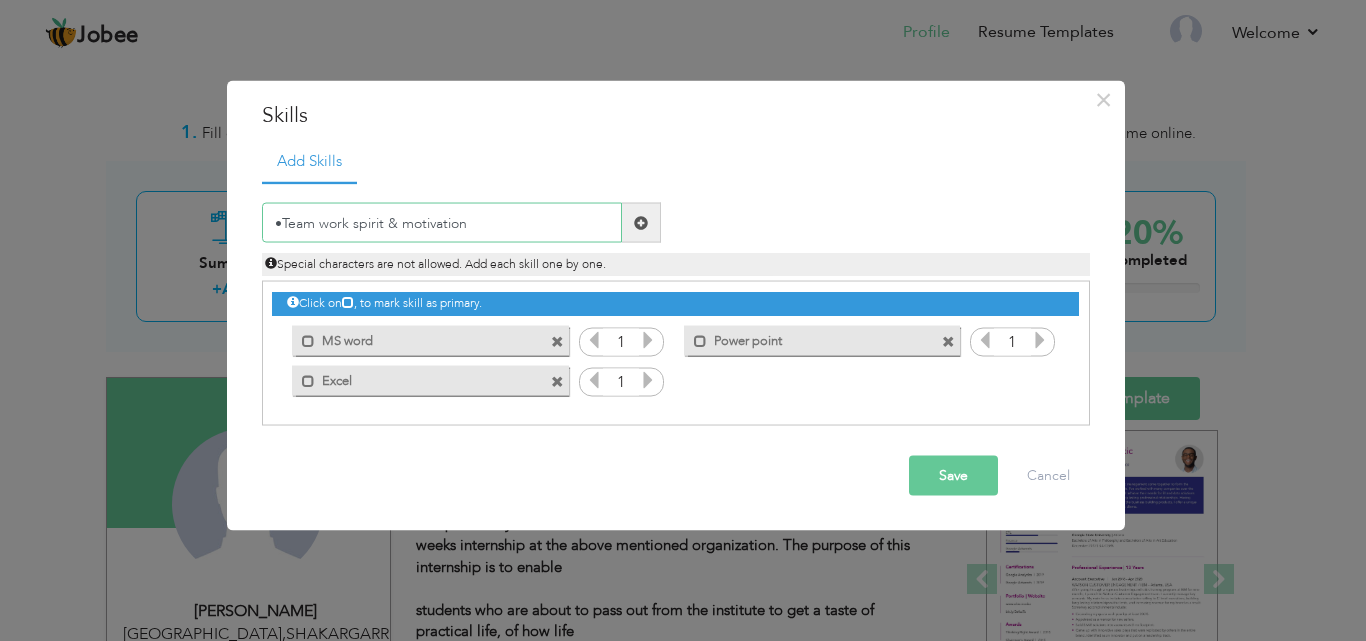 type on "Team work spirit & motivation" 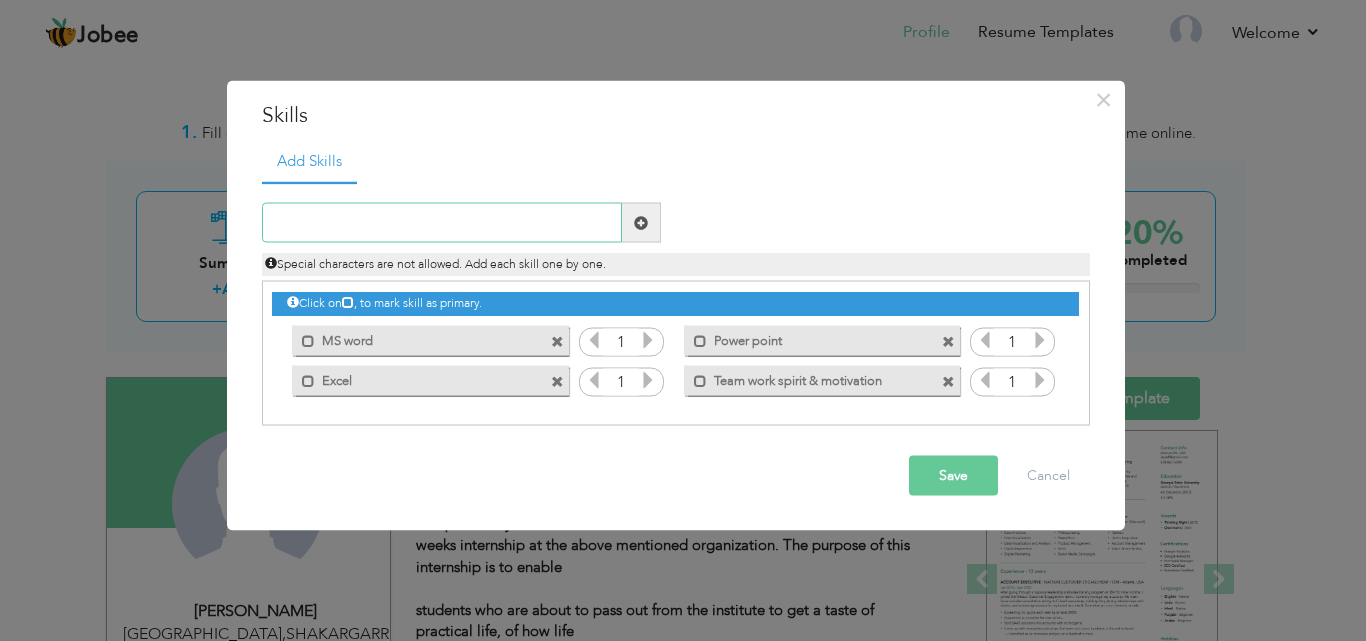 paste on "Leadership •	Team work spirit & motivation" 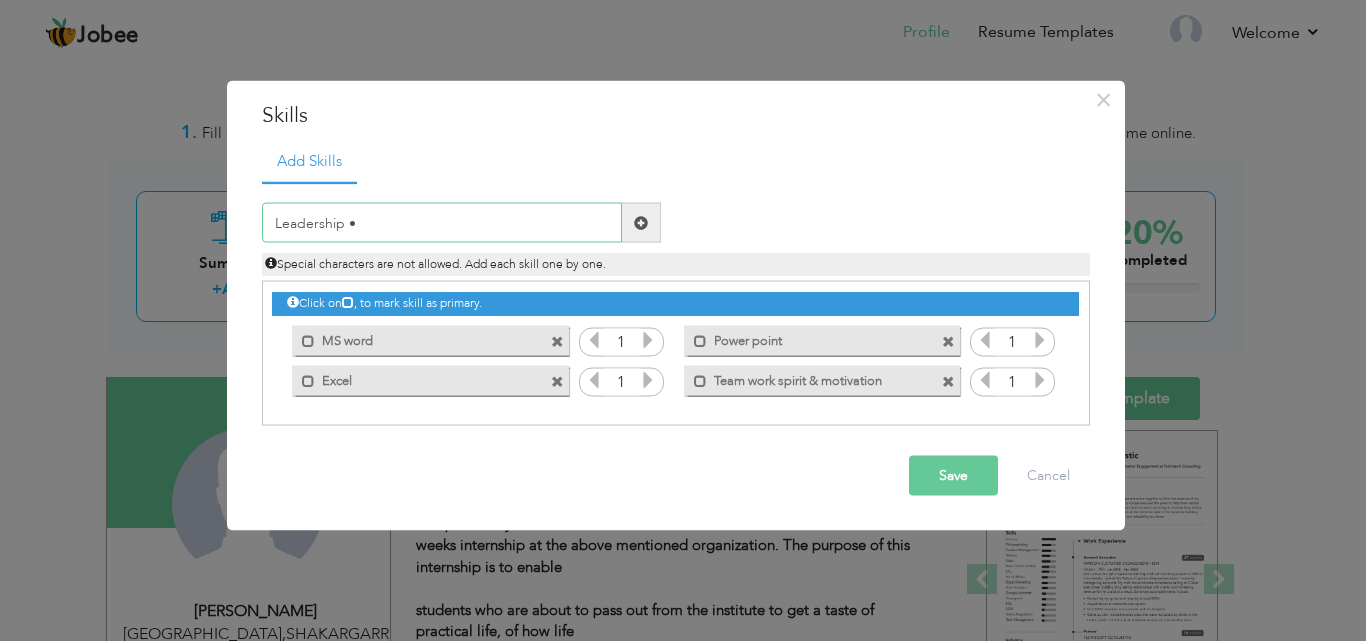 type on "Leadership" 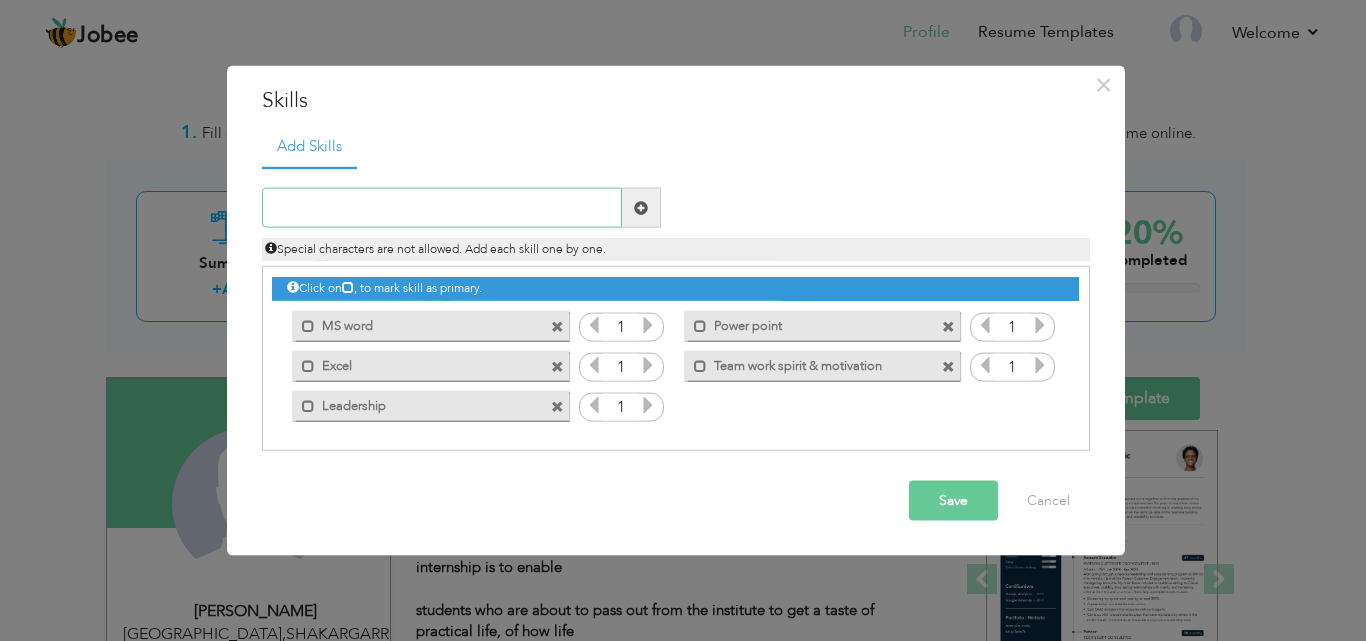 click at bounding box center [442, 208] 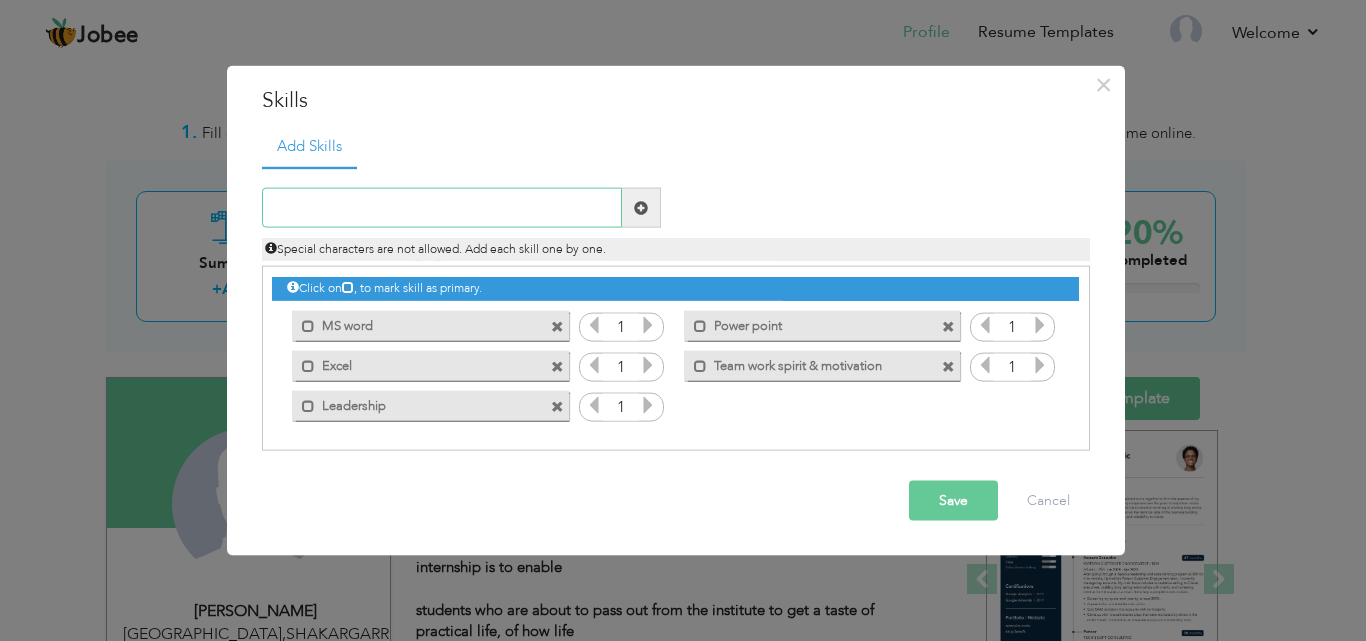 paste on "Excellent communication skills •	Abilities to make" 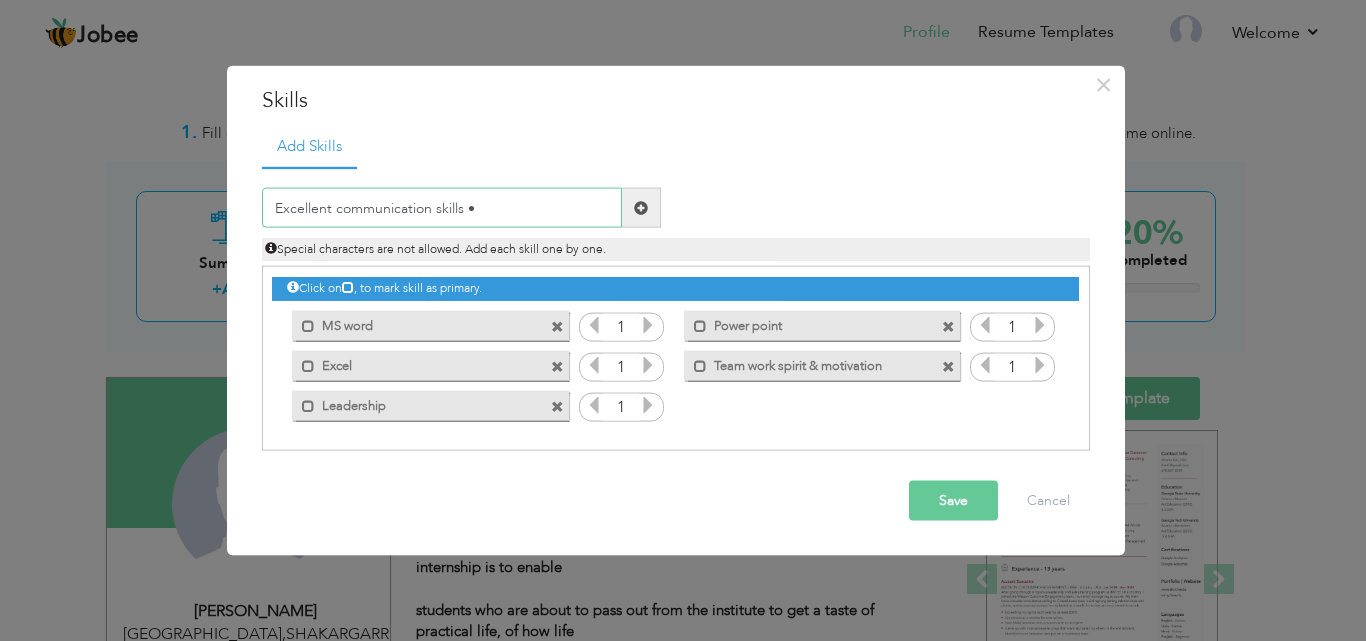 type on "Excellent communication skills" 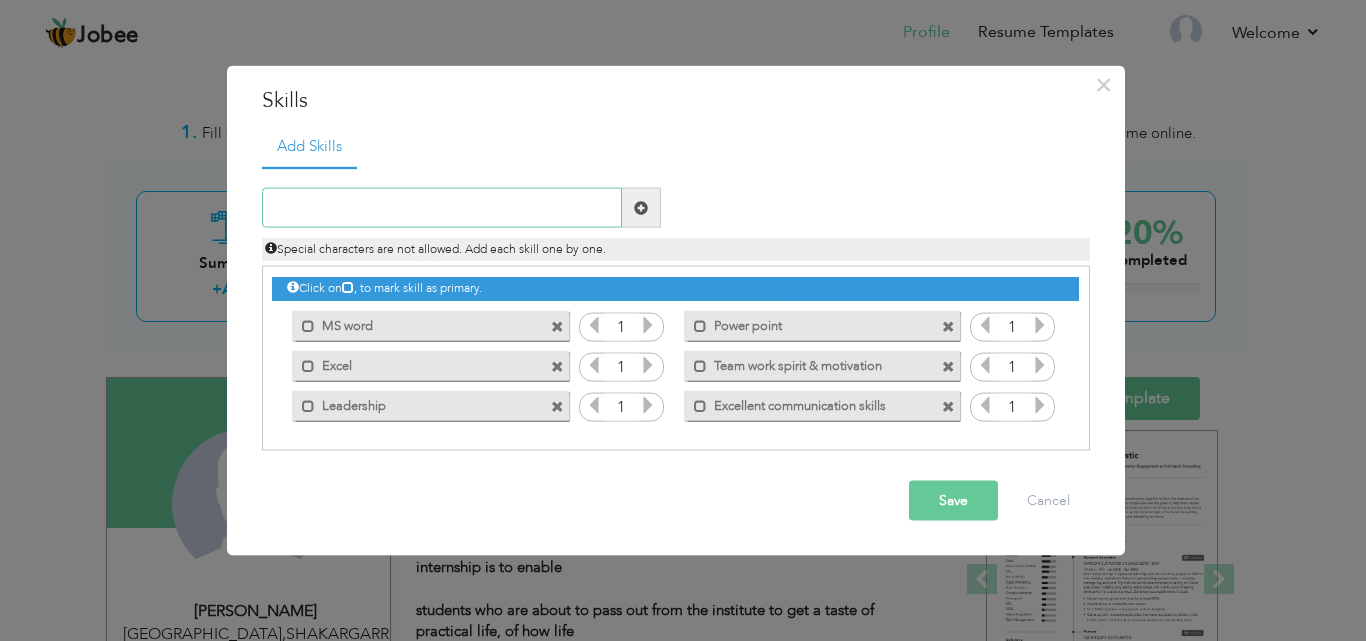 click at bounding box center [442, 208] 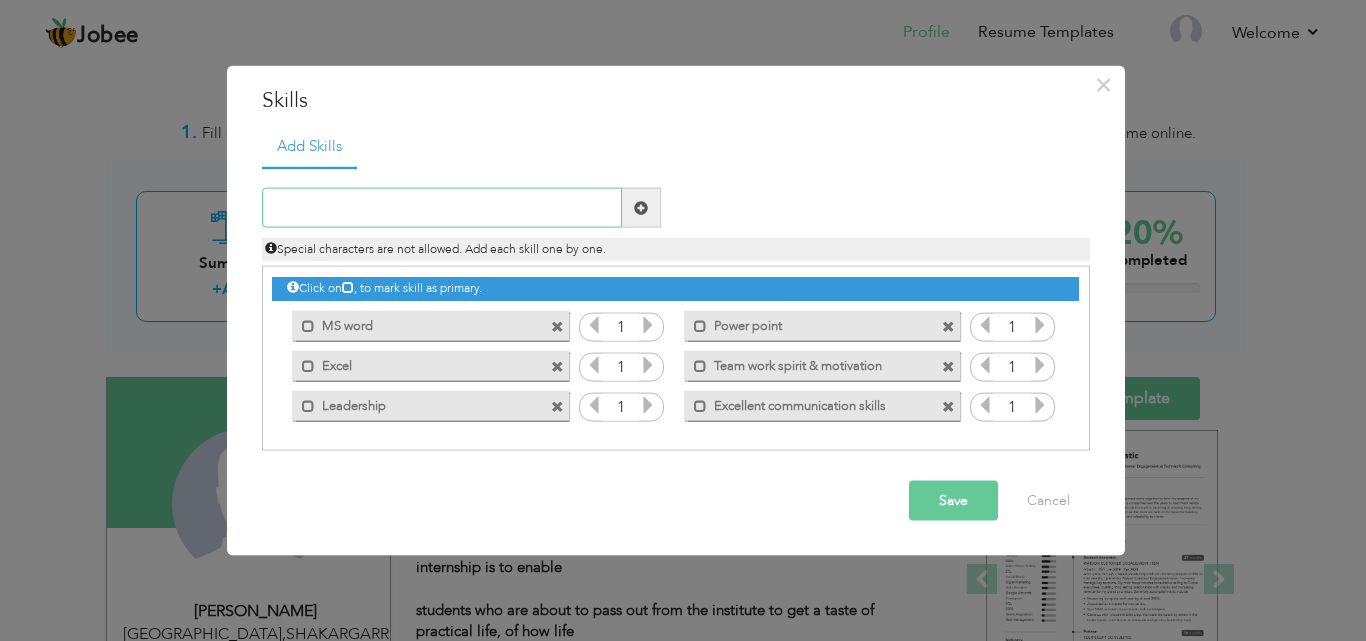 paste on "bilities to make others understand own view point." 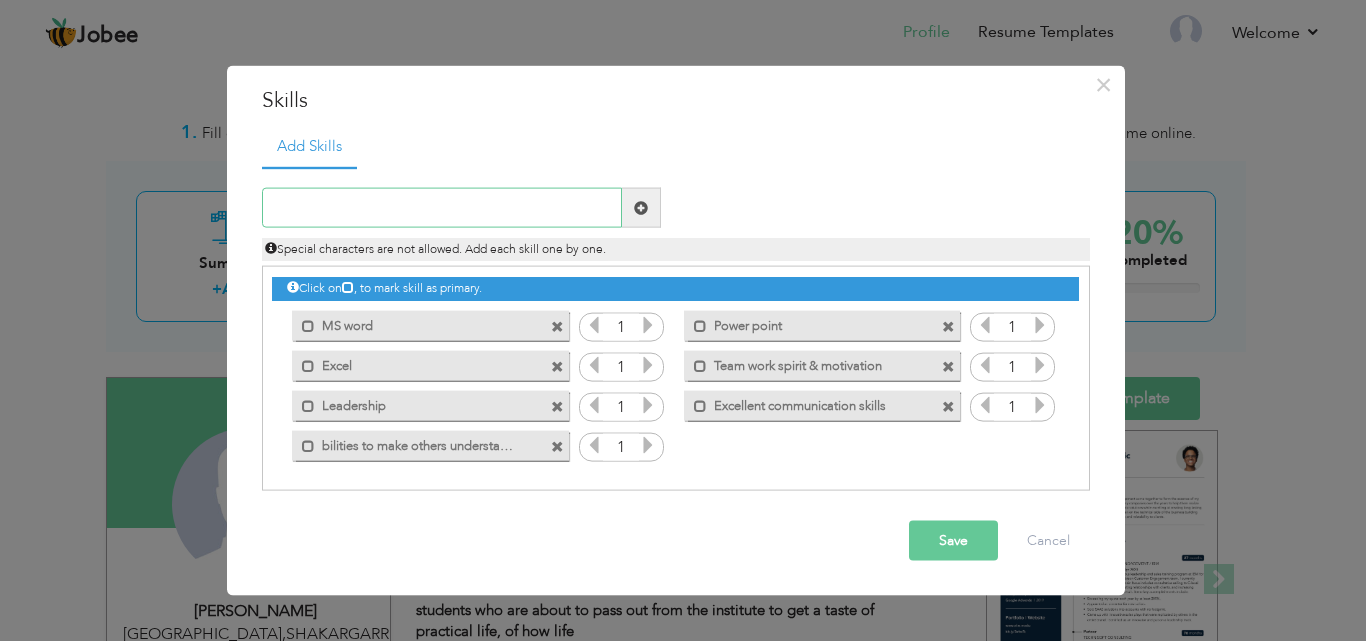 click at bounding box center [442, 208] 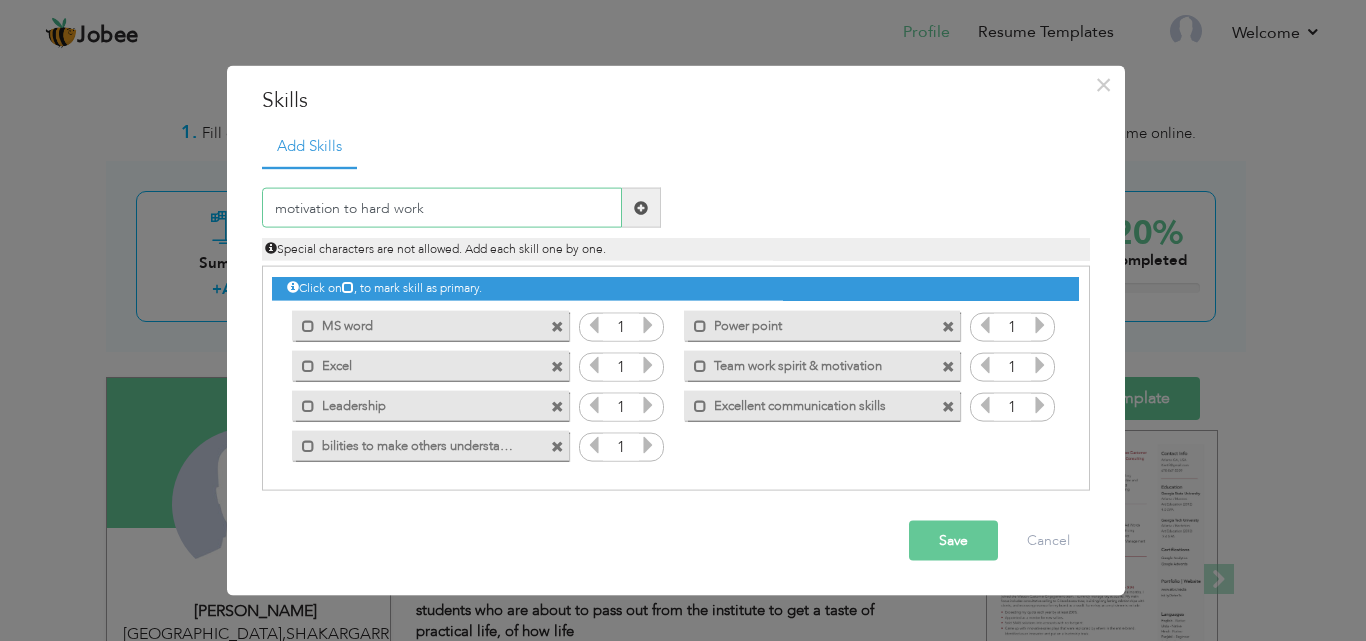 type 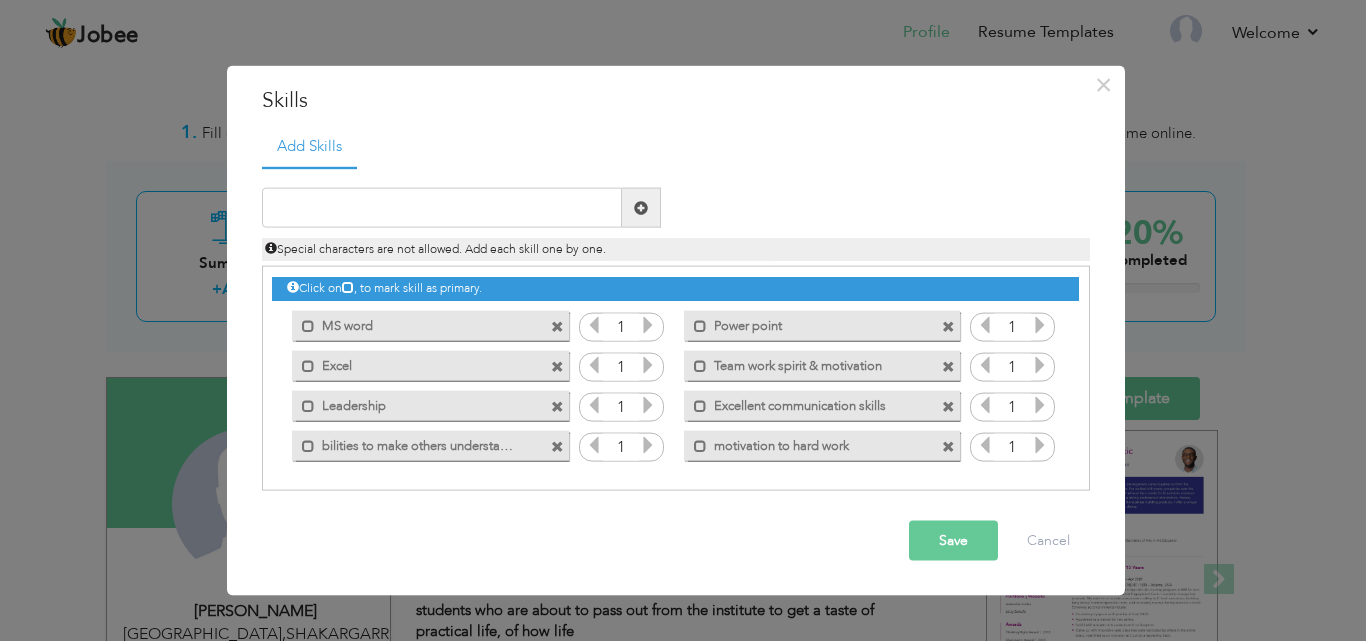 click on "Save" at bounding box center (953, 541) 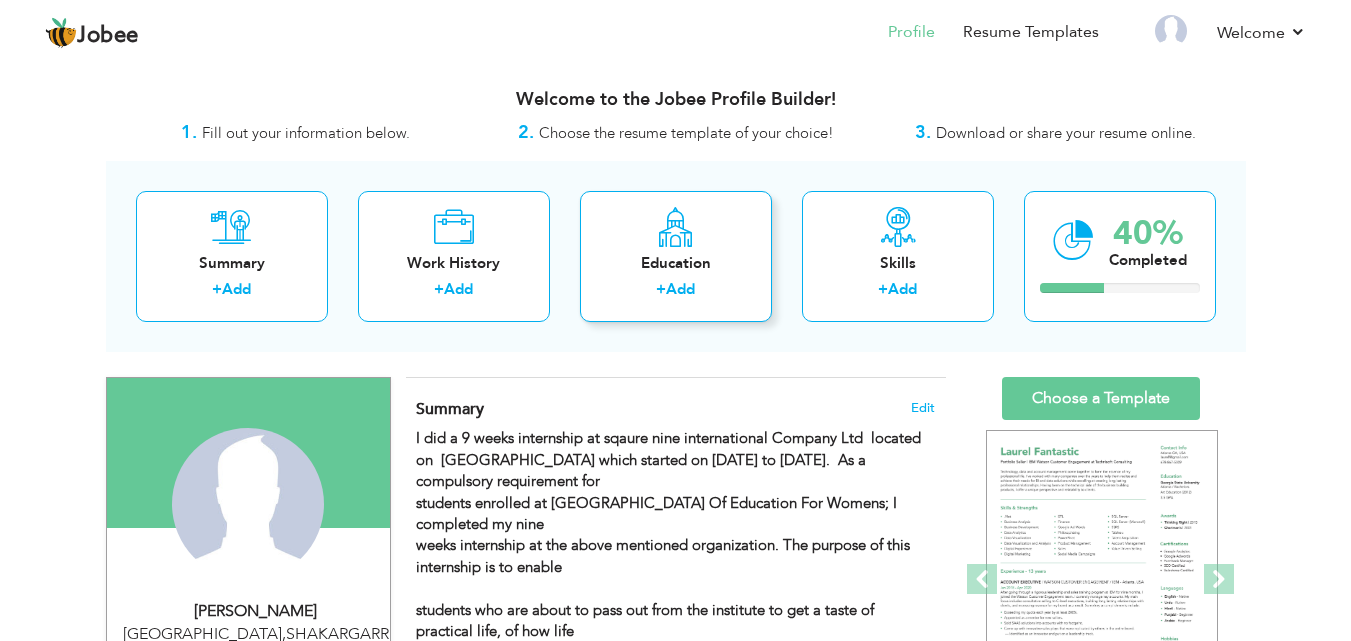 click at bounding box center [675, 227] 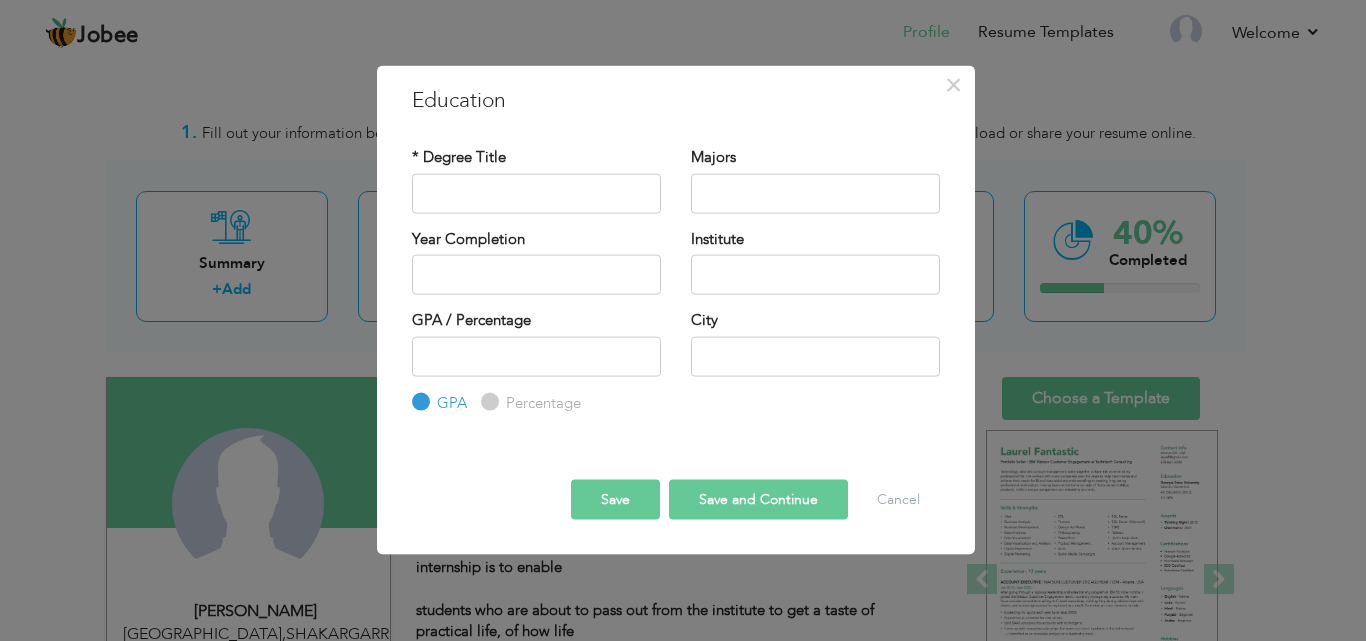click on "×
Education
* Degree Title
Majors
Year Completion GPA" at bounding box center [676, 320] 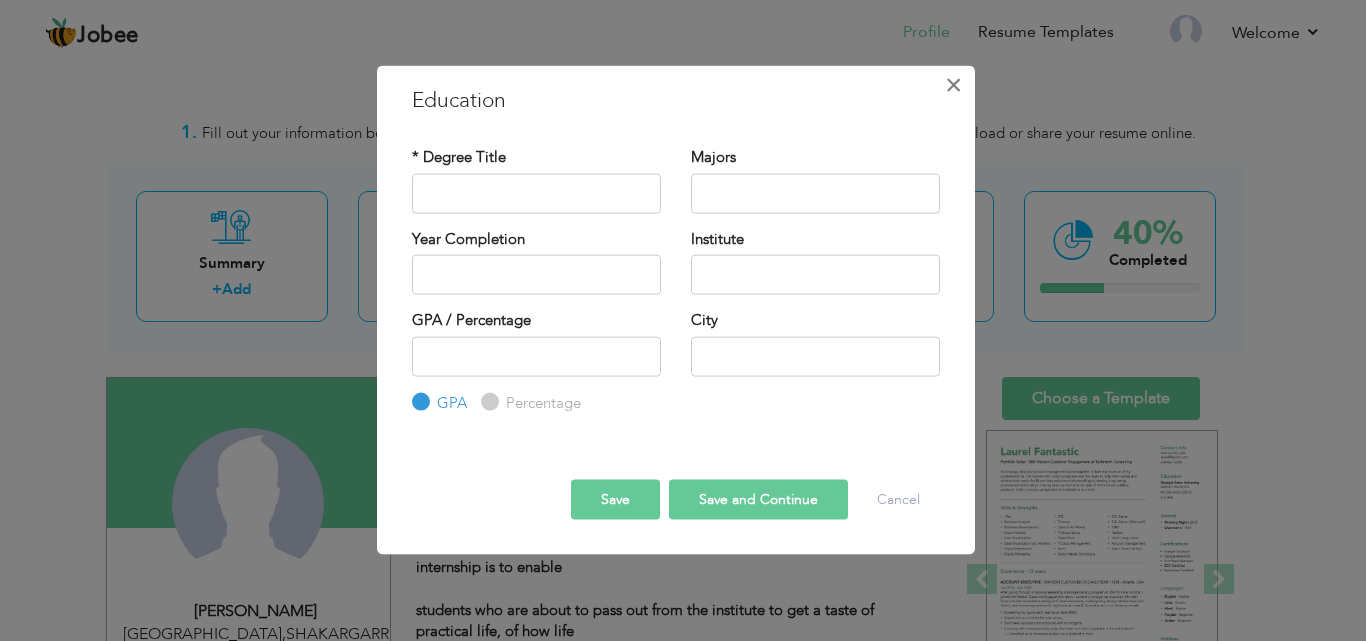 click on "×" at bounding box center [953, 84] 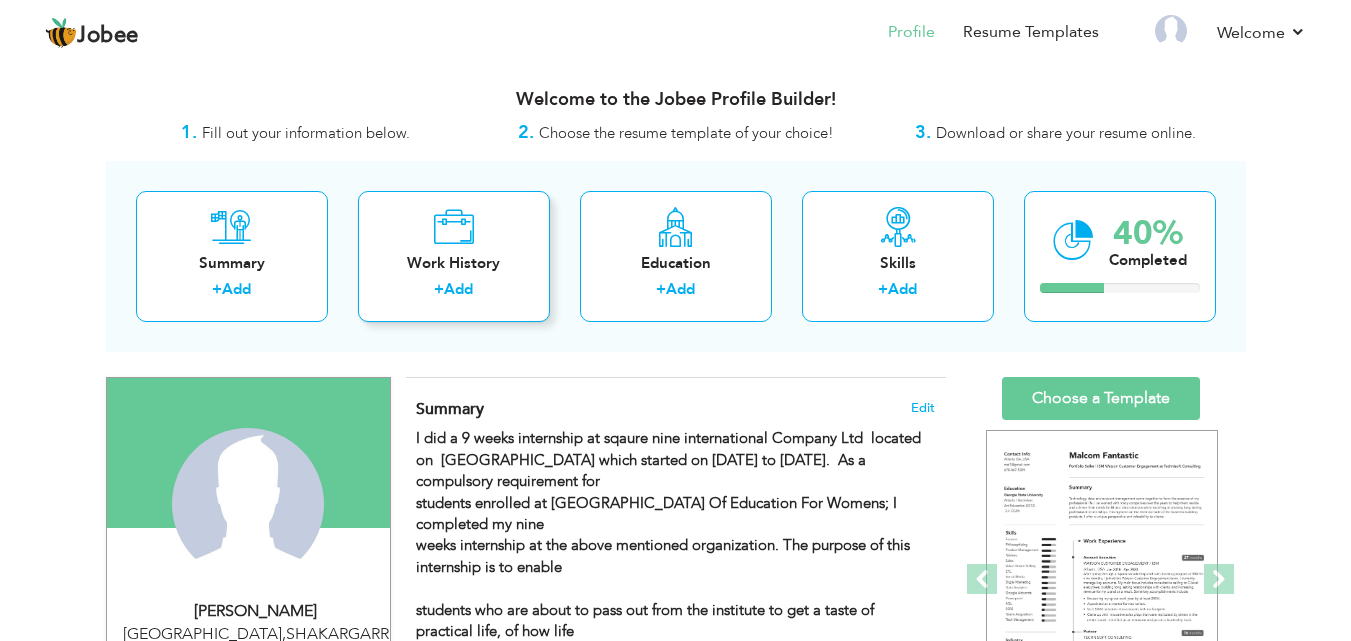 click on "Work History" at bounding box center [454, 263] 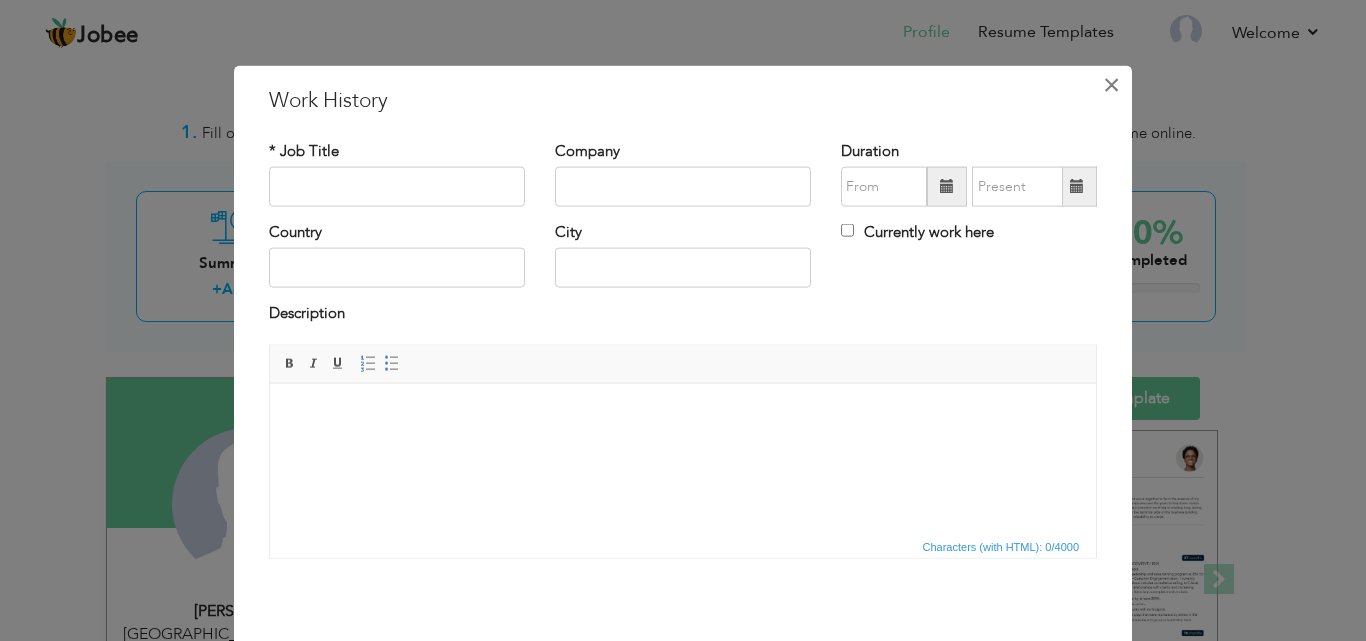 click on "×" at bounding box center (1111, 84) 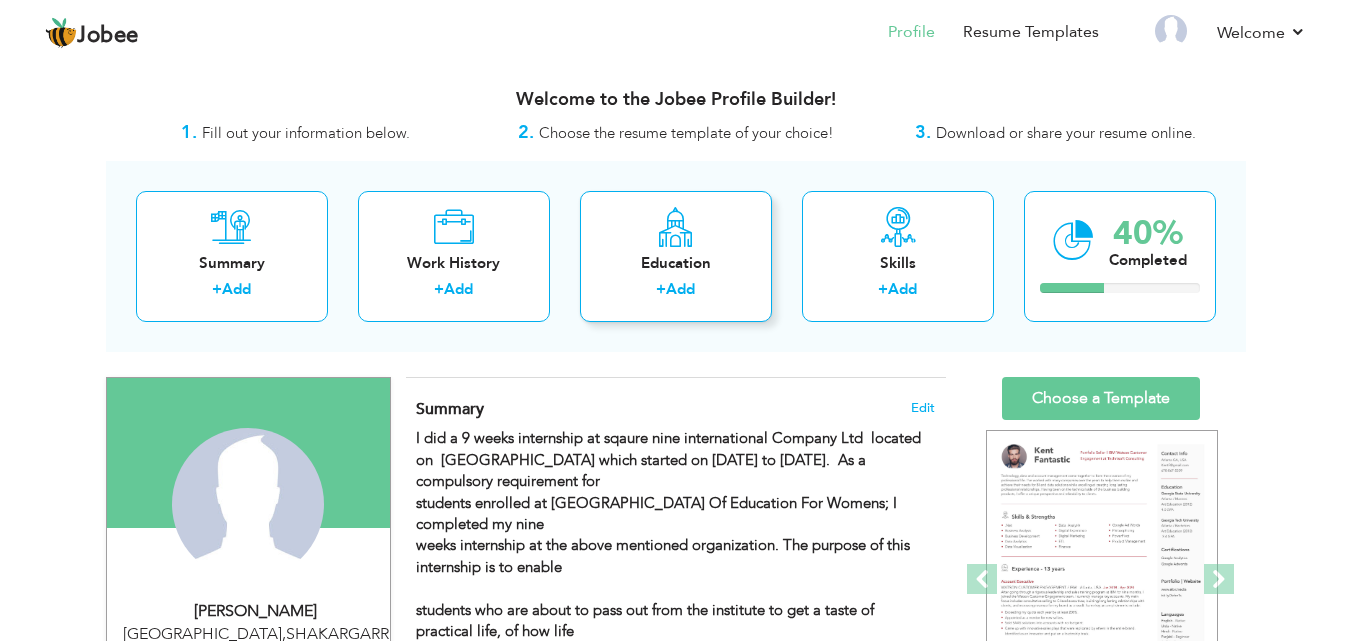 click at bounding box center [675, 227] 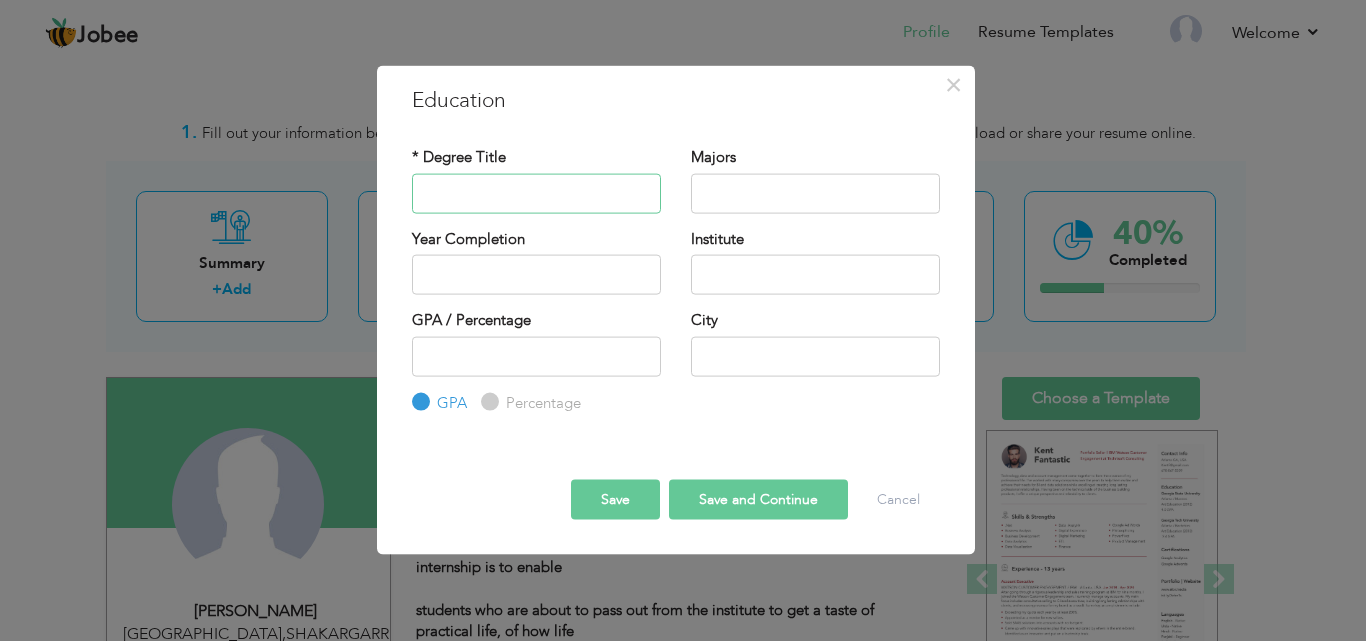 click at bounding box center (536, 193) 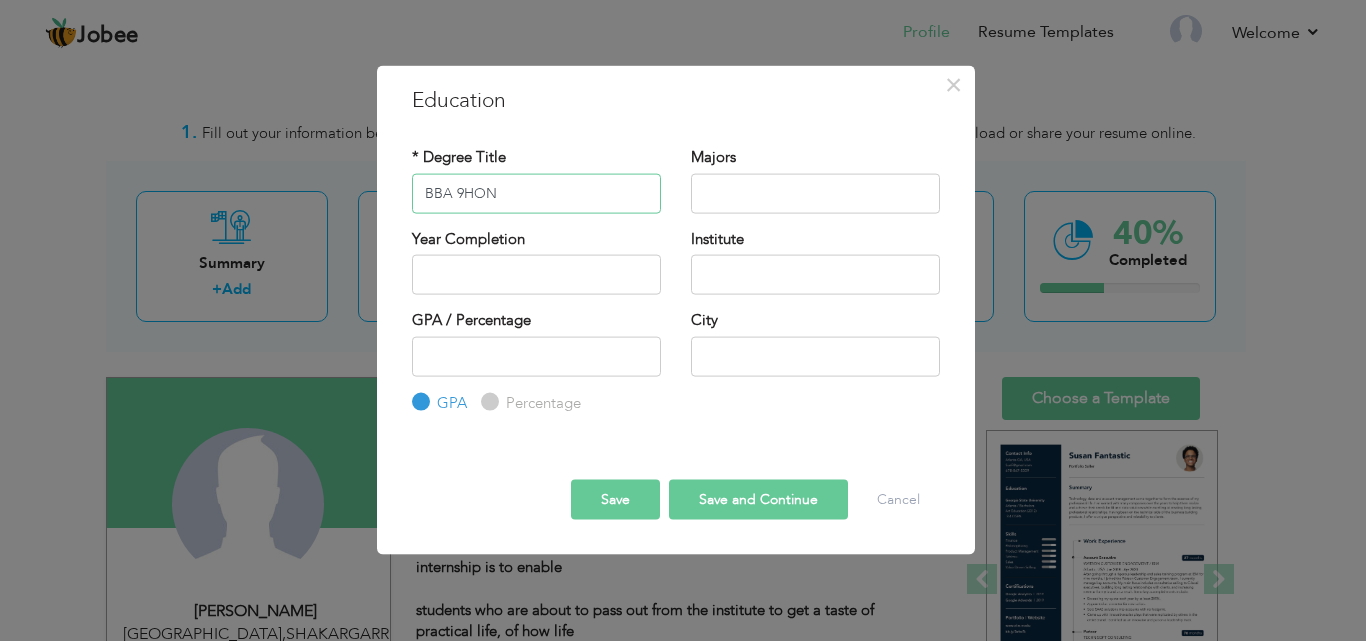 click on "BBA 9HON" at bounding box center [536, 193] 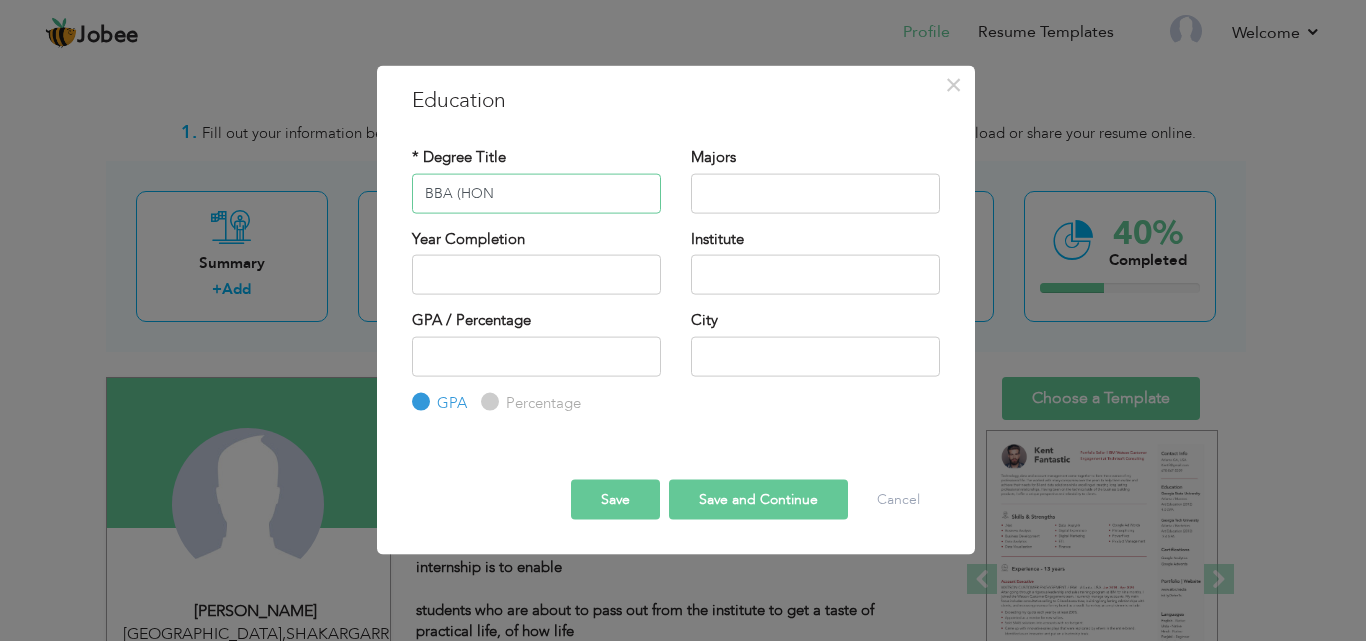 click on "BBA (HON" at bounding box center [536, 193] 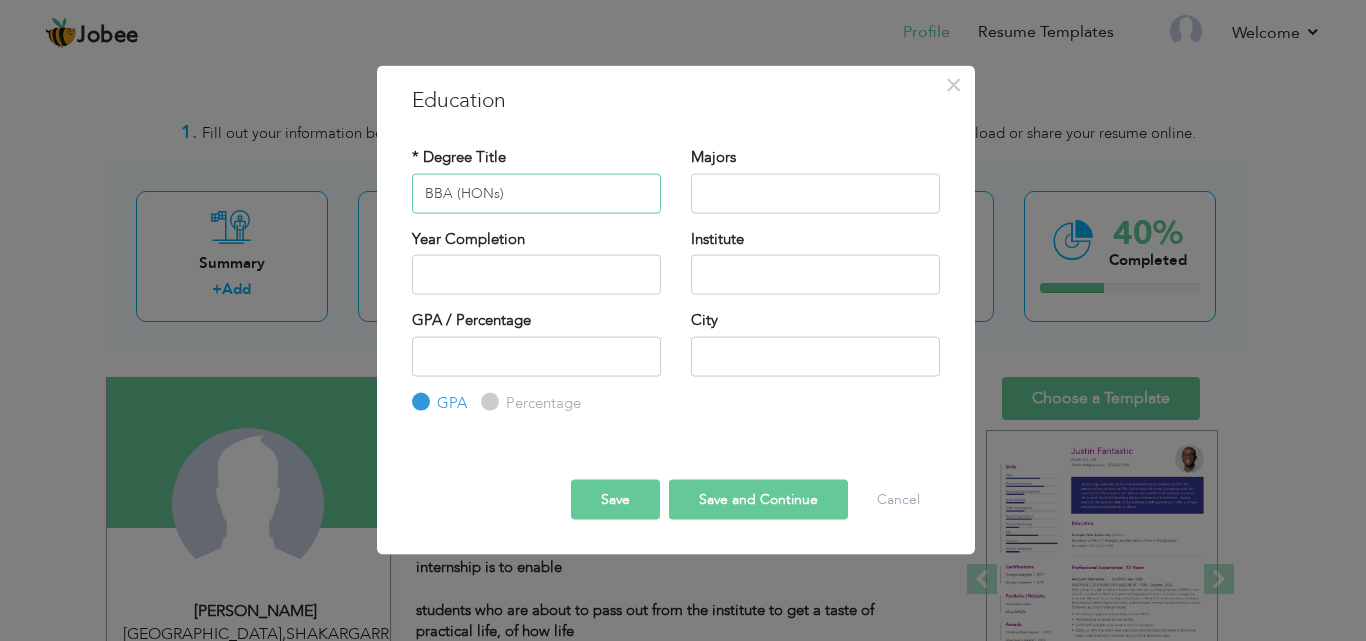 type on "BBA (HONs)" 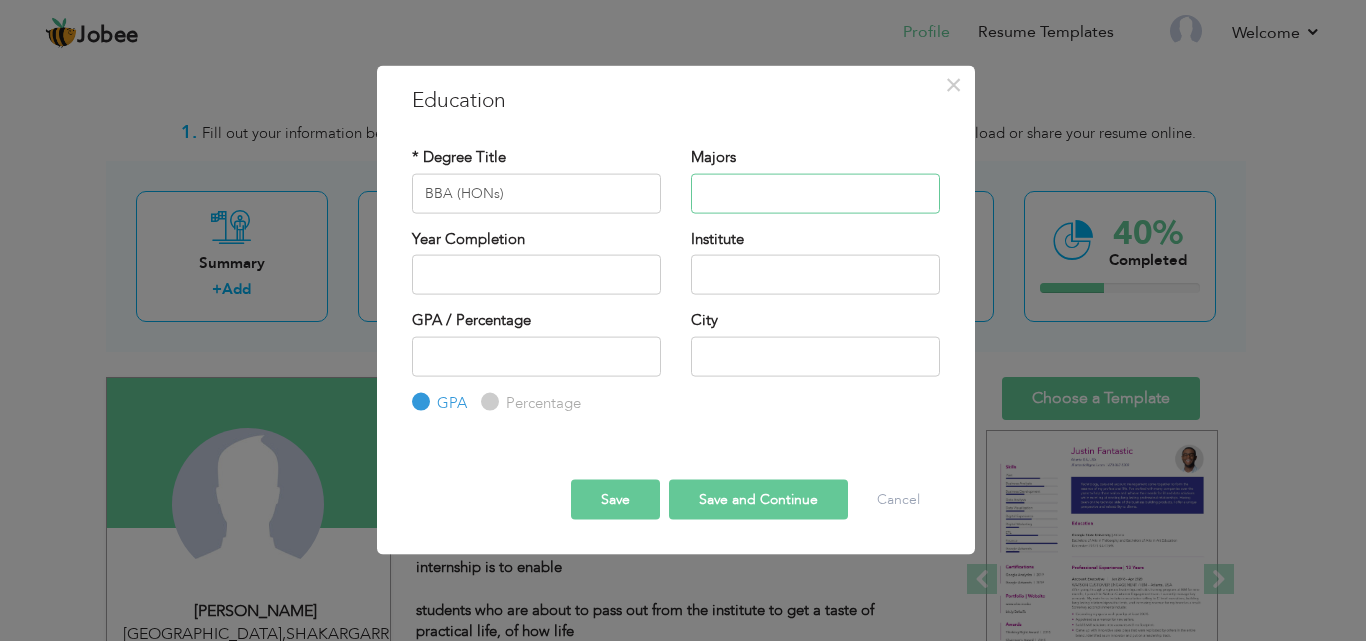 click at bounding box center (815, 193) 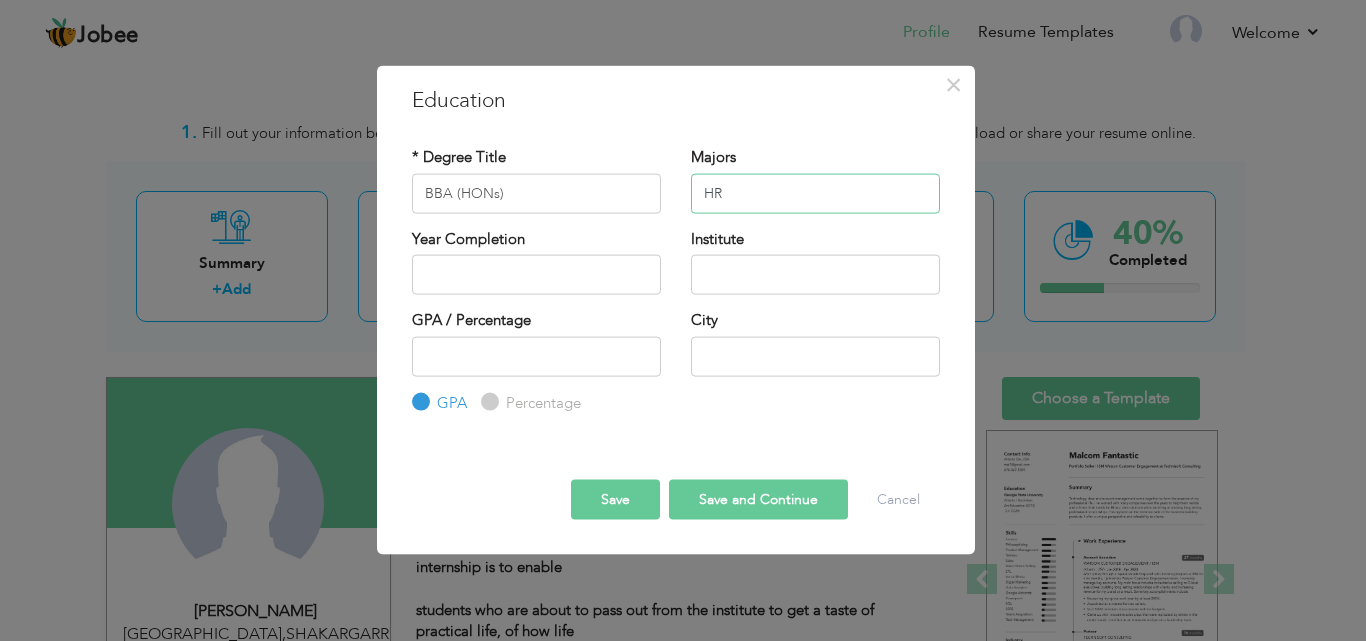 type on "HR" 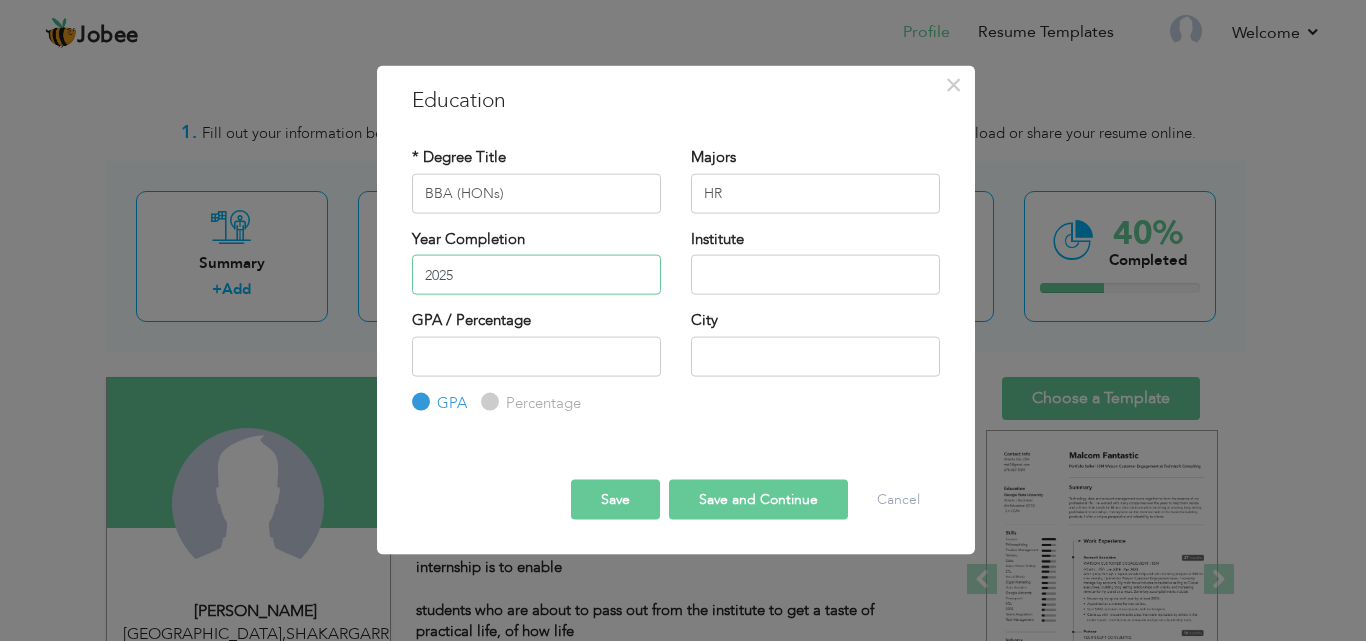 click on "2025" at bounding box center [536, 275] 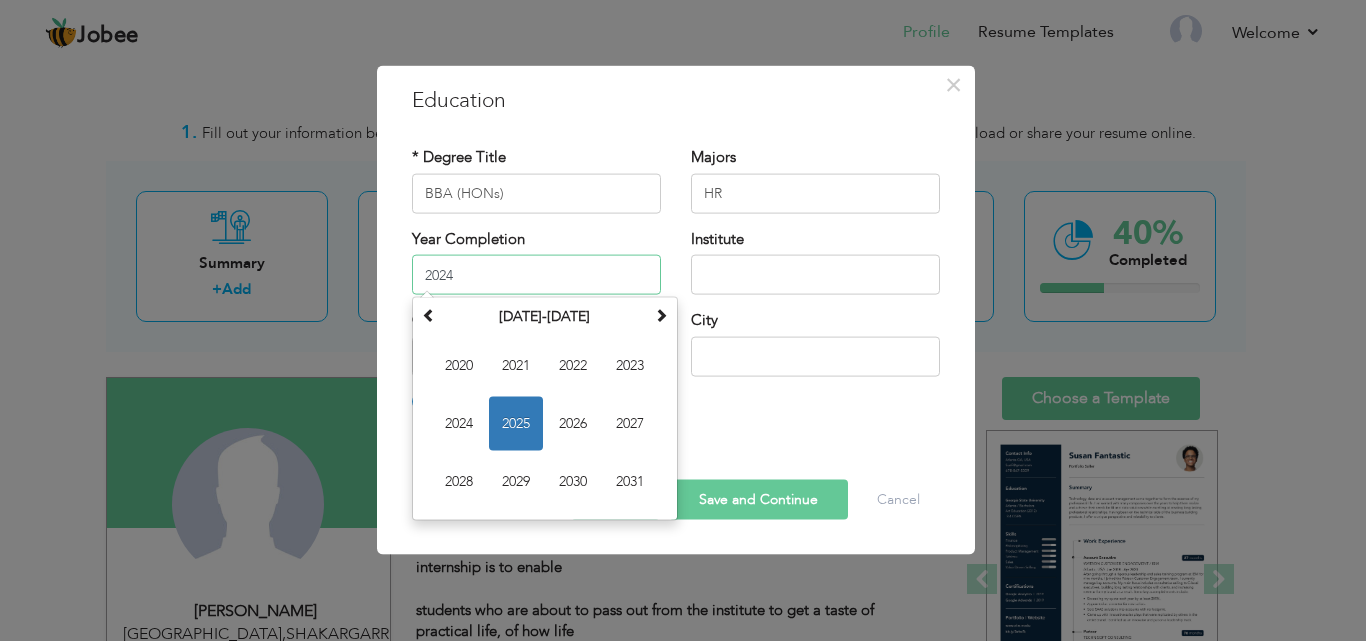 type on "2024" 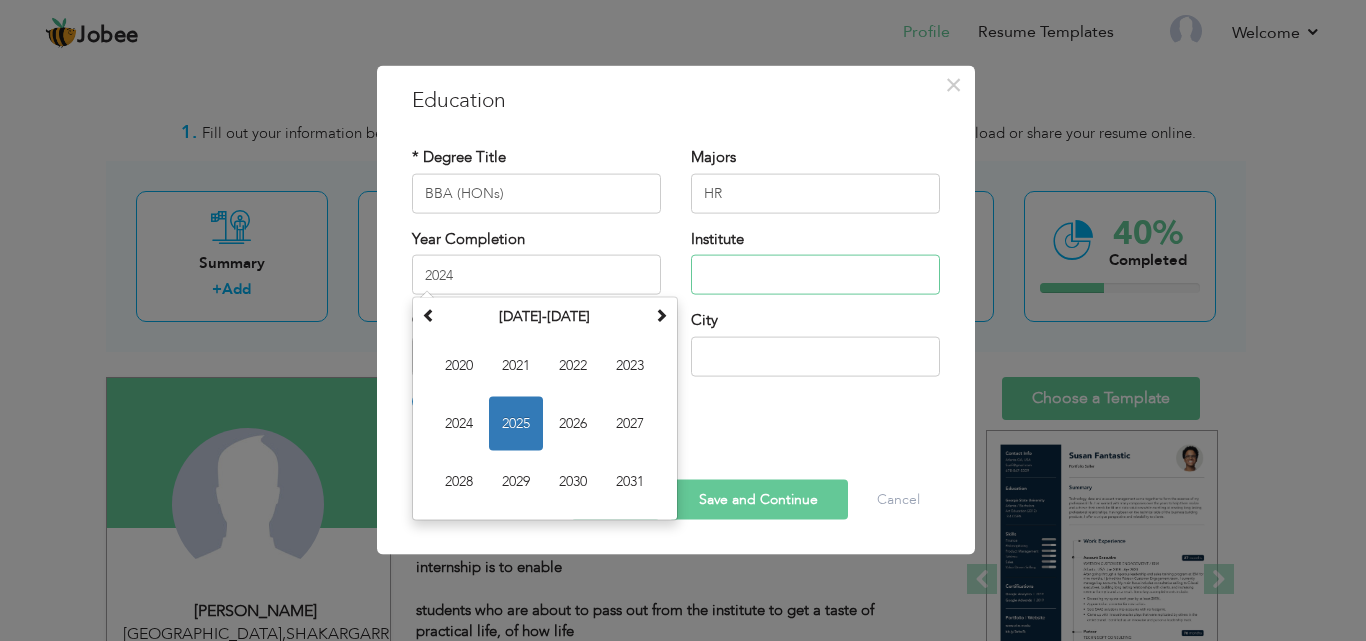 click at bounding box center [815, 275] 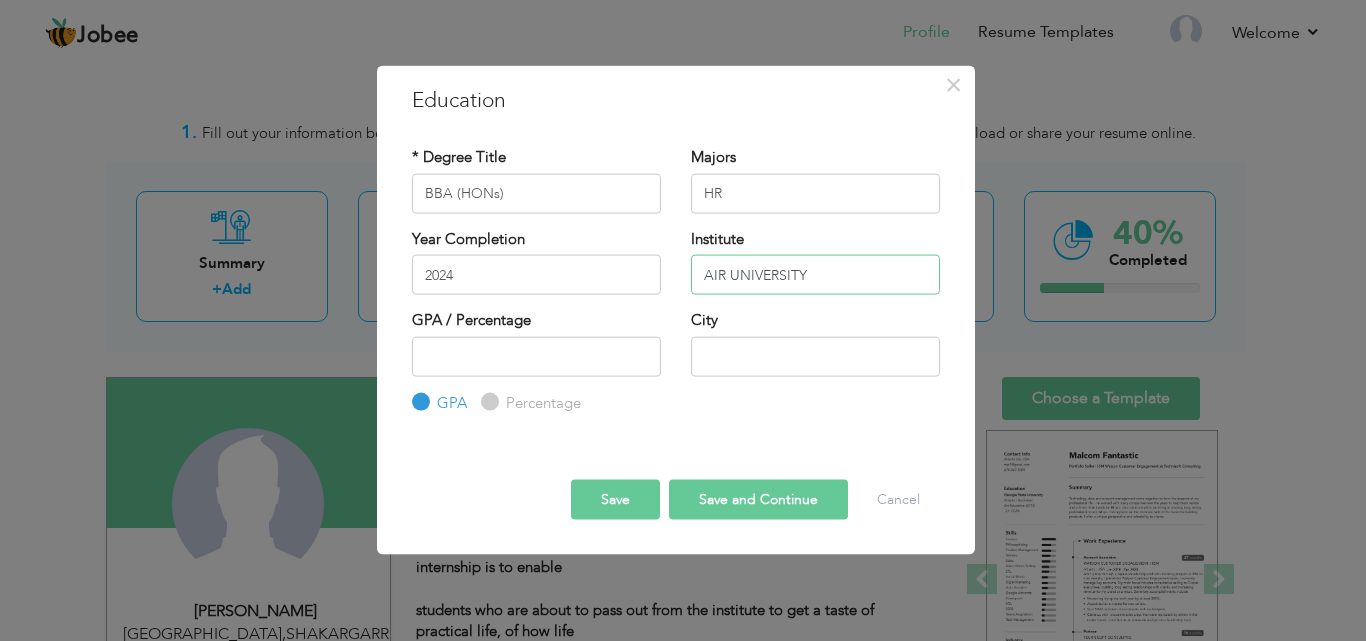 type on "AIR UNIVERSITY" 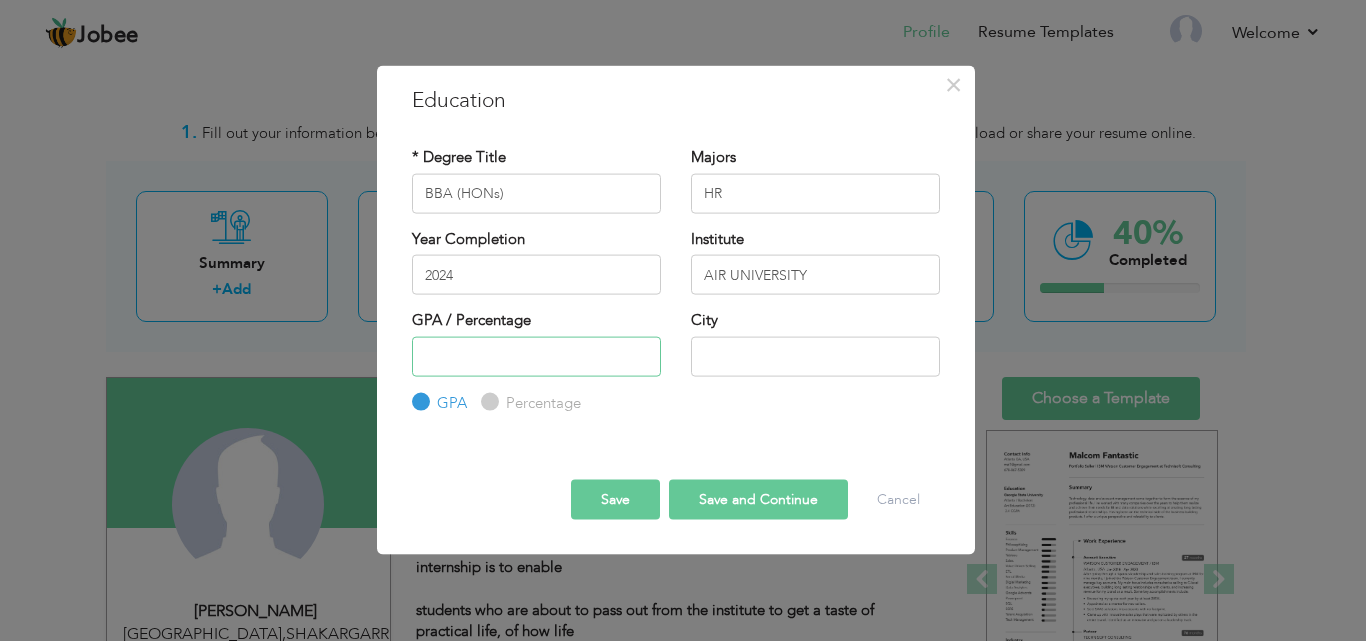 click at bounding box center (536, 356) 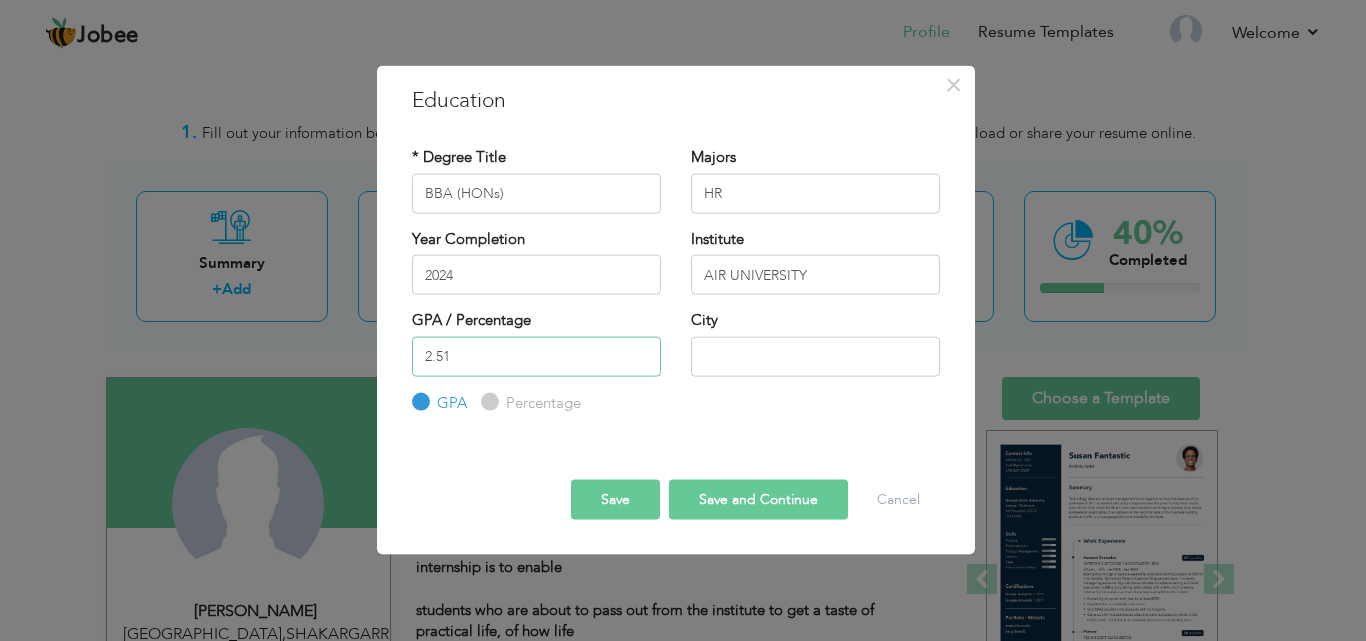 type on "2.51" 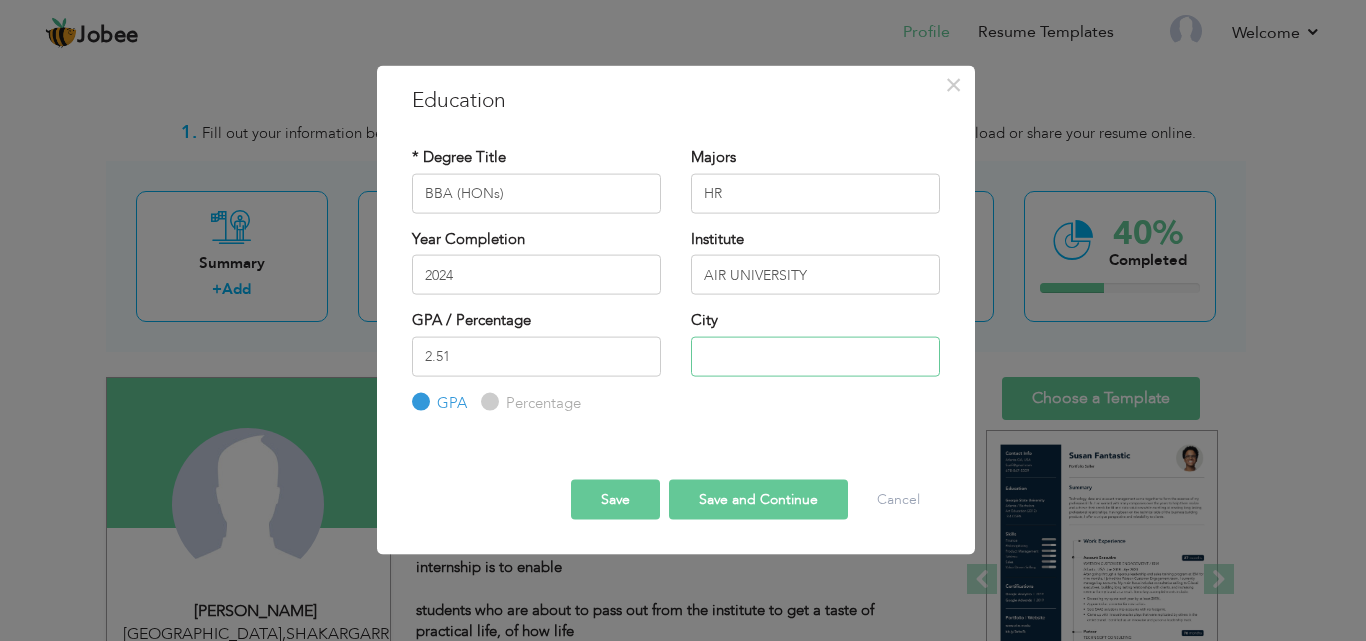 click at bounding box center [815, 356] 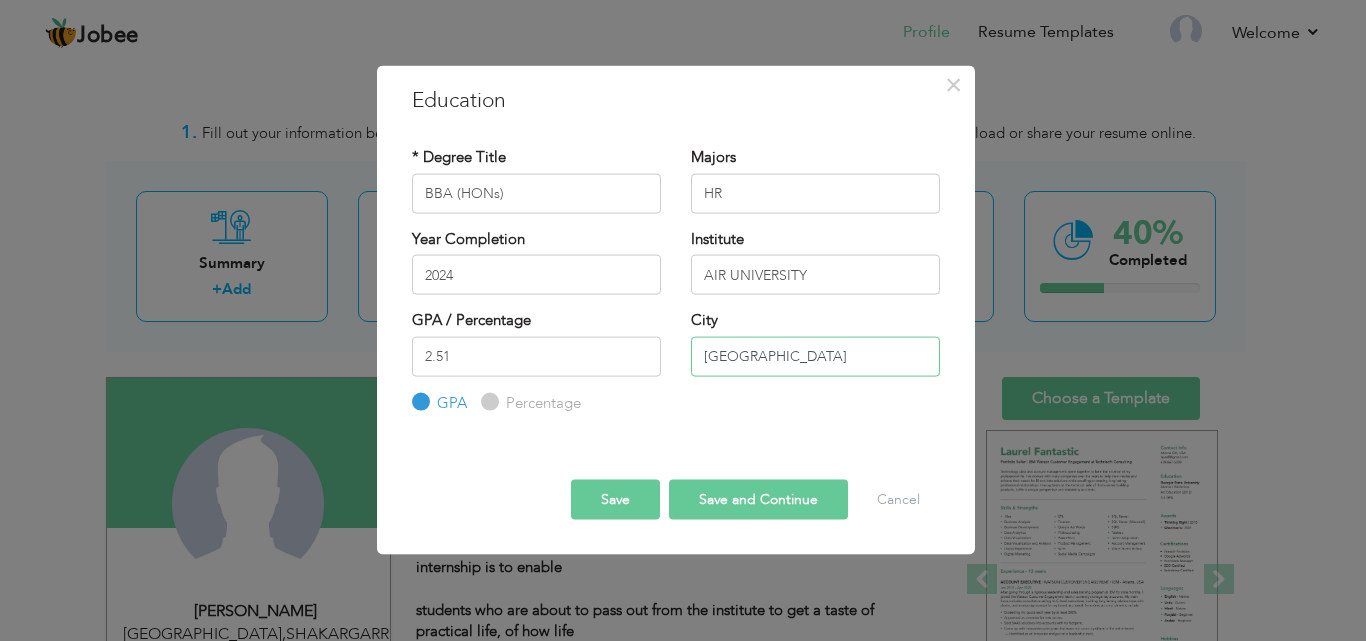 type on "[GEOGRAPHIC_DATA]" 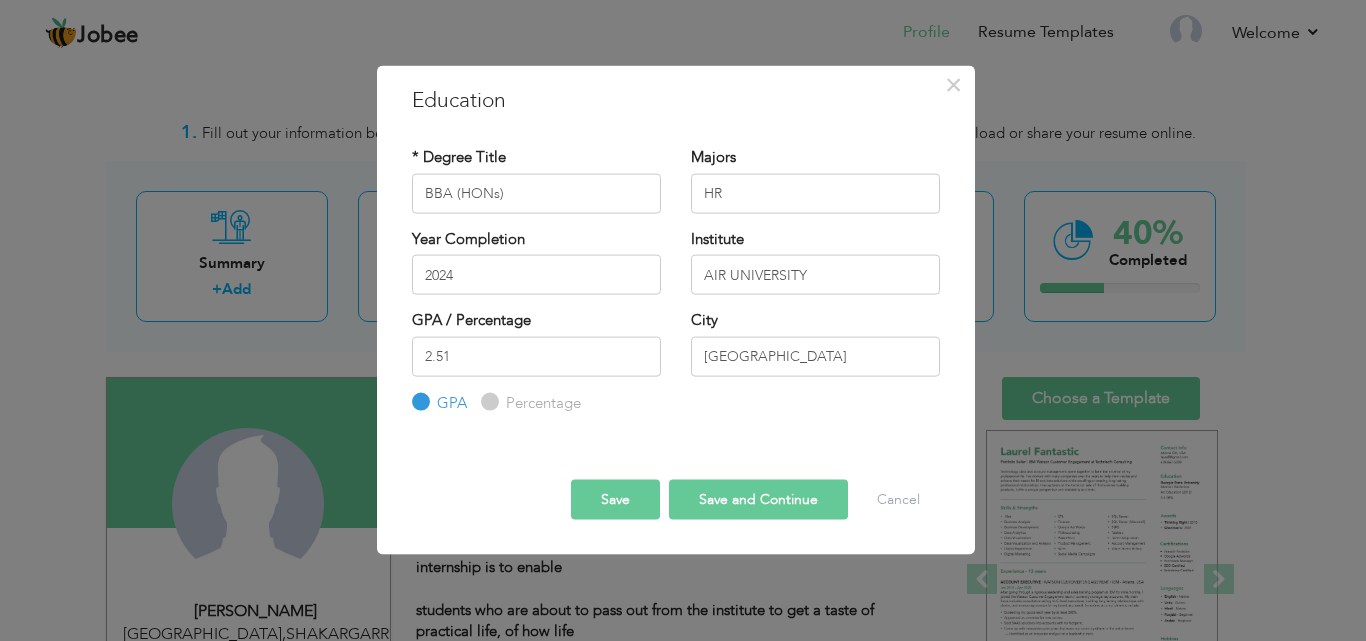 click on "Save and Continue" at bounding box center [758, 500] 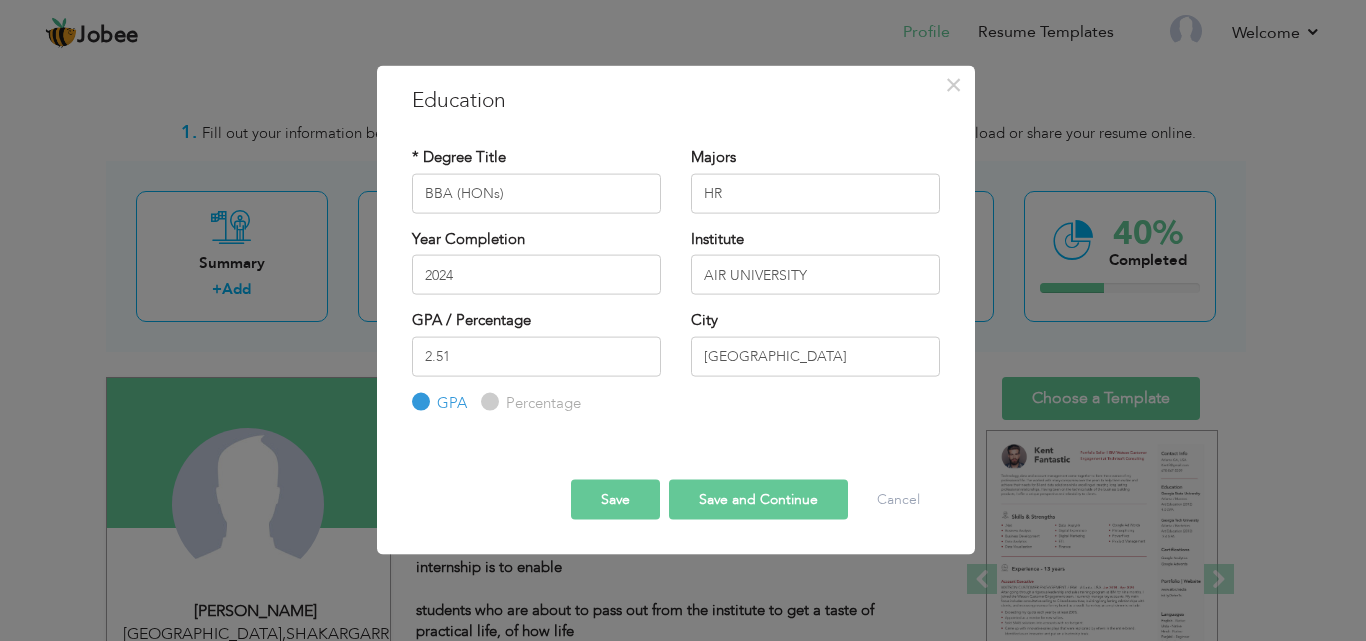 click on "Save and Continue" at bounding box center [758, 500] 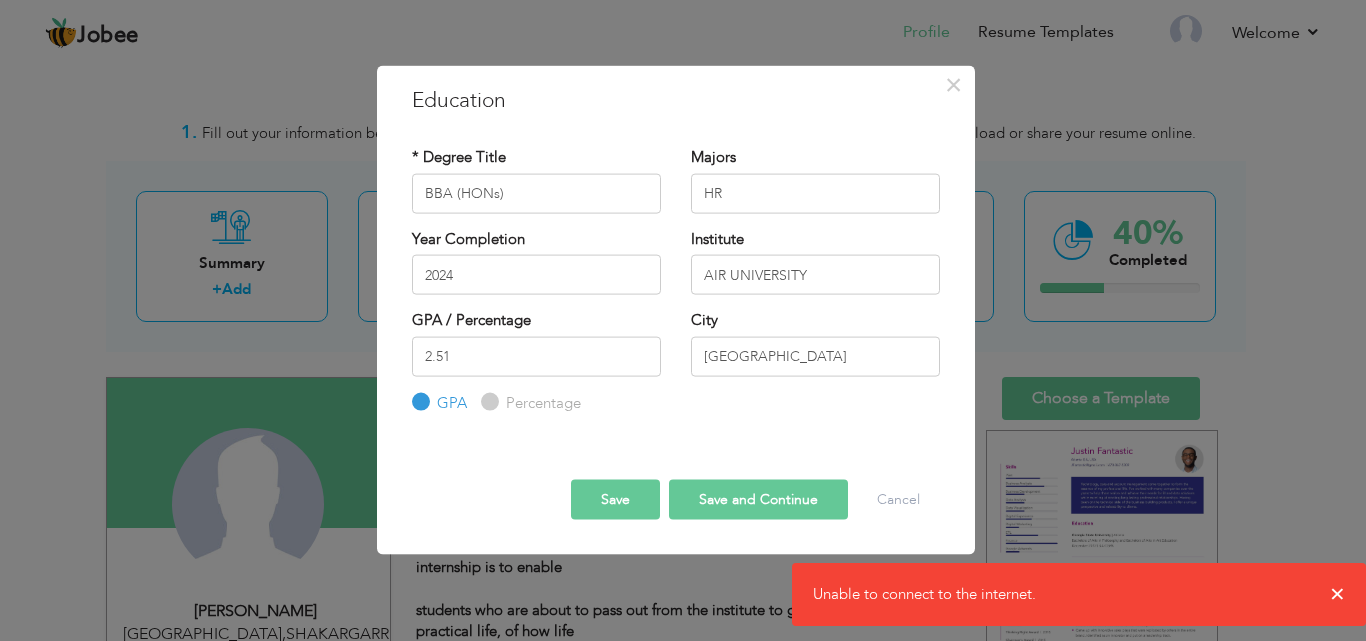 click on "×
Education
* Degree Title
BBA (HONs)
Majors
HR
Year Completion" at bounding box center (683, 320) 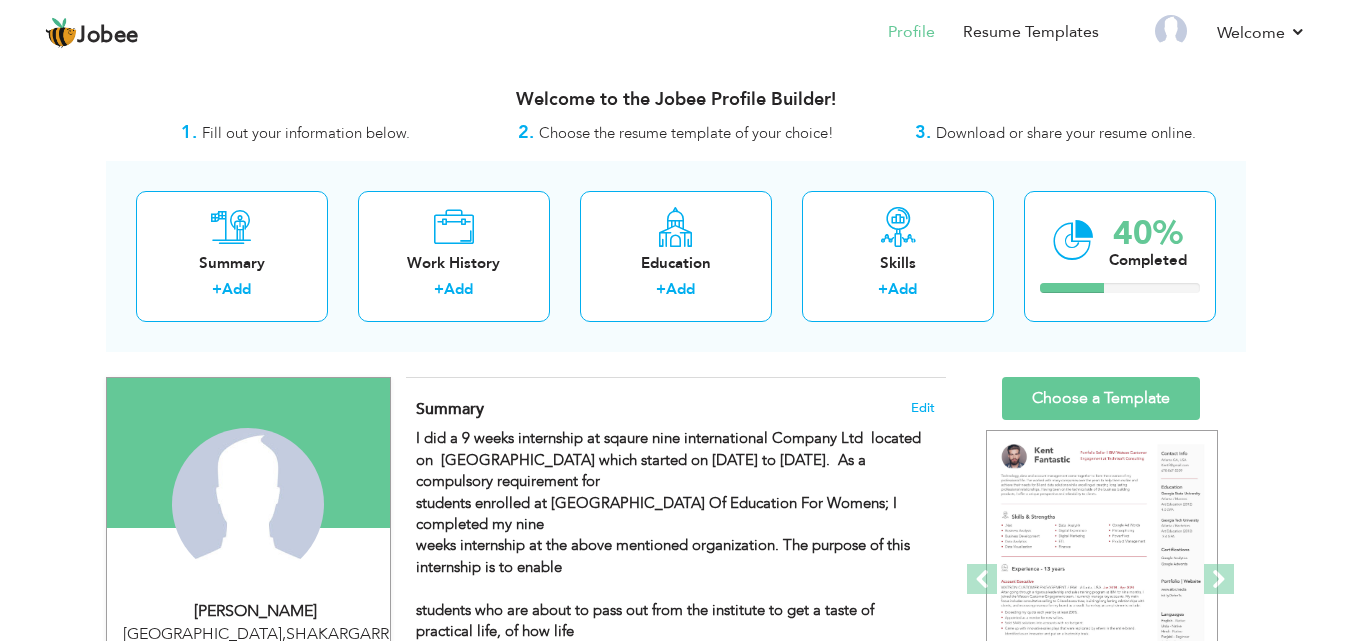 scroll, scrollTop: 560, scrollLeft: 0, axis: vertical 